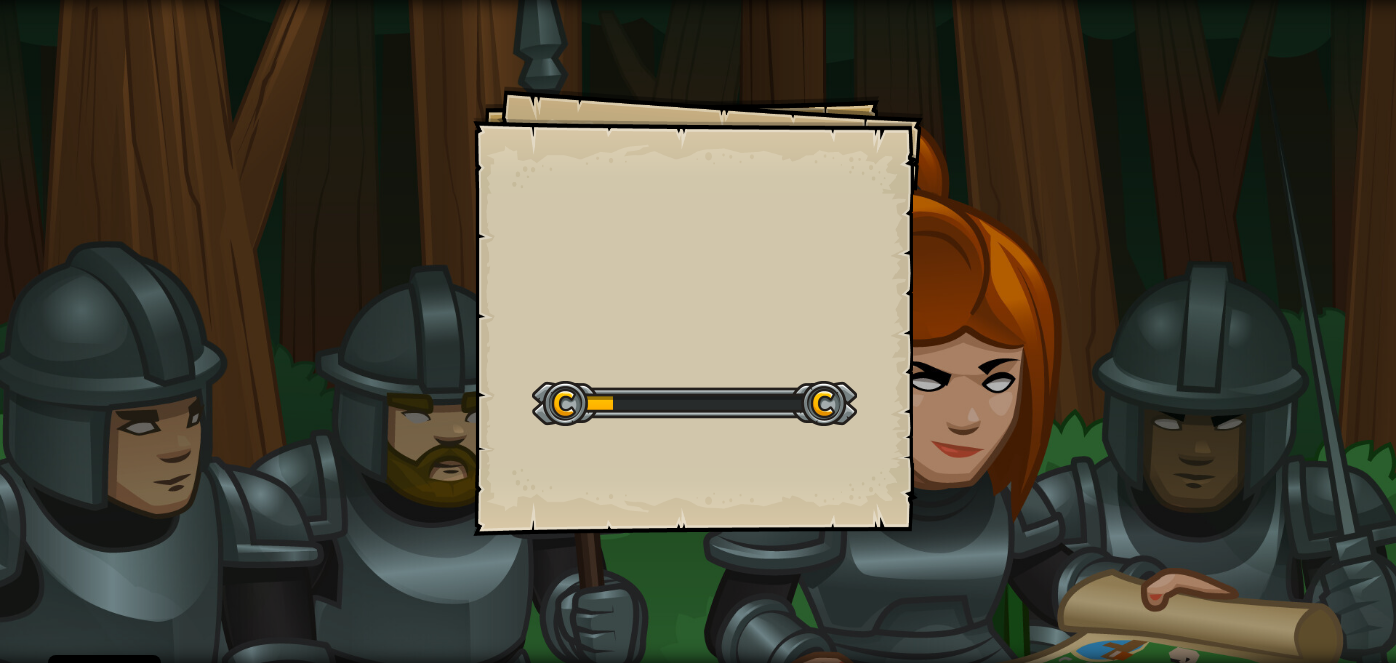 scroll, scrollTop: 0, scrollLeft: 0, axis: both 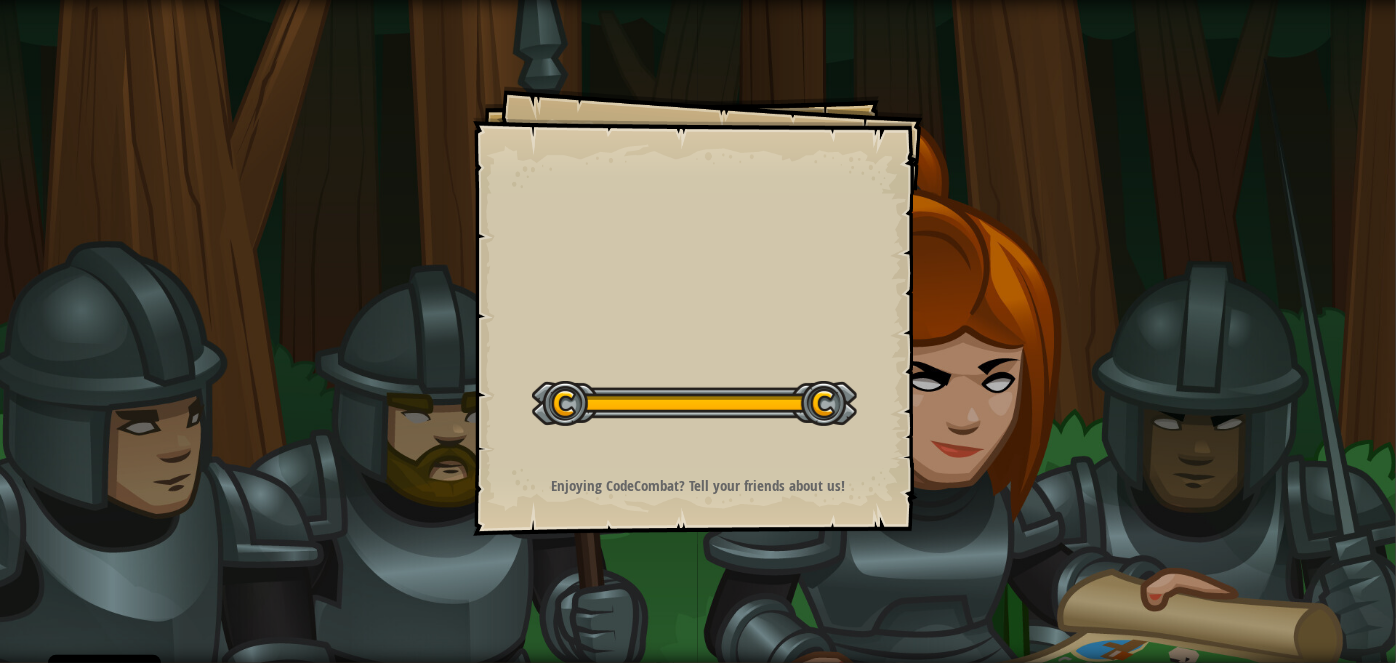 click on "Start Level" at bounding box center (0, 0) 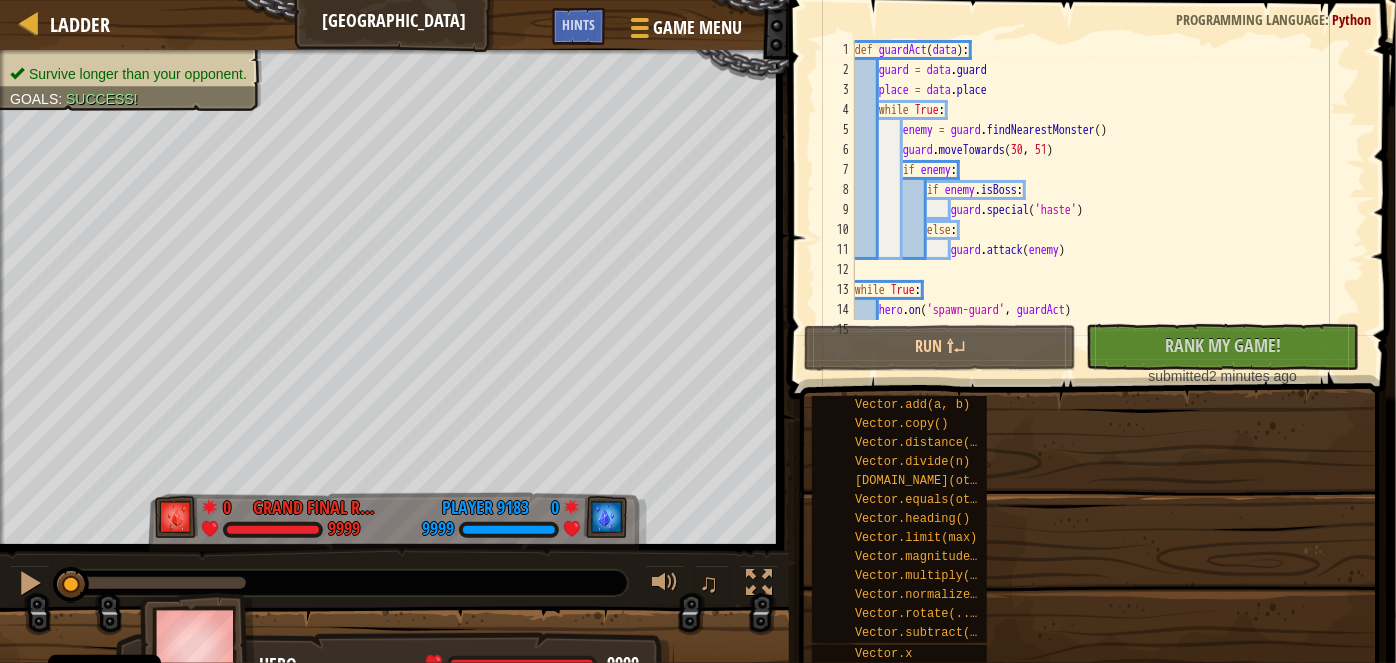 click on "def   guardAct ( data ) :      guard   =   data . guard      place   =   data . place      while   True :          enemy   =   guard . findNearestMonster ( )          guard . moveTowards ( 30 ,   51 )          if   enemy :              if   enemy . isBoss :                  guard . special ( 'haste' )              else :                  guard . attack ( enemy ) while   True :      hero . on ( 'spawn-guard' ,   guardAct )      hero . build ( 'mage' ,   "A" )" at bounding box center [1101, 200] 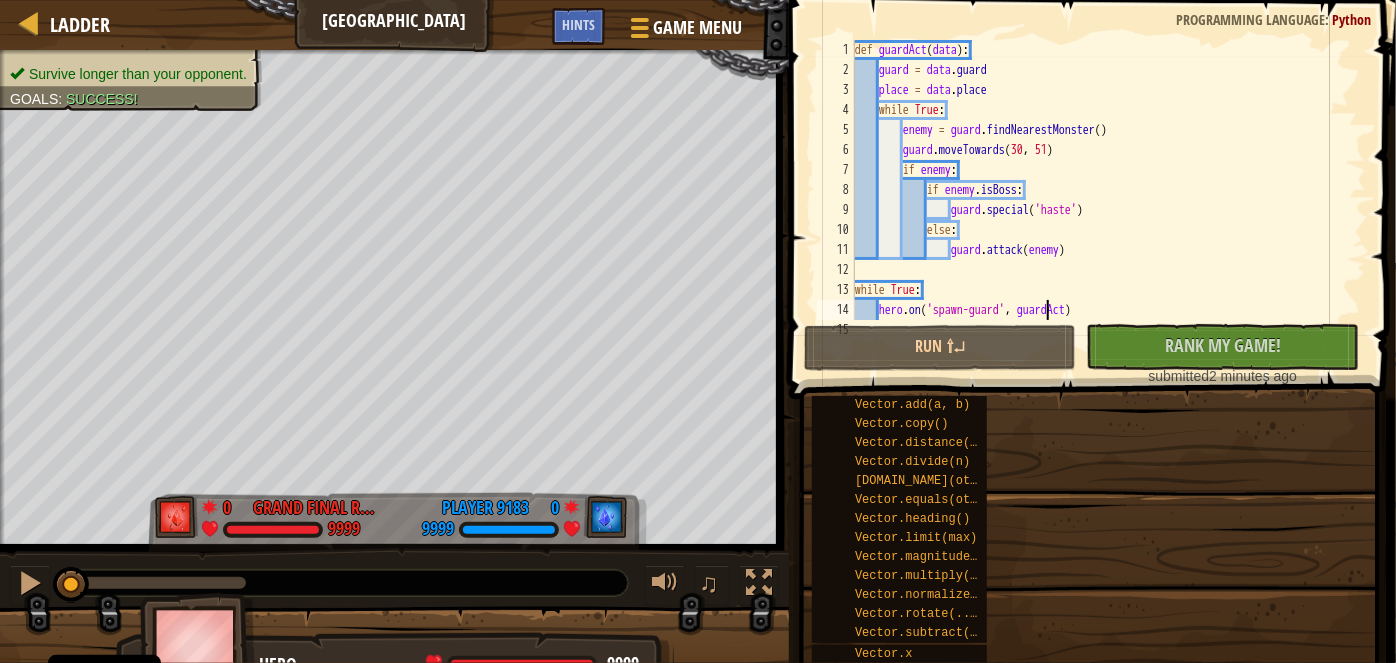 type on "hero.on('spawn-guard', guardAct)" 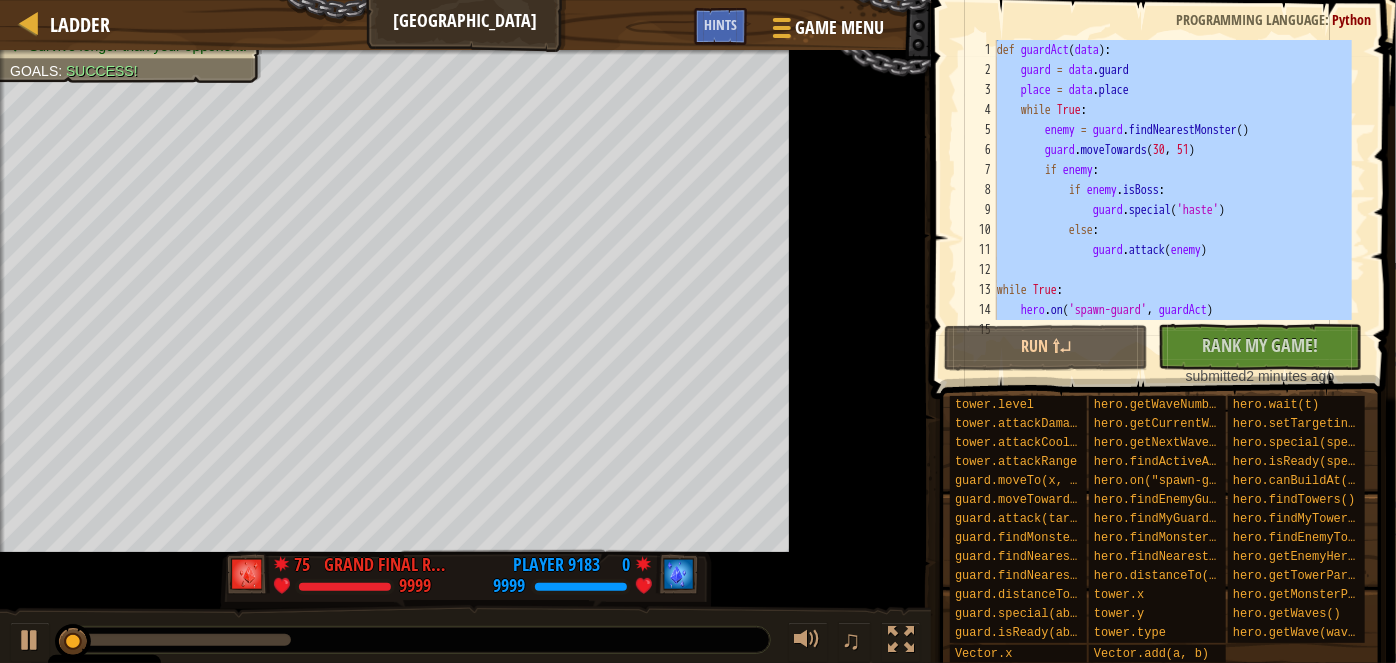 paste 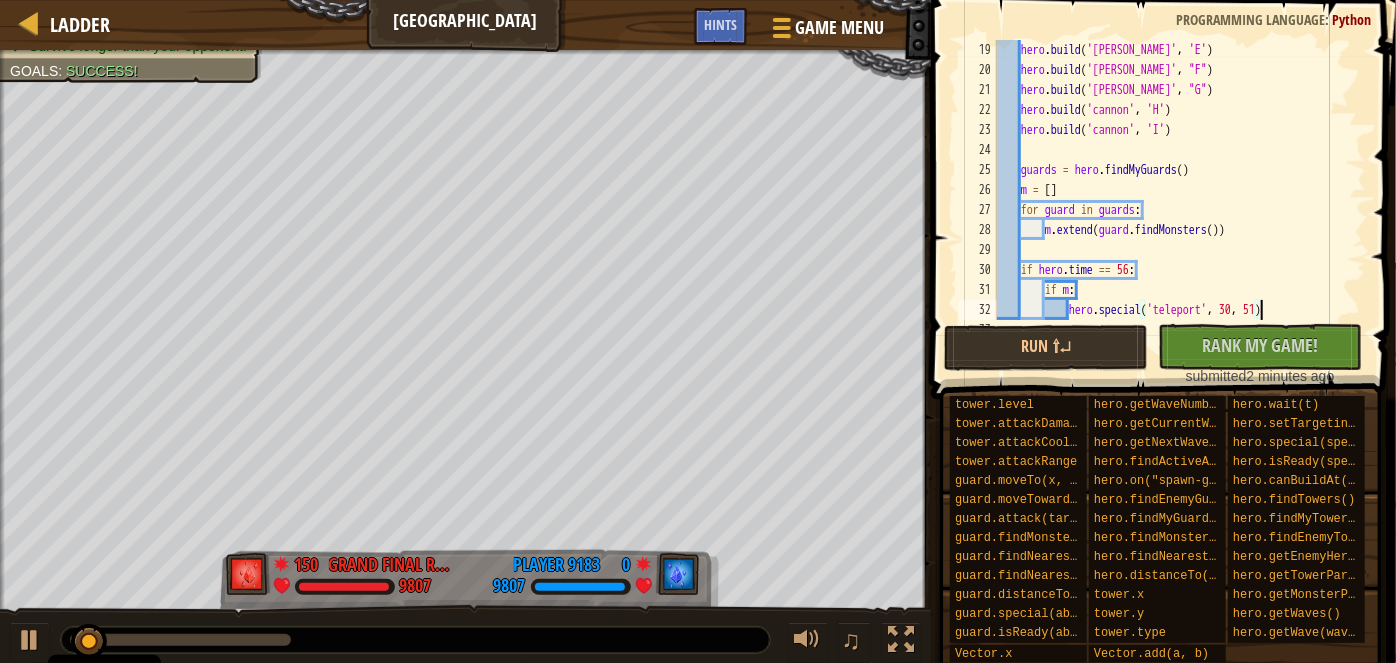 scroll, scrollTop: 380, scrollLeft: 0, axis: vertical 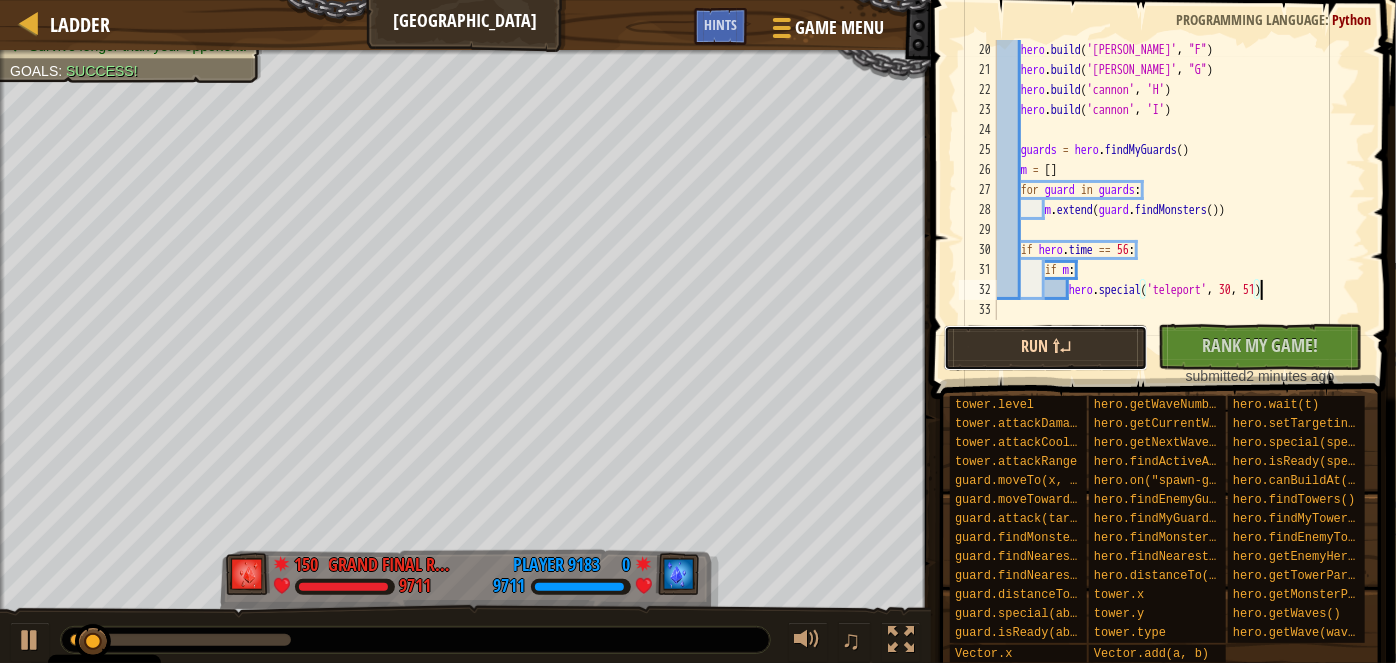 click on "Run ⇧↵" at bounding box center (1046, 348) 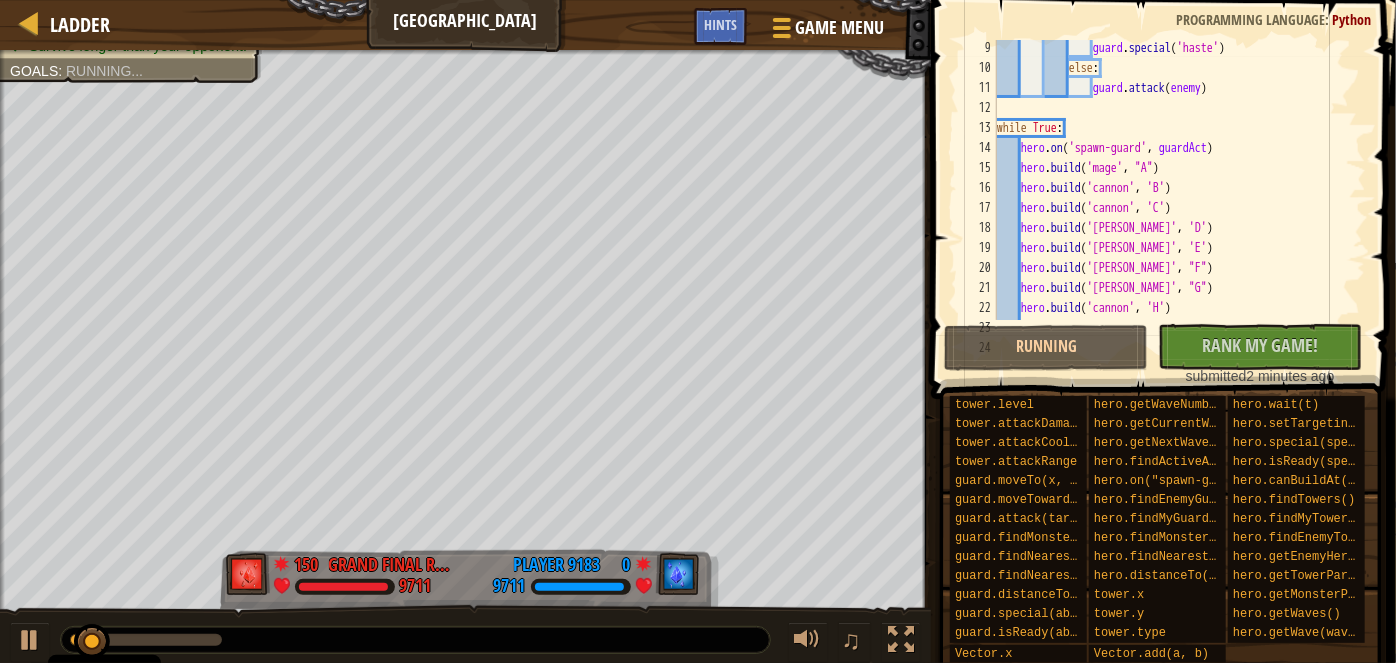 scroll, scrollTop: 0, scrollLeft: 0, axis: both 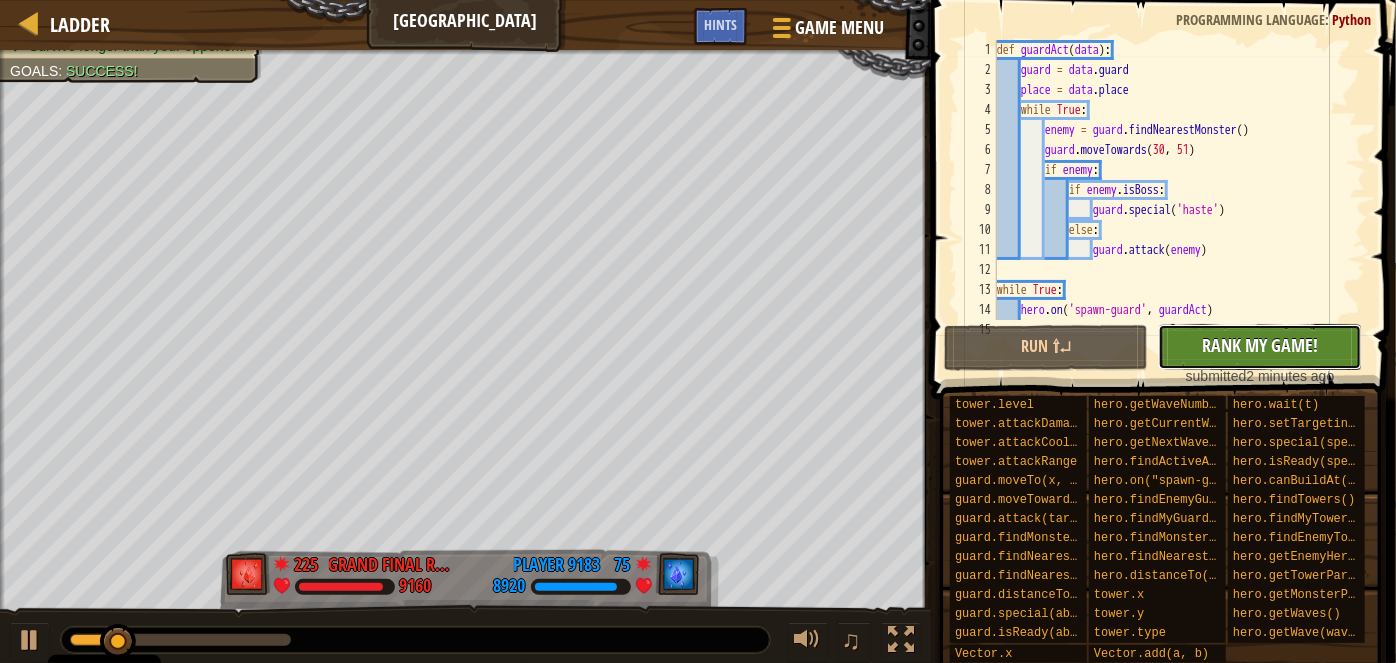 click on "No New Code to Rank Rank My Game! Submitting... Submitted for Ranking Failed to Rank Game Being Ranked" at bounding box center [1260, 347] 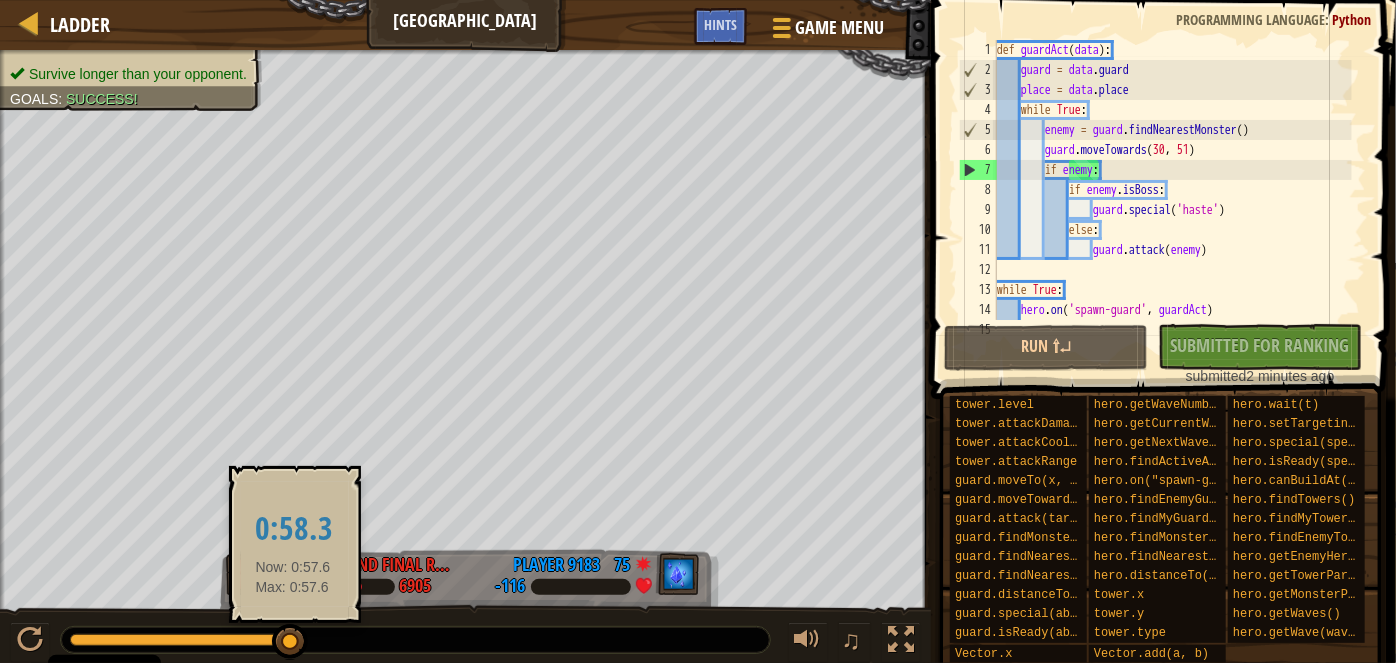 click at bounding box center (290, 642) 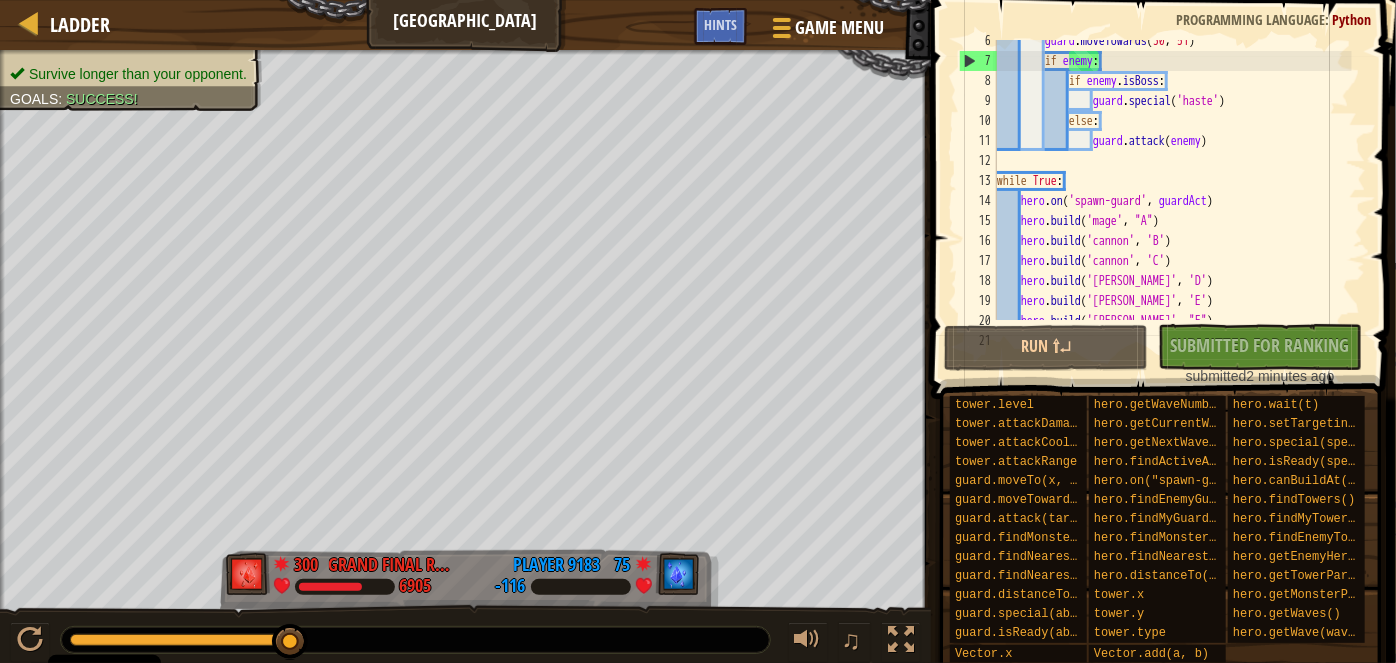 scroll, scrollTop: 380, scrollLeft: 0, axis: vertical 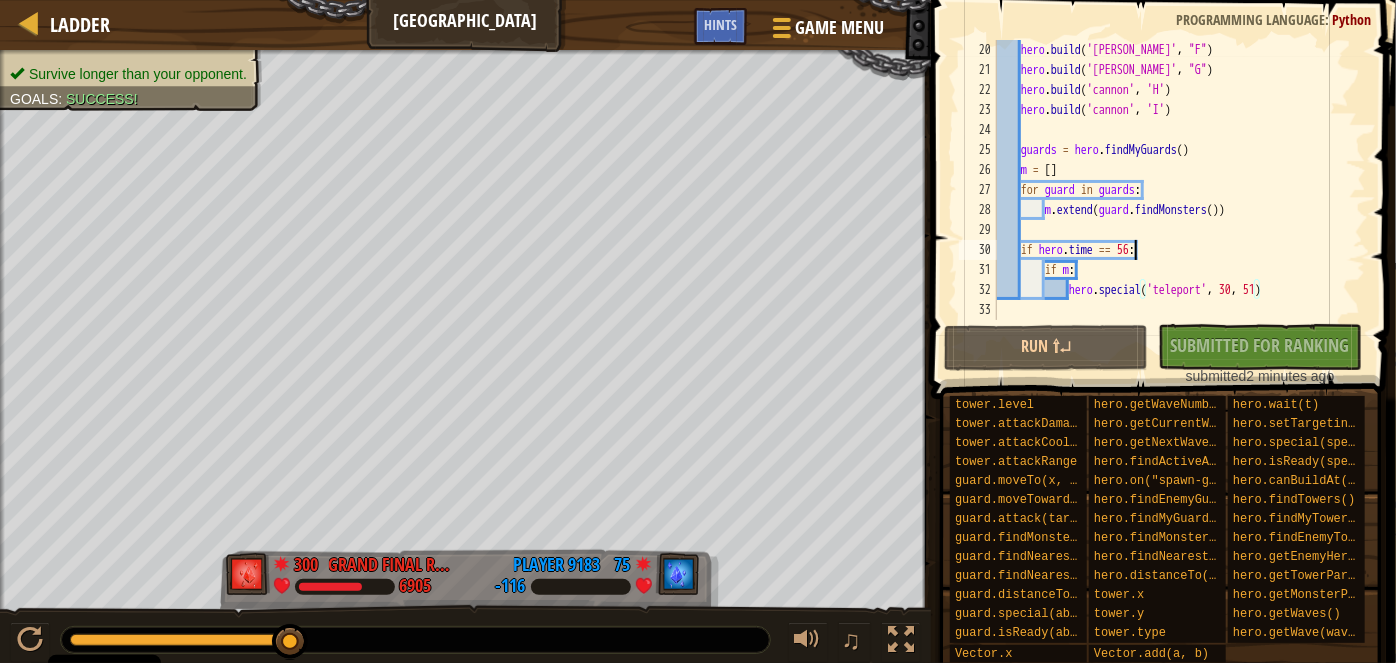 click on "hero . build ( 'archer' ,   "F" )      hero . build ( 'archer' ,   "G" )      hero . build ( 'cannon' ,   'H' )      hero . build ( 'cannon' ,   'I' )           guards   =   hero . findMyGuards ( )      m   =   [ ]      for   guard   in   guards :          m . extend ( guard . findMonsters ( ))           if   hero . time   ==   56 :          if   m :              hero . special ( 'teleport' ,   30 ,   51 )" at bounding box center (1172, 200) 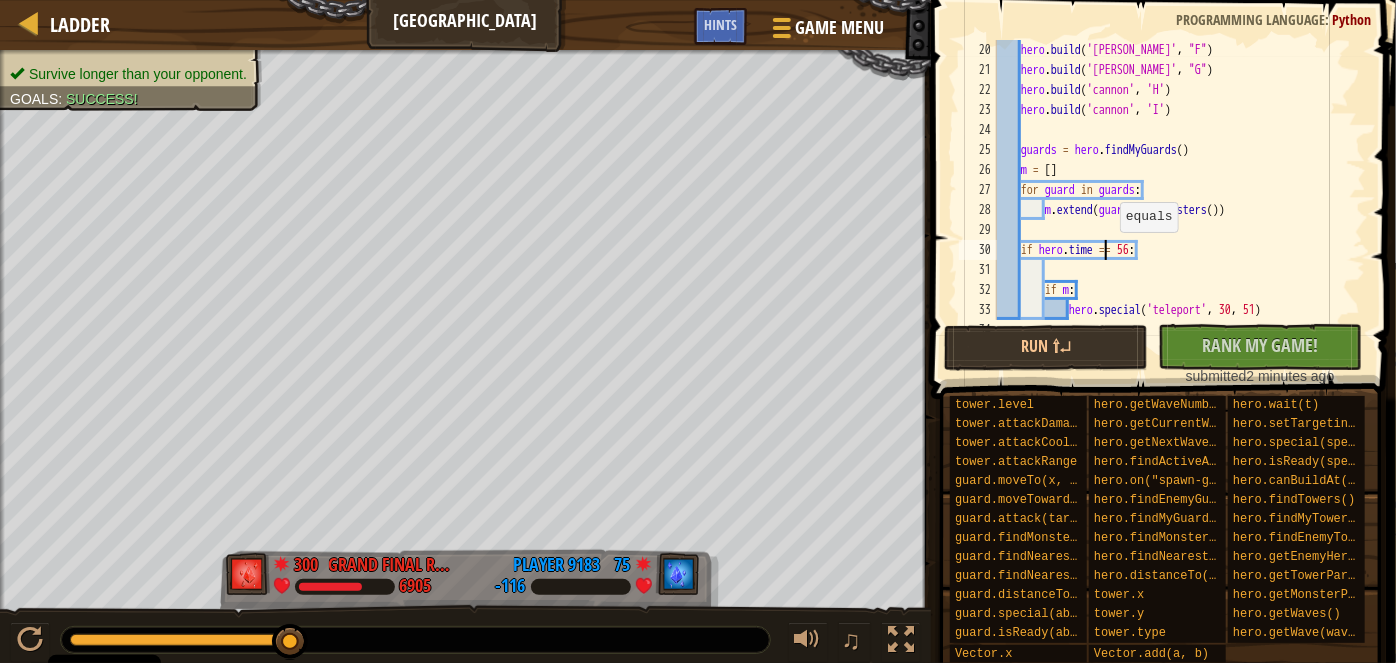 click on "hero . build ( 'archer' ,   "F" )      hero . build ( 'archer' ,   "G" )      hero . build ( 'cannon' ,   'H' )      hero . build ( 'cannon' ,   'I' )           guards   =   hero . findMyGuards ( )      m   =   [ ]      for   guard   in   guards :          m . extend ( guard . findMonsters ( ))           if   hero . time   ==   56 :                   if   m :              hero . special ( 'teleport' ,   30 ,   51 )" at bounding box center [1172, 200] 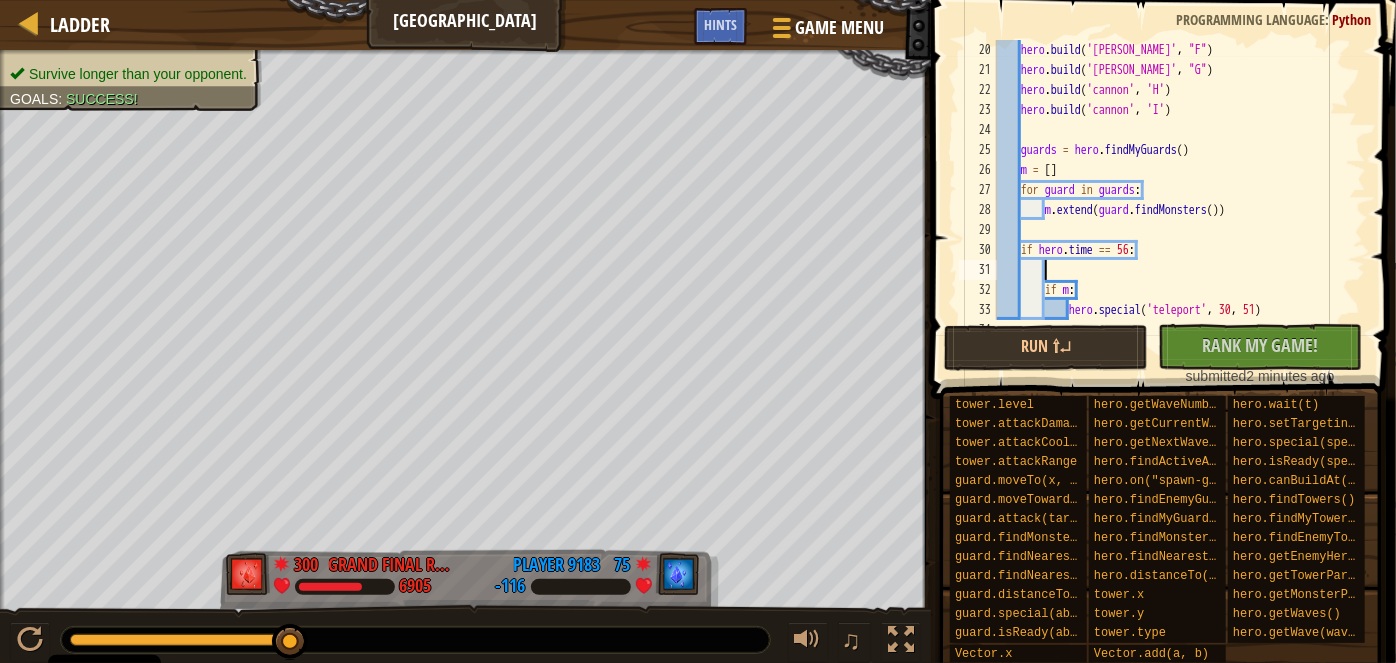 click on "hero . build ( 'archer' ,   "F" )      hero . build ( 'archer' ,   "G" )      hero . build ( 'cannon' ,   'H' )      hero . build ( 'cannon' ,   'I' )           guards   =   hero . findMyGuards ( )      m   =   [ ]      for   guard   in   guards :          m . extend ( guard . findMonsters ( ))           if   hero . time   ==   56 :                   if   m :              hero . special ( 'teleport' ,   30 ,   51 )" at bounding box center (1172, 200) 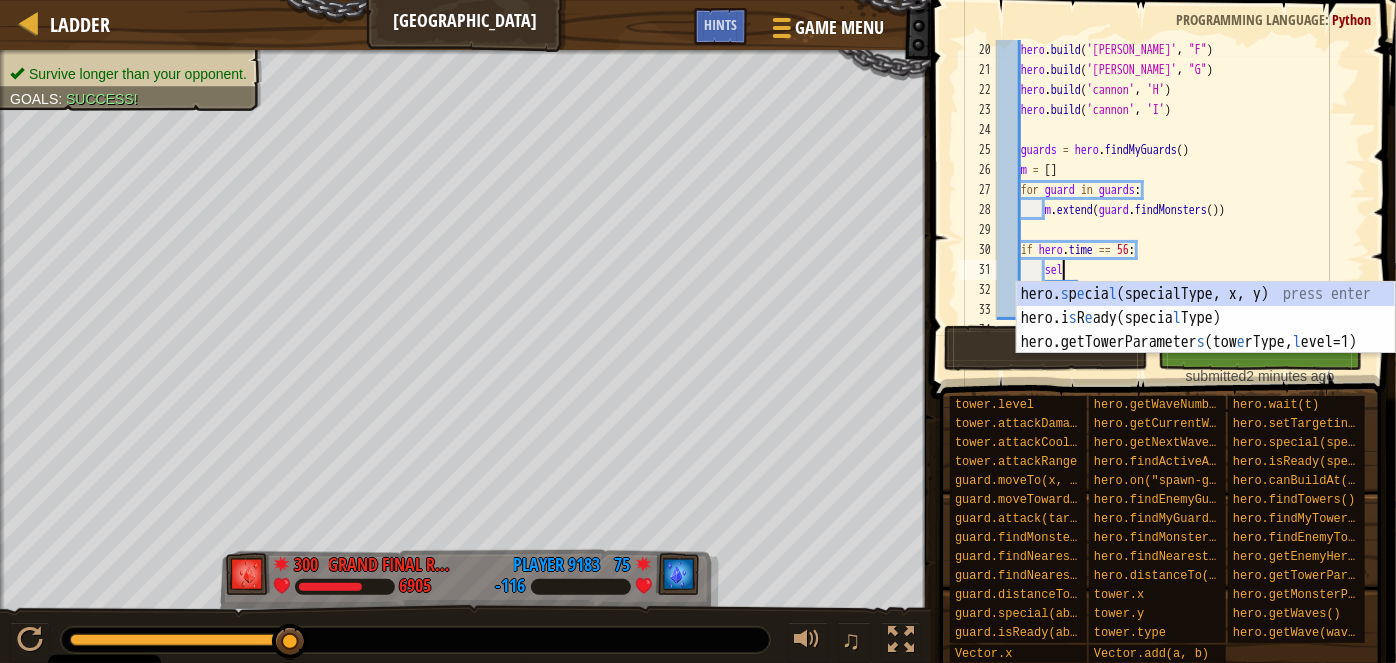 scroll, scrollTop: 9, scrollLeft: 5, axis: both 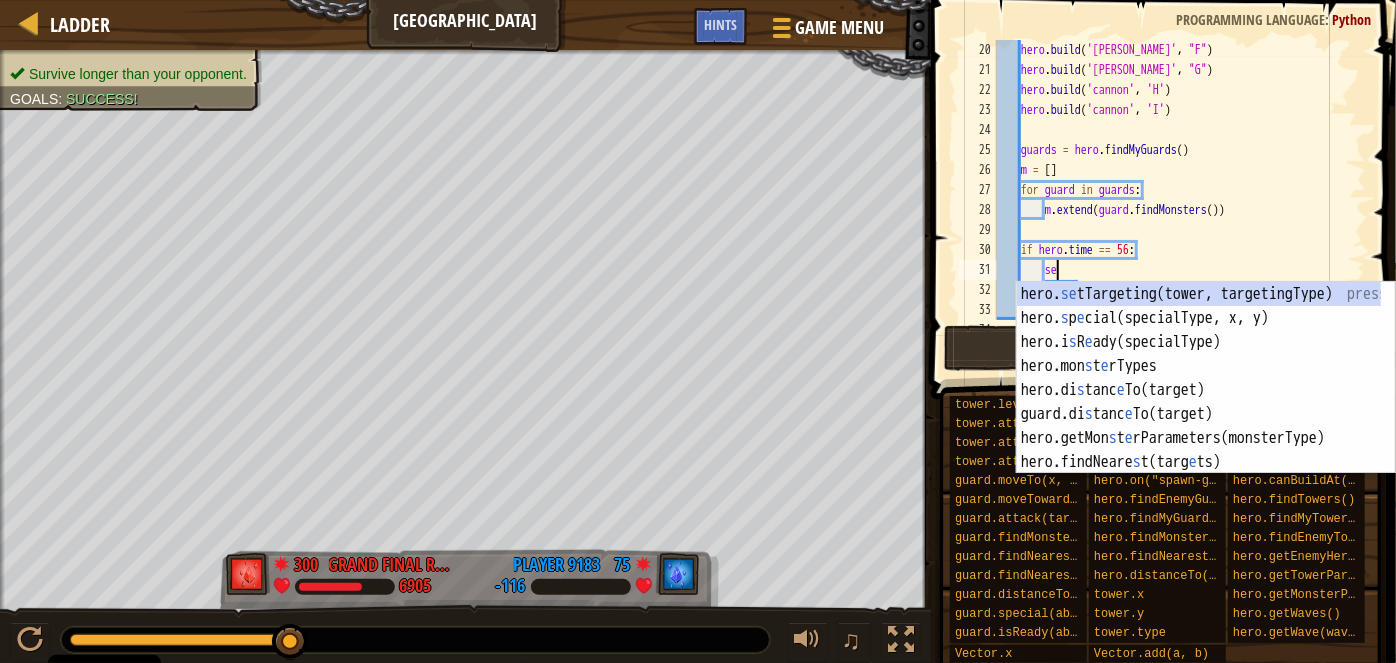 type on "s" 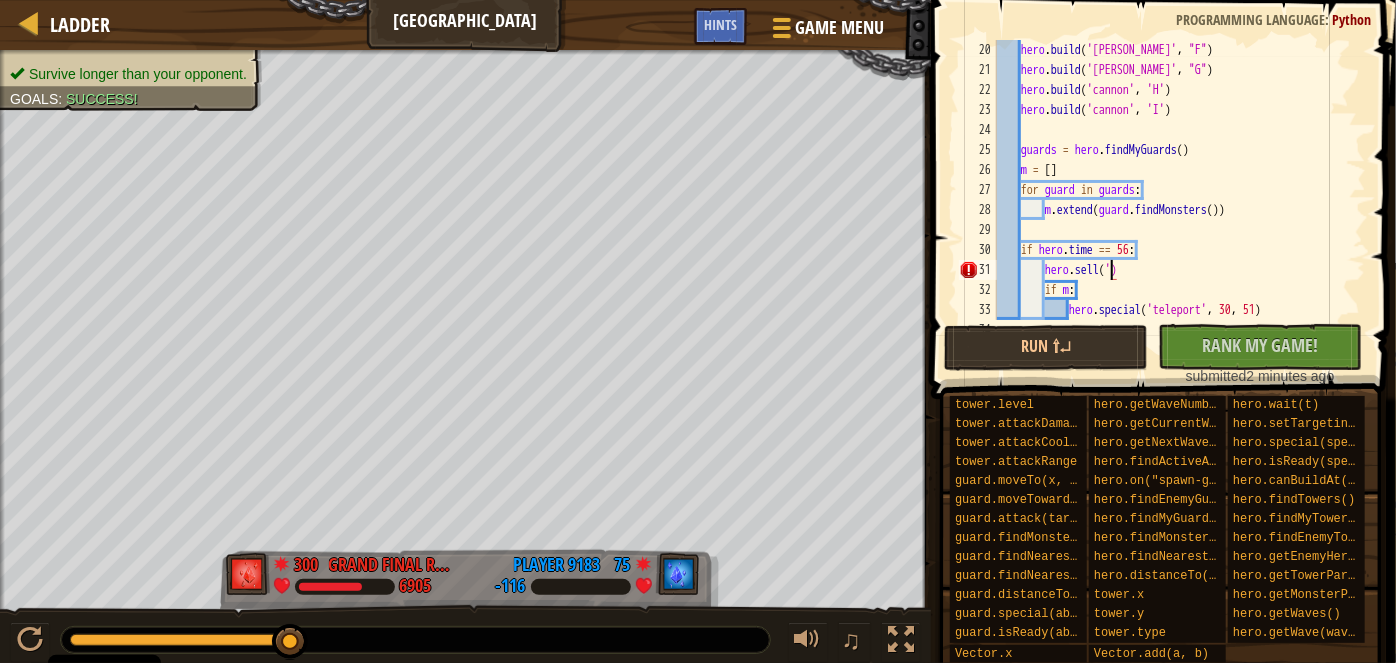 scroll, scrollTop: 9, scrollLeft: 9, axis: both 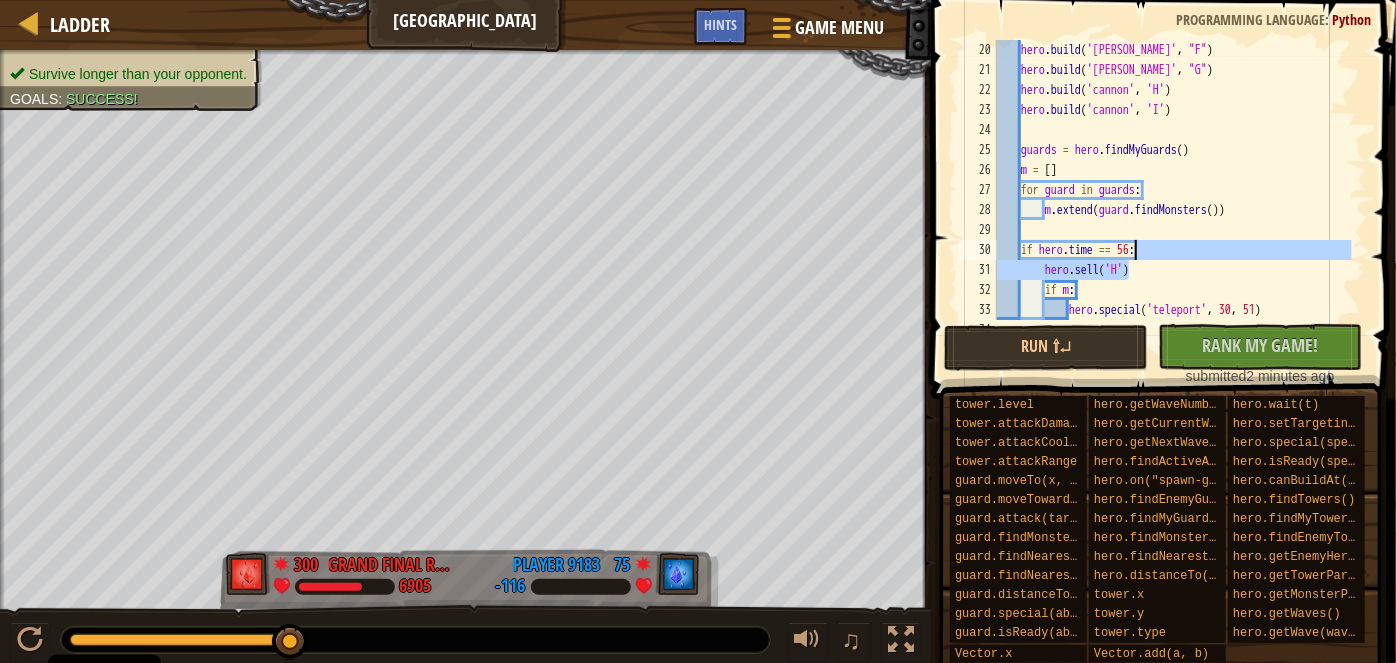 drag, startPoint x: 1150, startPoint y: 270, endPoint x: 1150, endPoint y: 244, distance: 26 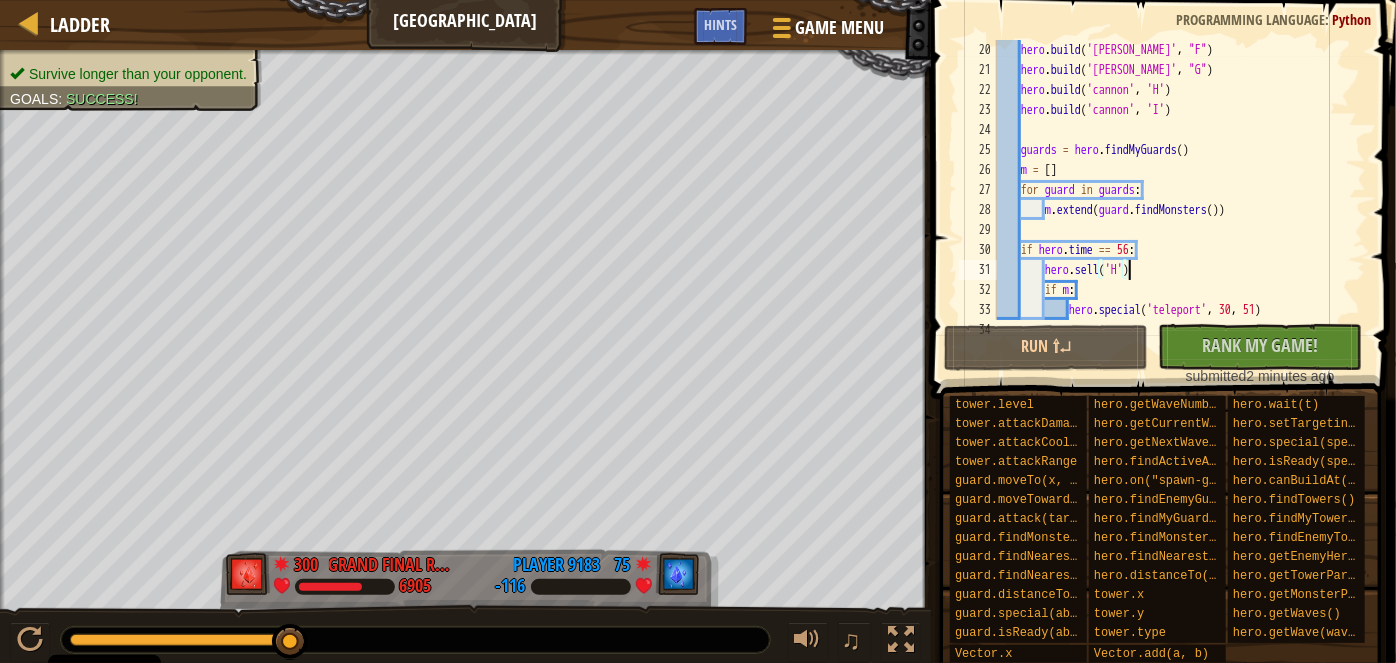 paste on "i" 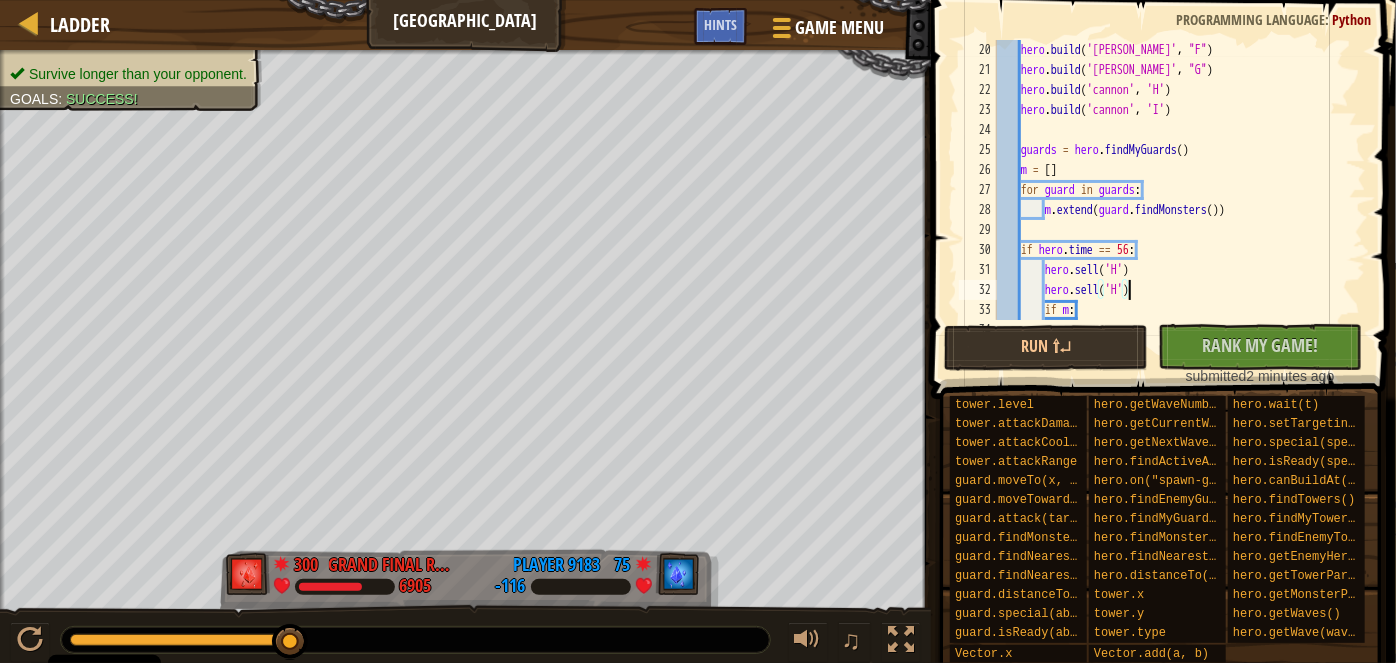click on "hero . build ( 'archer' ,   "F" )      hero . build ( 'archer' ,   "G" )      hero . build ( 'cannon' ,   'H' )      hero . build ( 'cannon' ,   'I' )           guards   =   hero . findMyGuards ( )      m   =   [ ]      for   guard   in   guards :          m . extend ( guard . findMonsters ( ))           if   hero . time   ==   56 :          hero . sell ( 'H' )          hero . sell ( 'H' )          if   m :              hero . special ( 'teleport' ,   30 ,   51 )" at bounding box center [1172, 200] 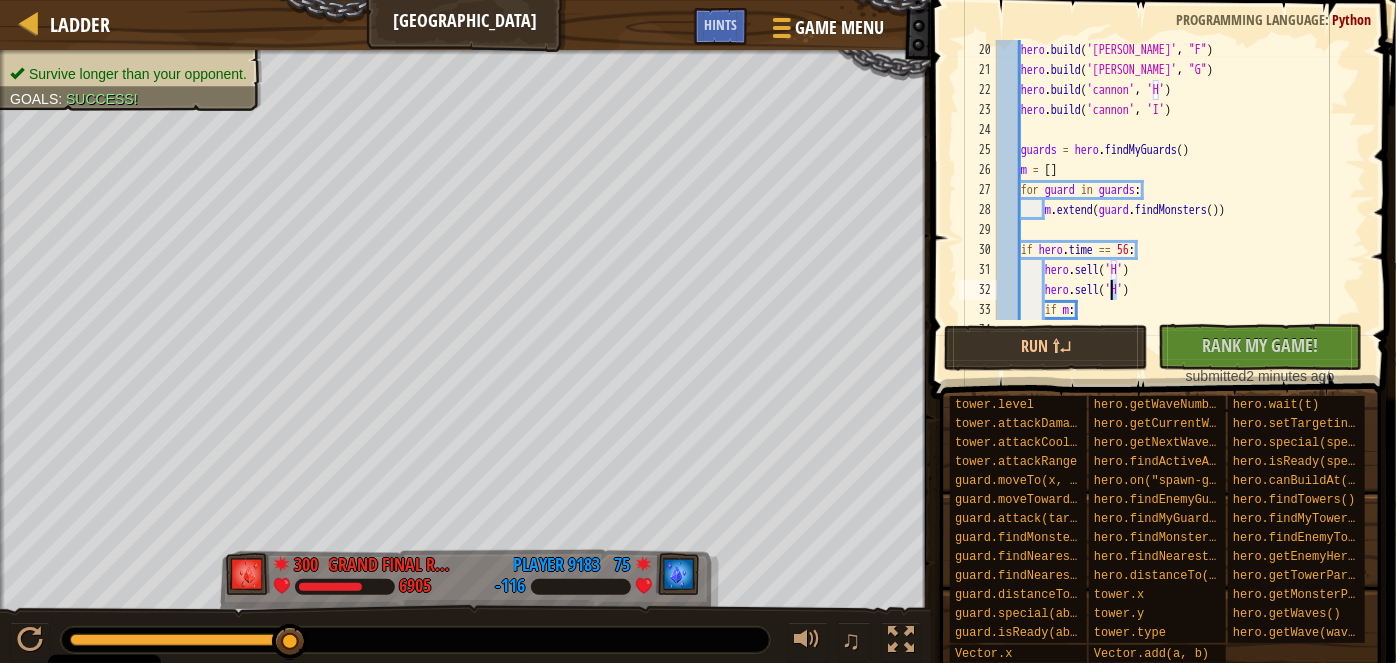 click on "hero . build ( 'archer' ,   "F" )      hero . build ( 'archer' ,   "G" )      hero . build ( 'cannon' ,   'H' )      hero . build ( 'cannon' ,   'I' )           guards   =   hero . findMyGuards ( )      m   =   [ ]      for   guard   in   guards :          m . extend ( guard . findMonsters ( ))           if   hero . time   ==   56 :          hero . sell ( 'H' )          hero . sell ( 'H' )          if   m :              hero . special ( 'teleport' ,   30 ,   51 )" at bounding box center [1172, 200] 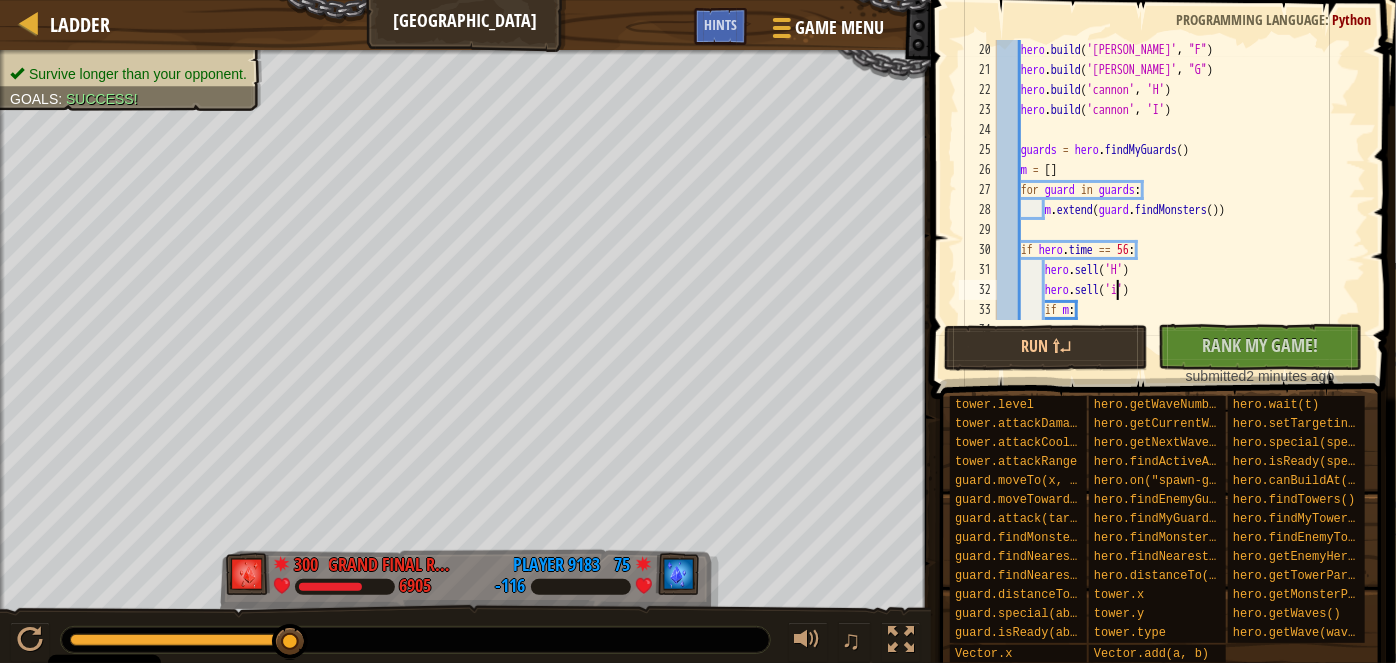 click on "hero . build ( 'archer' ,   "F" )      hero . build ( 'archer' ,   "G" )      hero . build ( 'cannon' ,   'H' )      hero . build ( 'cannon' ,   'I' )           guards   =   hero . findMyGuards ( )      m   =   [ ]      for   guard   in   guards :          m . extend ( guard . findMonsters ( ))           if   hero . time   ==   56 :          hero . sell ( 'H' )          hero . sell ( 'i' )          if   m :              hero . special ( 'teleport' ,   30 ,   51 )" at bounding box center [1172, 200] 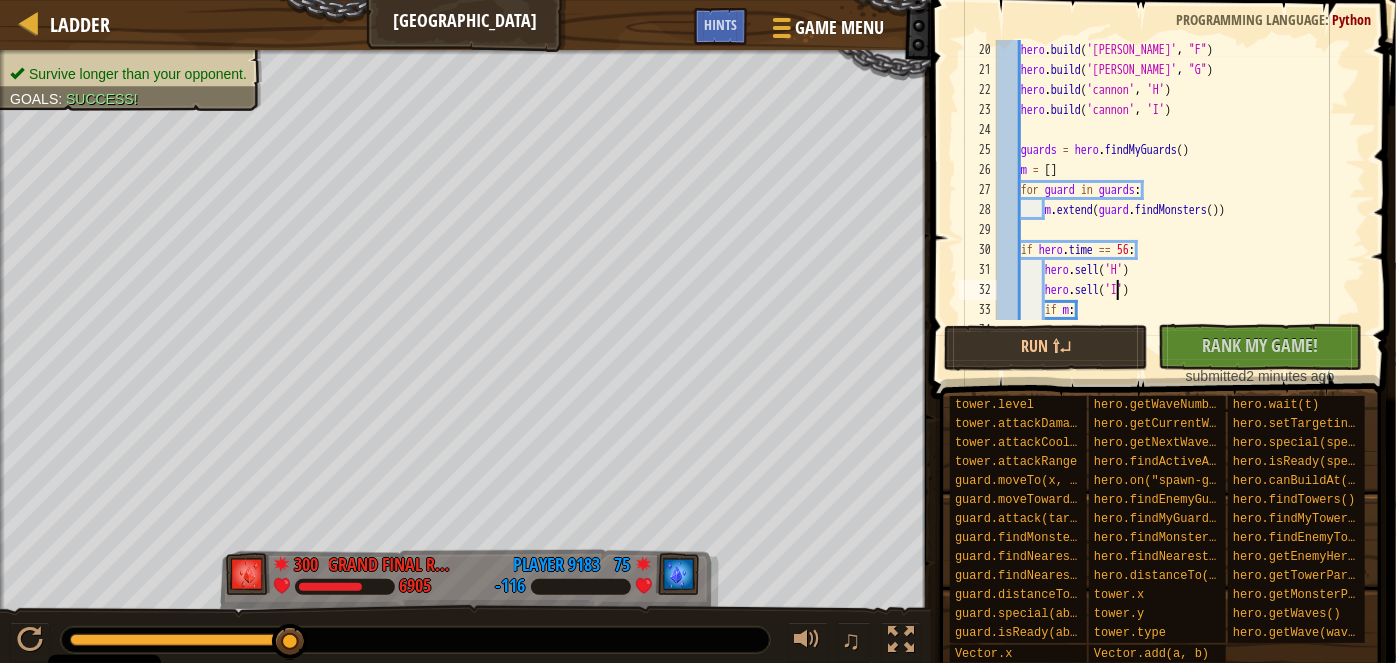 type on "hero.sell('H')" 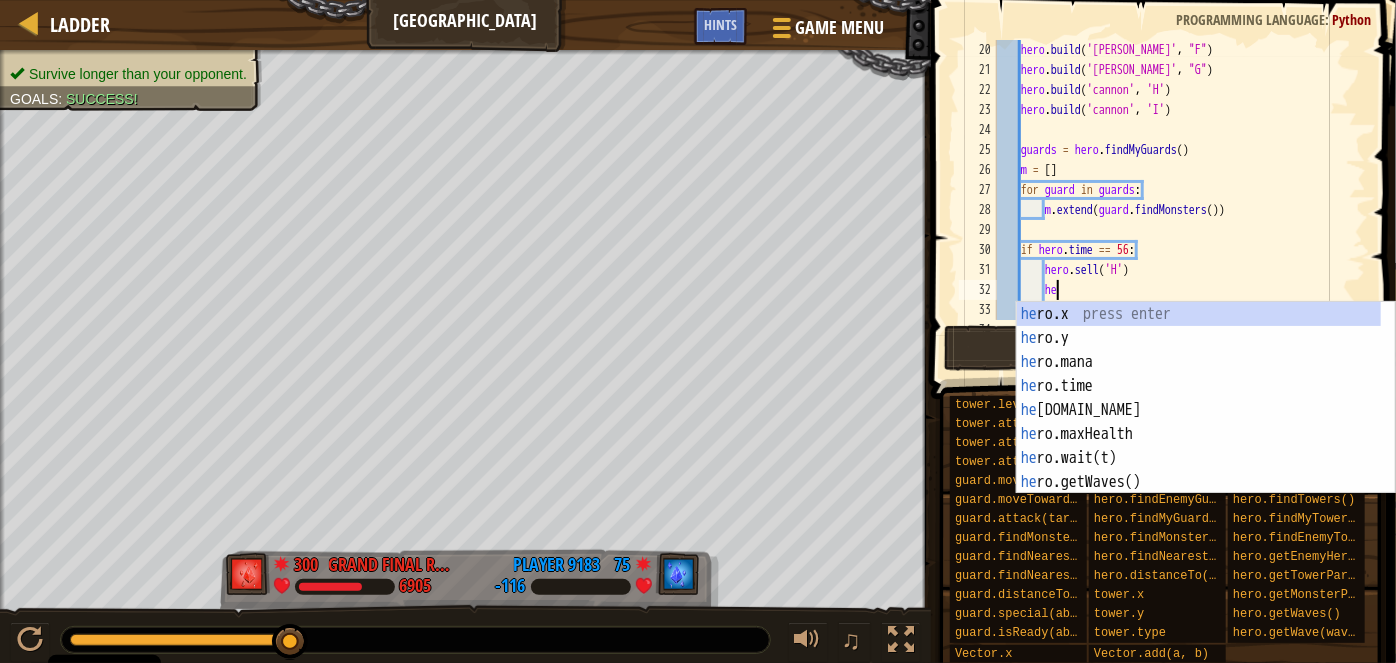 type on "h" 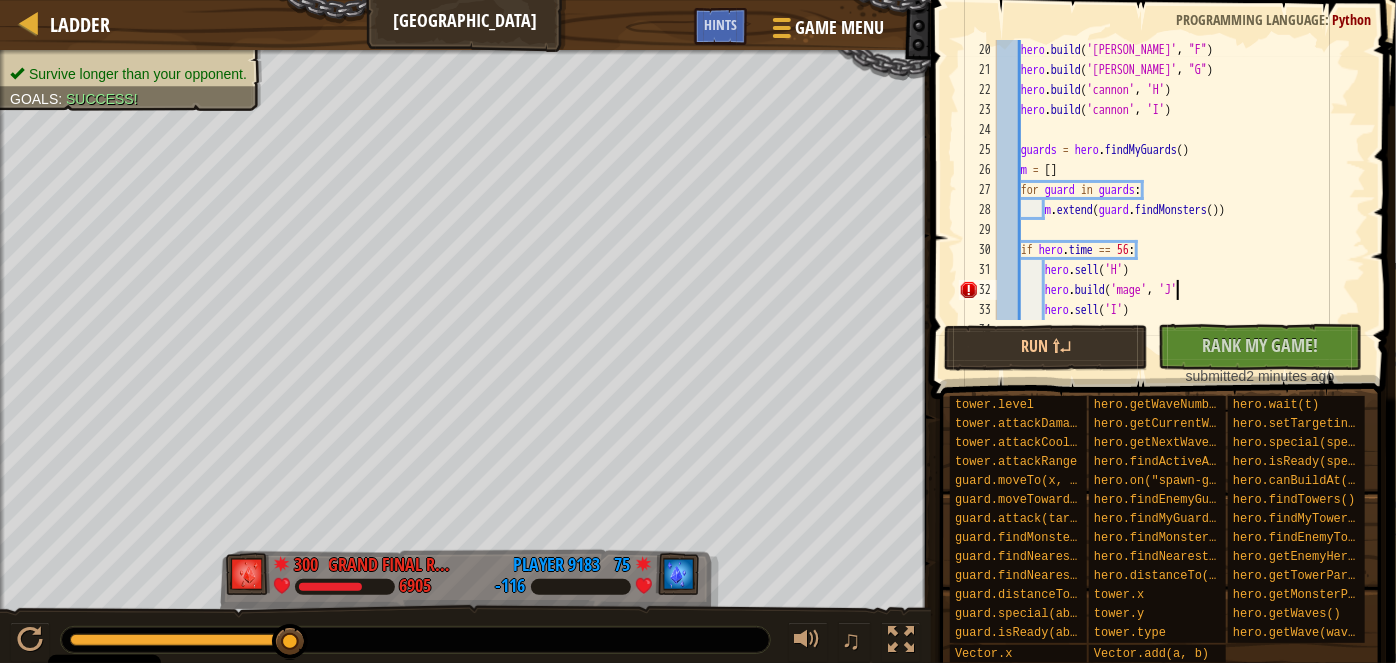 scroll, scrollTop: 9, scrollLeft: 14, axis: both 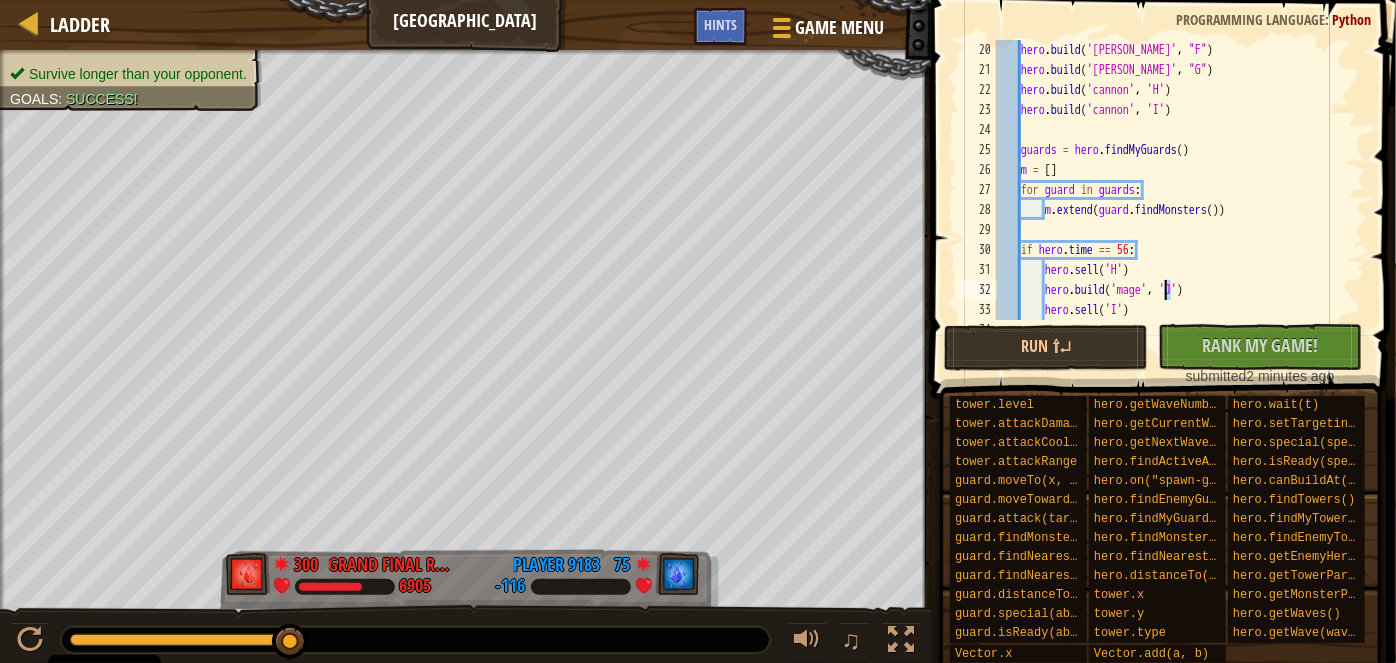 type on "hero.build('mage', 'H')" 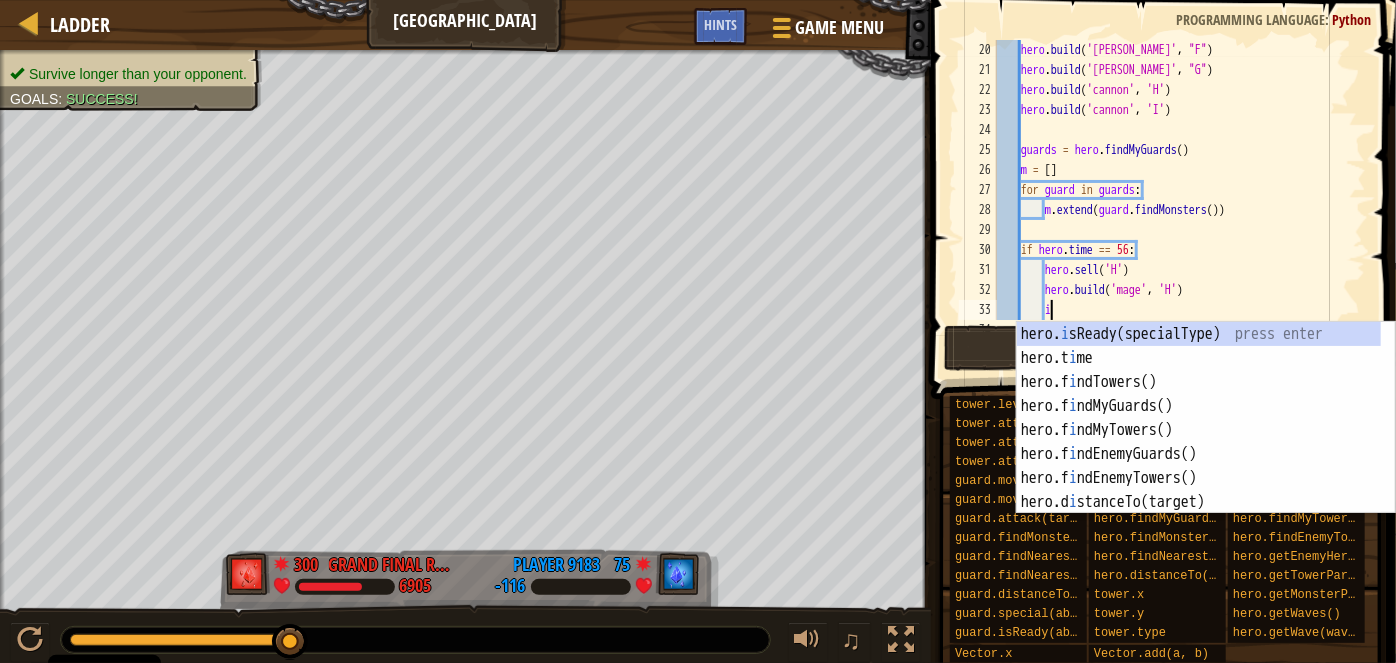 scroll, scrollTop: 9, scrollLeft: 3, axis: both 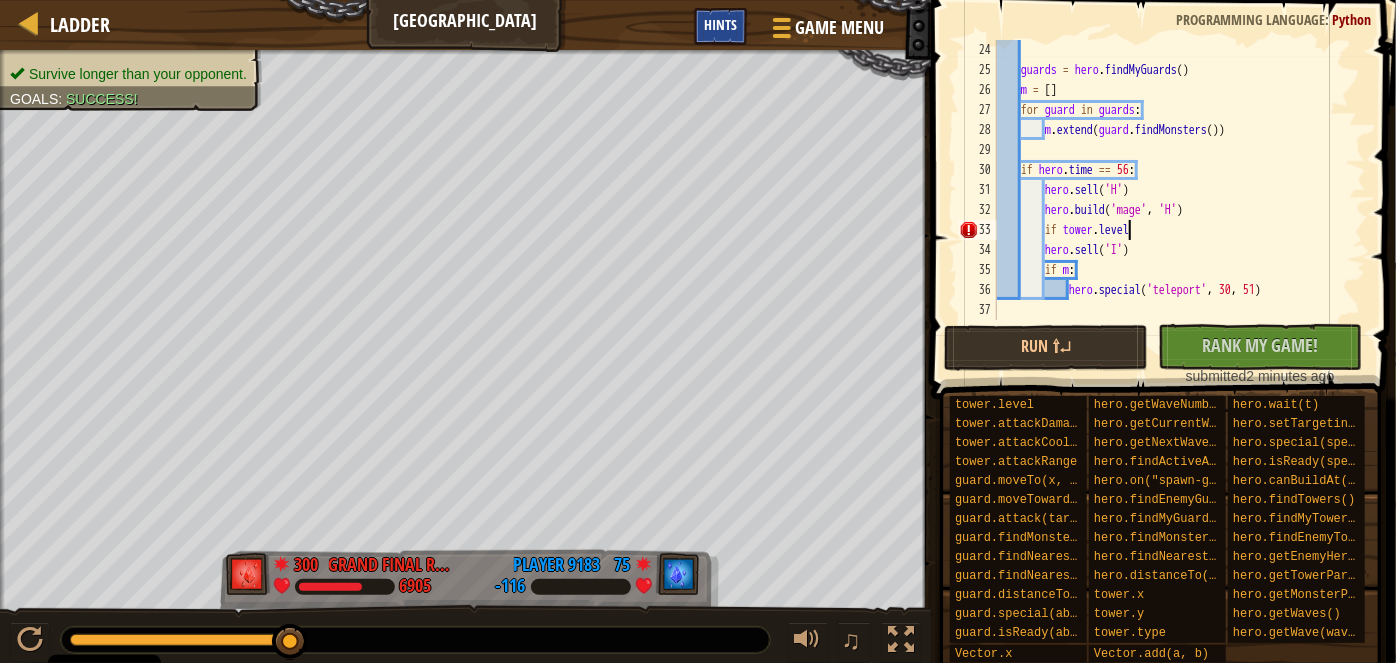click on "Hints" at bounding box center (720, 26) 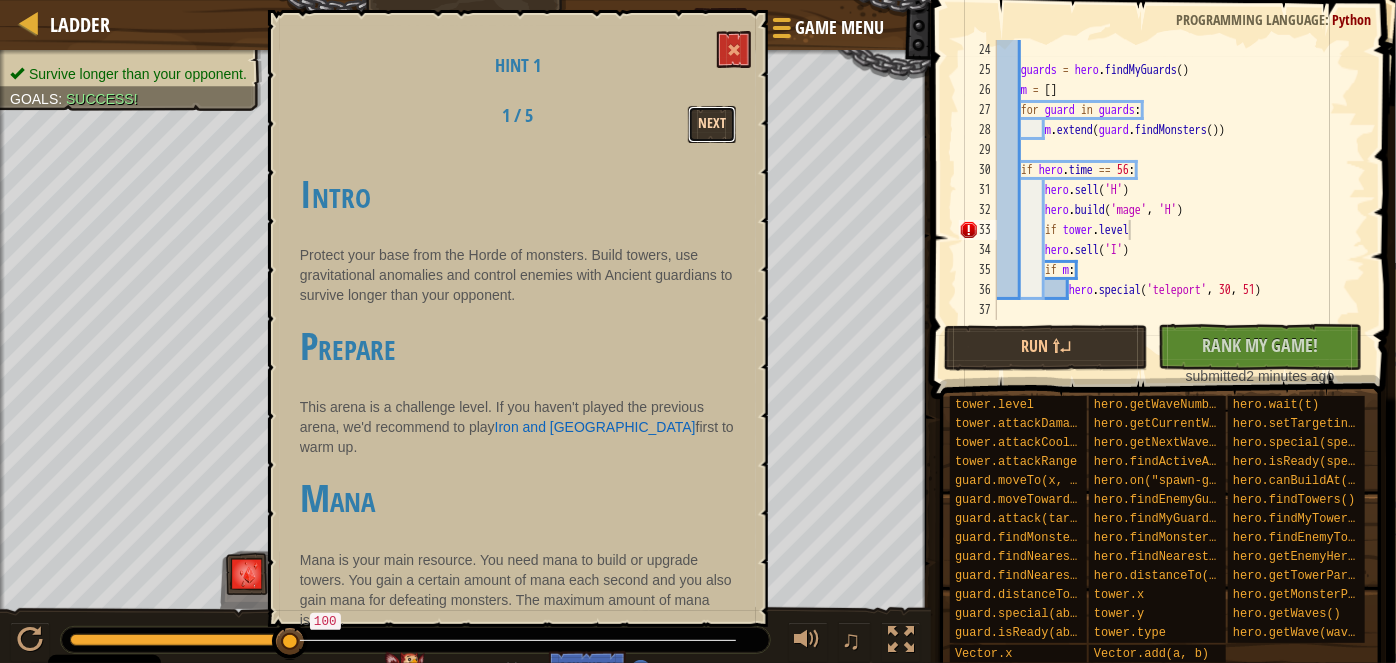 click on "Next" at bounding box center [712, 124] 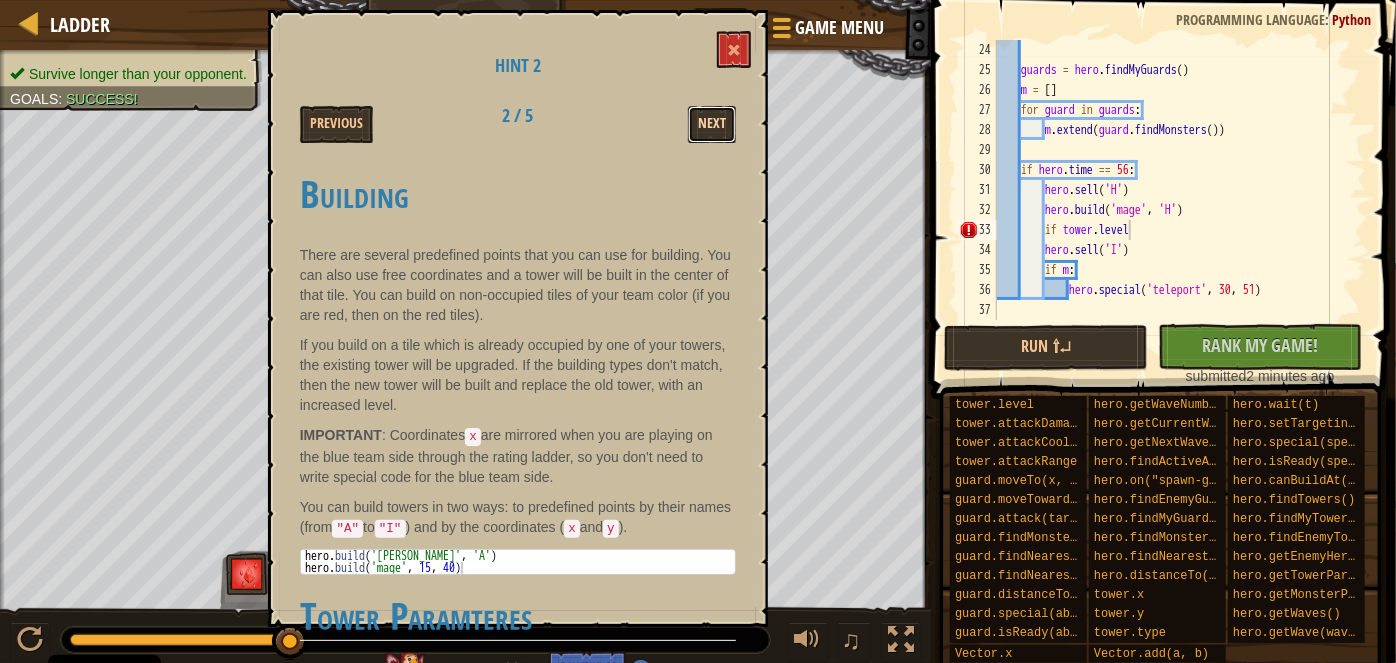 click on "Next" at bounding box center (712, 124) 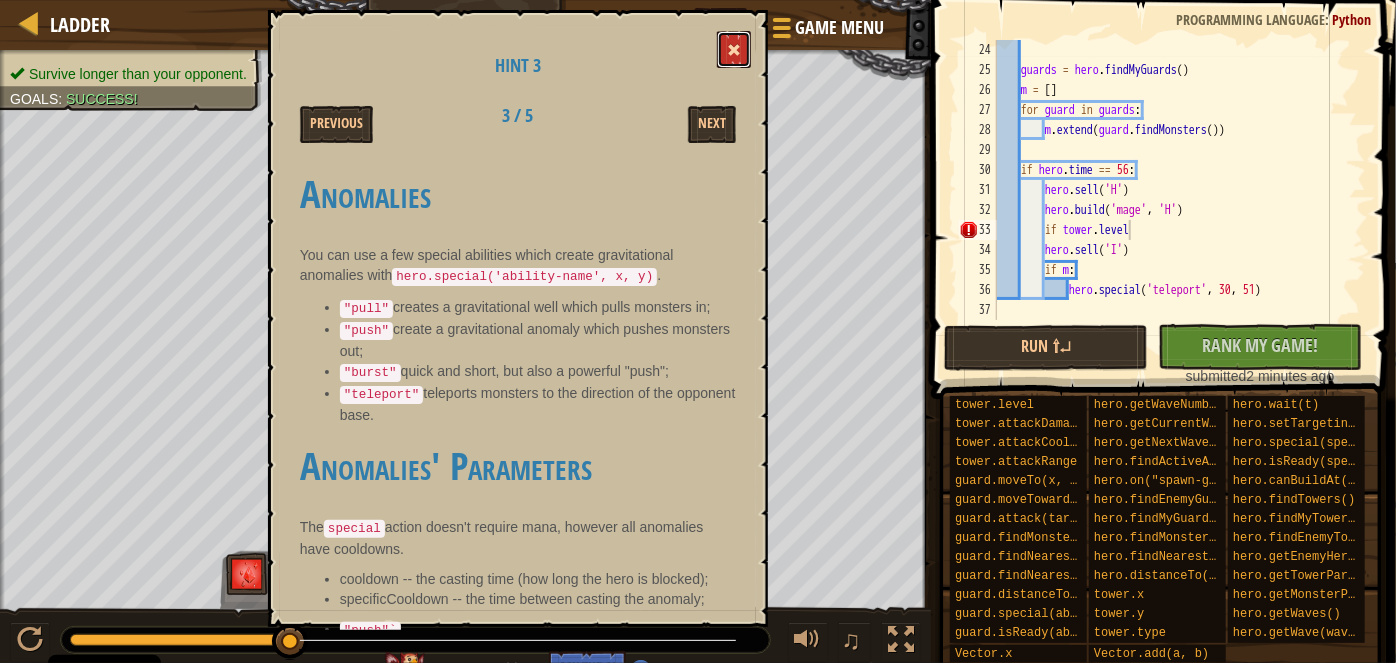 click at bounding box center [734, 50] 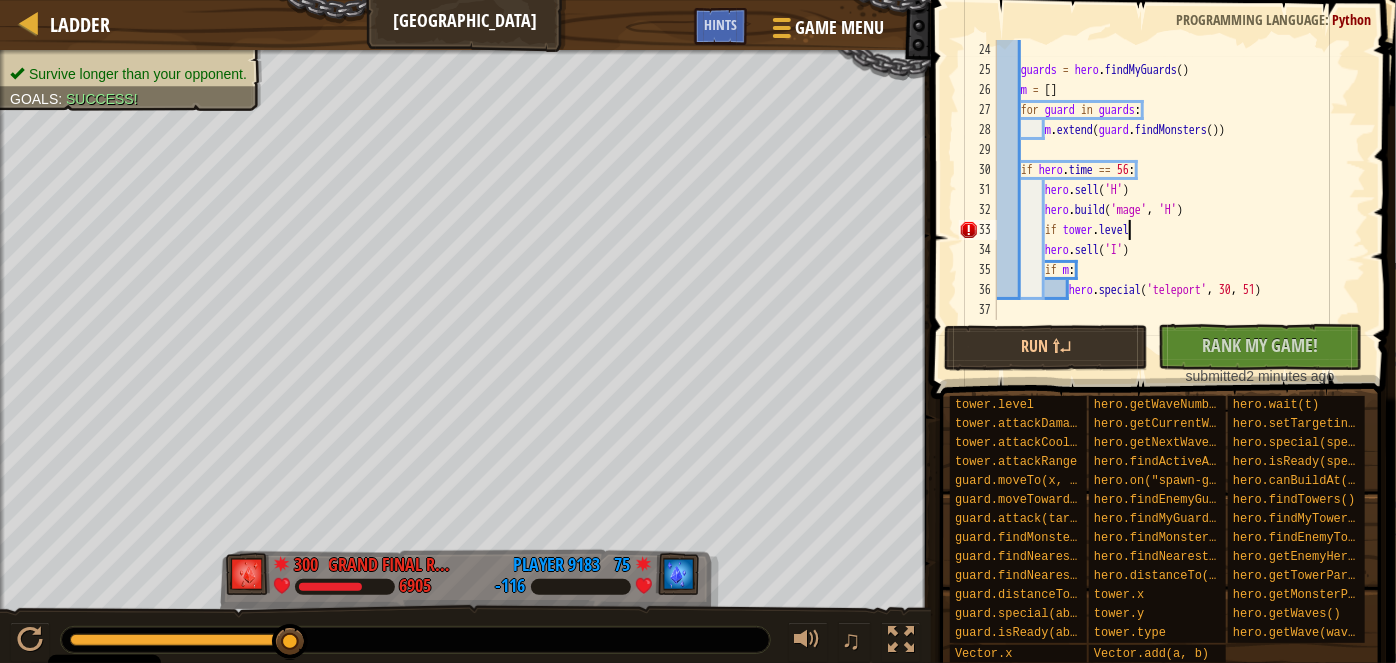 click on "guards   =   hero . findMyGuards ( )      m   =   [ ]      for   guard   in   guards :          m . extend ( guard . findMonsters ( ))           if   hero . time   ==   56 :          hero . sell ( 'H' )          hero . build ( 'mage' ,   'H' )          if   tower . level          hero . sell ( 'I' )          if   m :              hero . special ( 'teleport' ,   30 ,   51 )" at bounding box center (1172, 200) 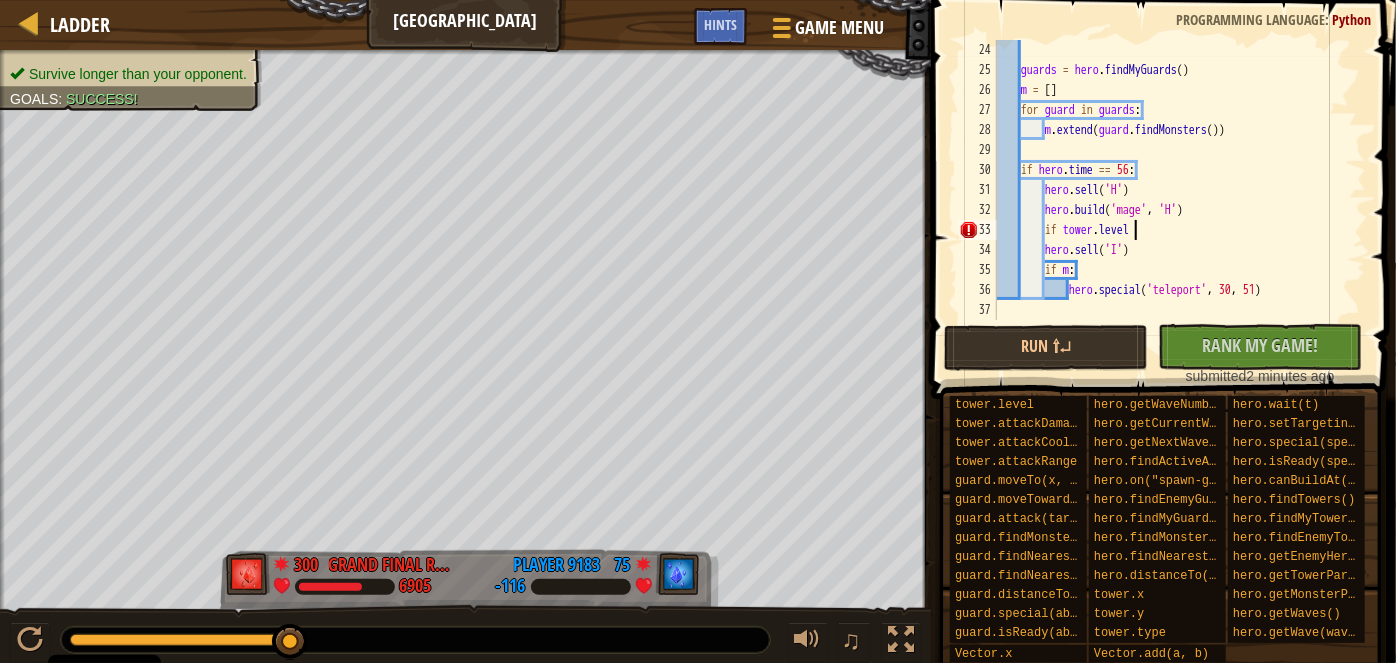 scroll, scrollTop: 9, scrollLeft: 10, axis: both 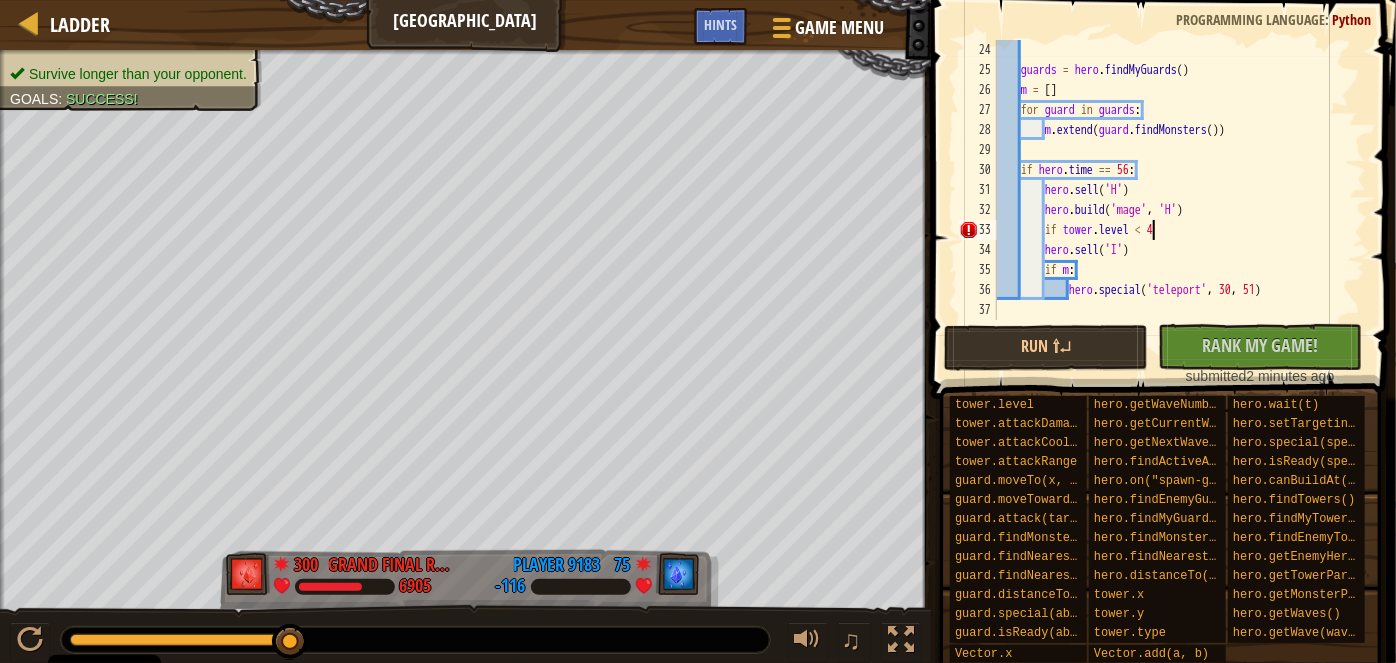type on "if tower.level < 4:" 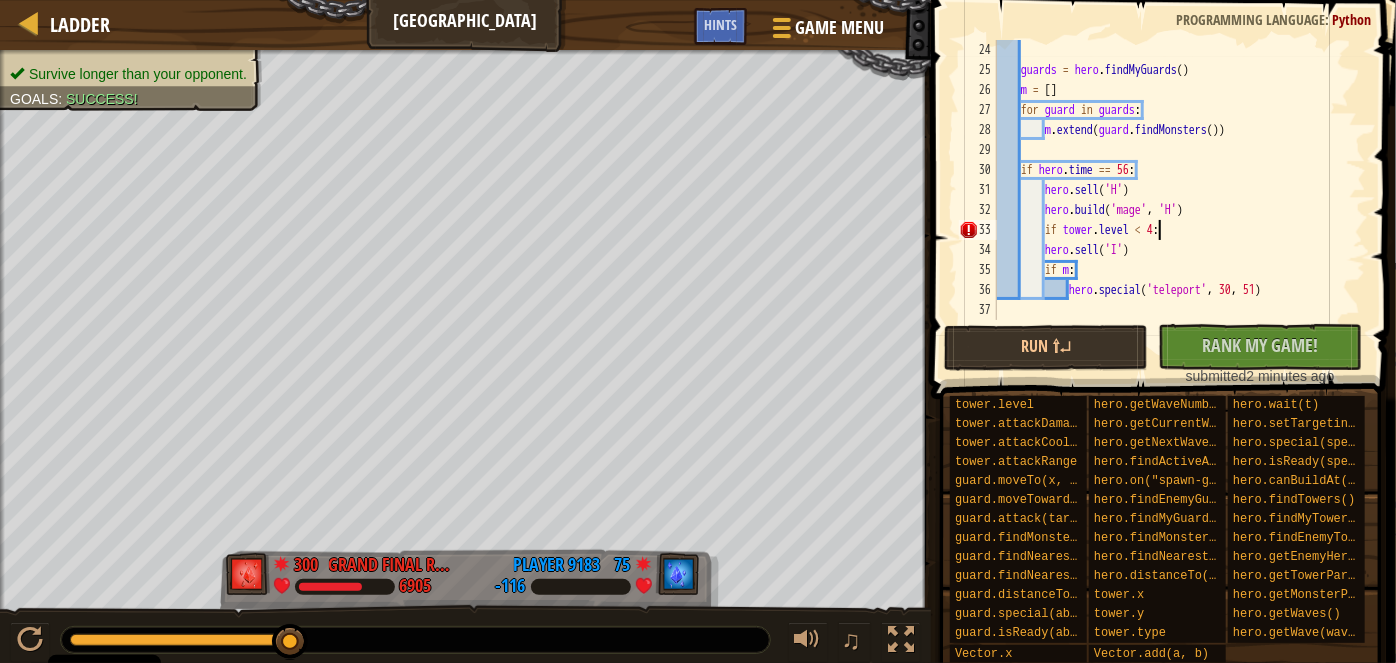 scroll, scrollTop: 9, scrollLeft: 5, axis: both 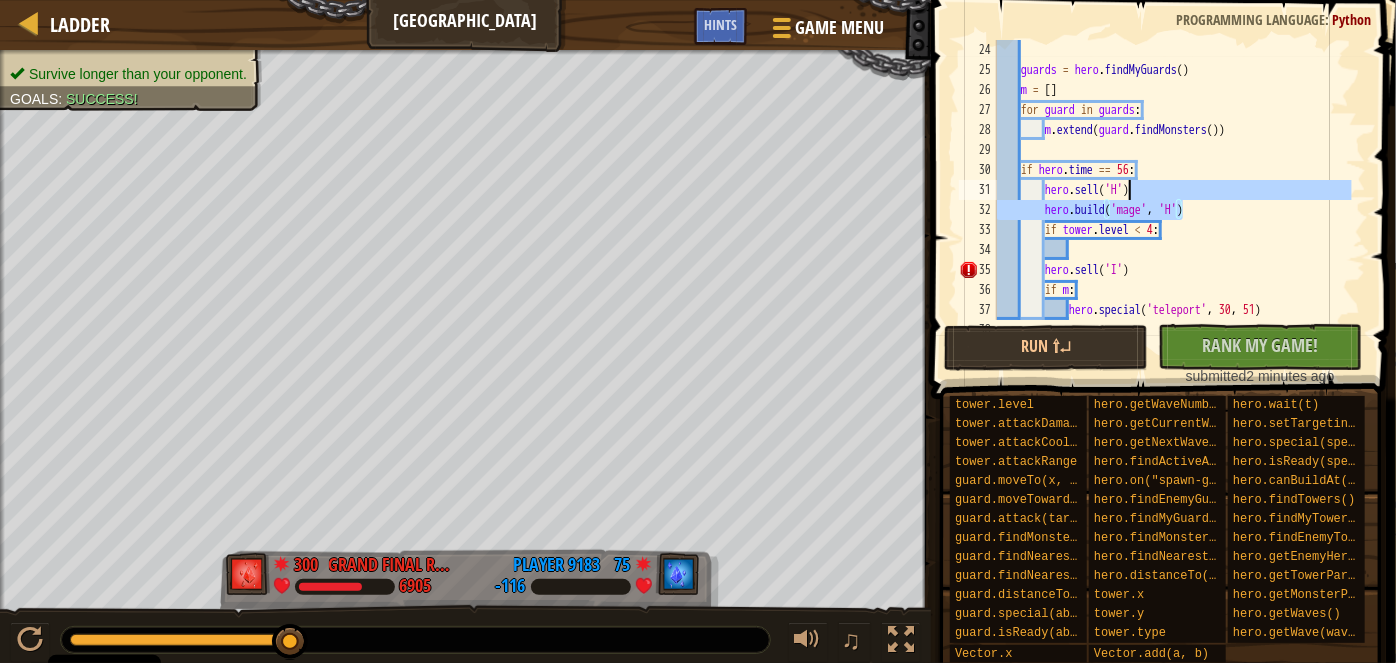 drag, startPoint x: 1190, startPoint y: 211, endPoint x: 1178, endPoint y: 184, distance: 29.546574 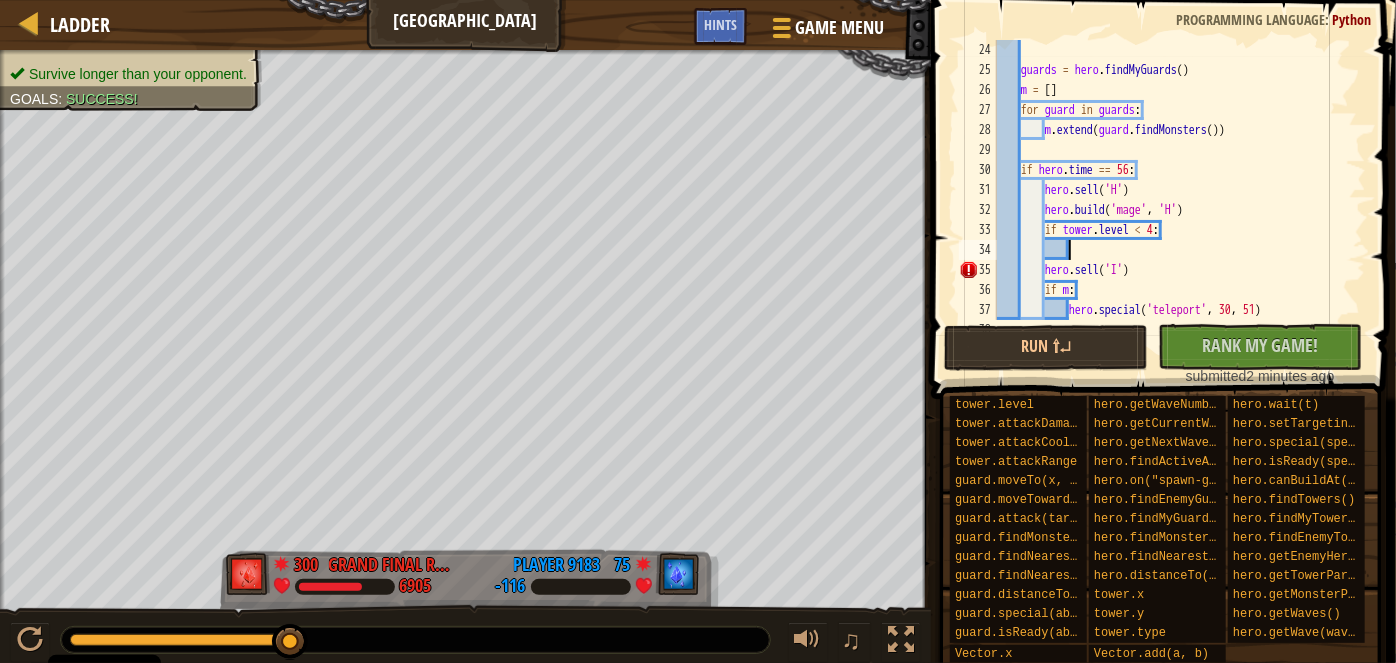 click on "guards   =   hero . findMyGuards ( )      m   =   [ ]      for   guard   in   guards :          m . extend ( guard . findMonsters ( ))           if   hero . time   ==   56 :          hero . sell ( 'H' )          hero . build ( 'mage' ,   'H' )          if   tower . level   <   4 :                       hero . sell ( 'I' )          if   m :              hero . special ( 'teleport' ,   30 ,   51 )" at bounding box center (1172, 200) 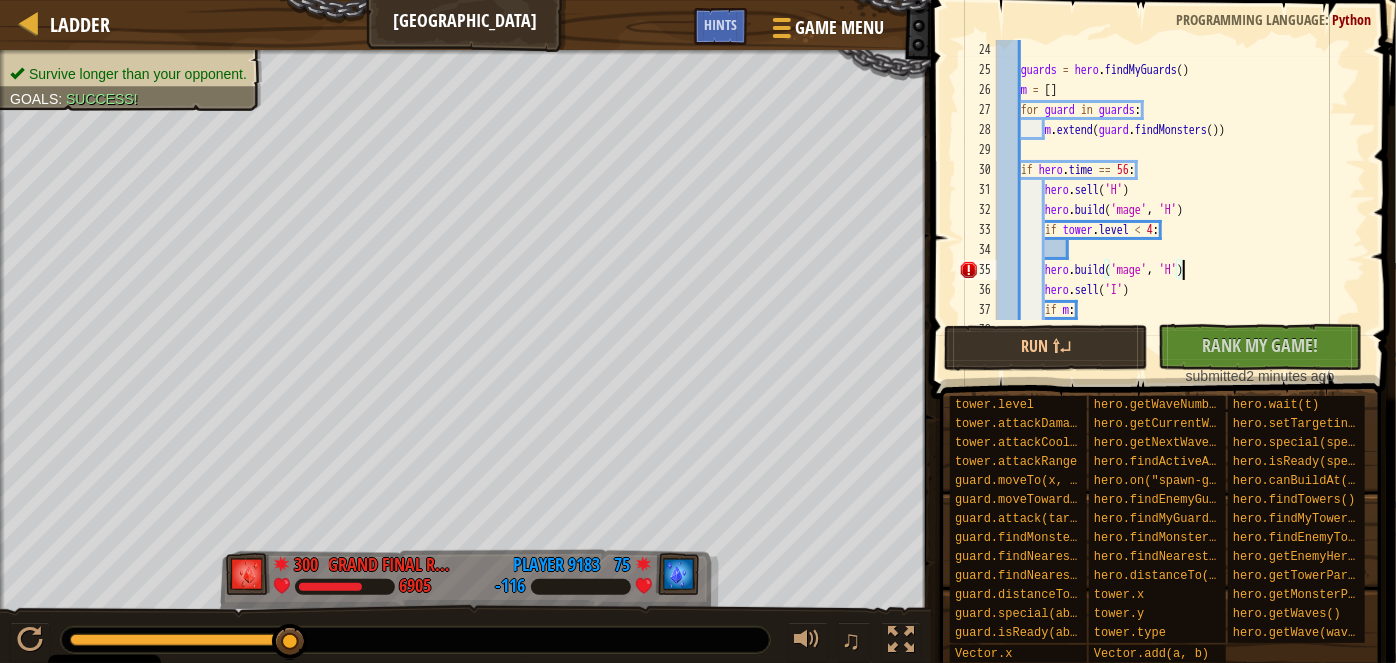 click on "guards   =   hero . findMyGuards ( )      m   =   [ ]      for   guard   in   guards :          m . extend ( guard . findMonsters ( ))           if   hero . time   ==   56 :          hero . sell ( 'H' )          hero . build ( 'mage' ,   'H' )          if   tower . level   <   4 :                       hero . build ( 'mage' ,   'H' )          hero . sell ( 'I' )          if   m :              hero . special ( 'teleport' ,   30 ,   51 )" at bounding box center [1172, 200] 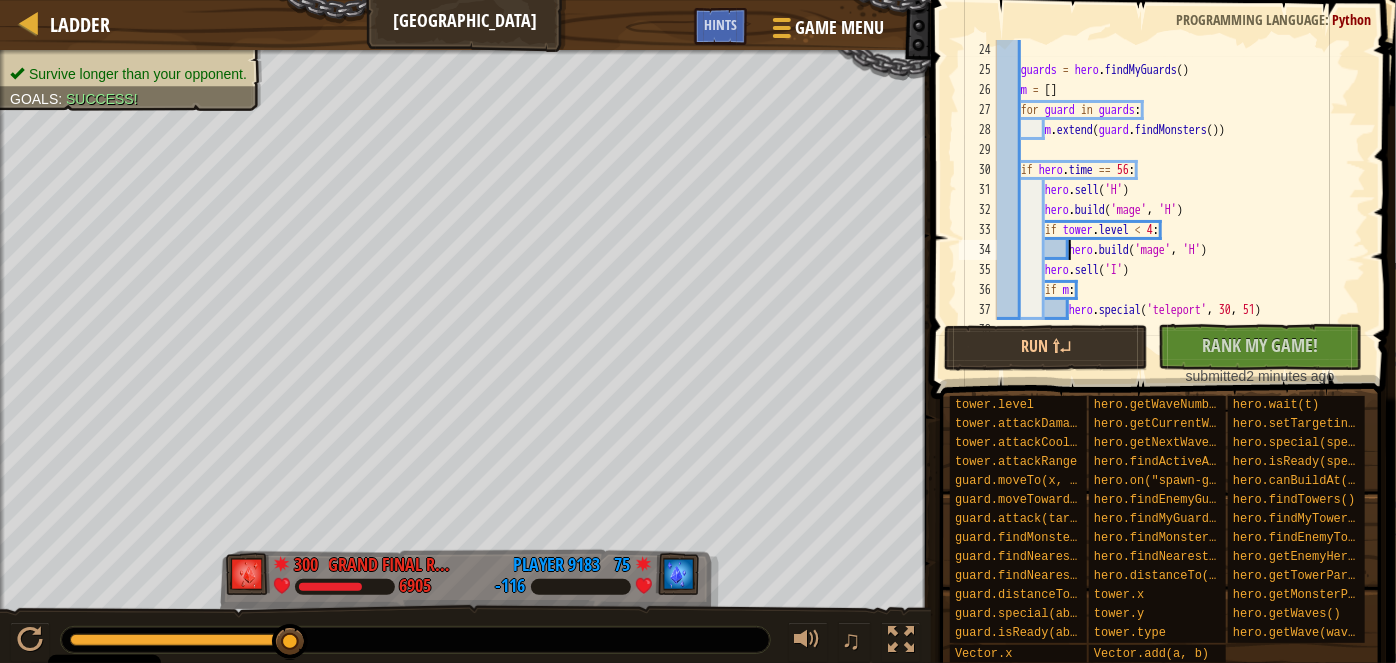 scroll, scrollTop: 480, scrollLeft: 0, axis: vertical 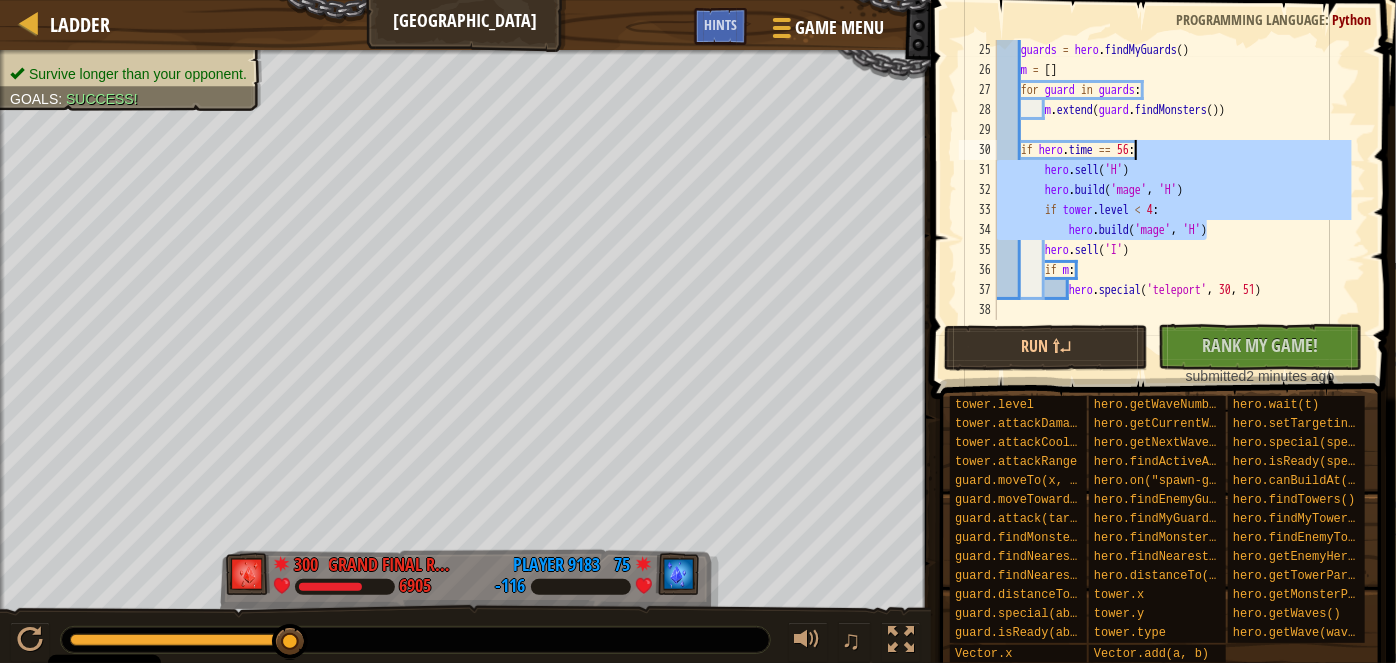 drag, startPoint x: 1212, startPoint y: 233, endPoint x: 1178, endPoint y: 146, distance: 93.40771 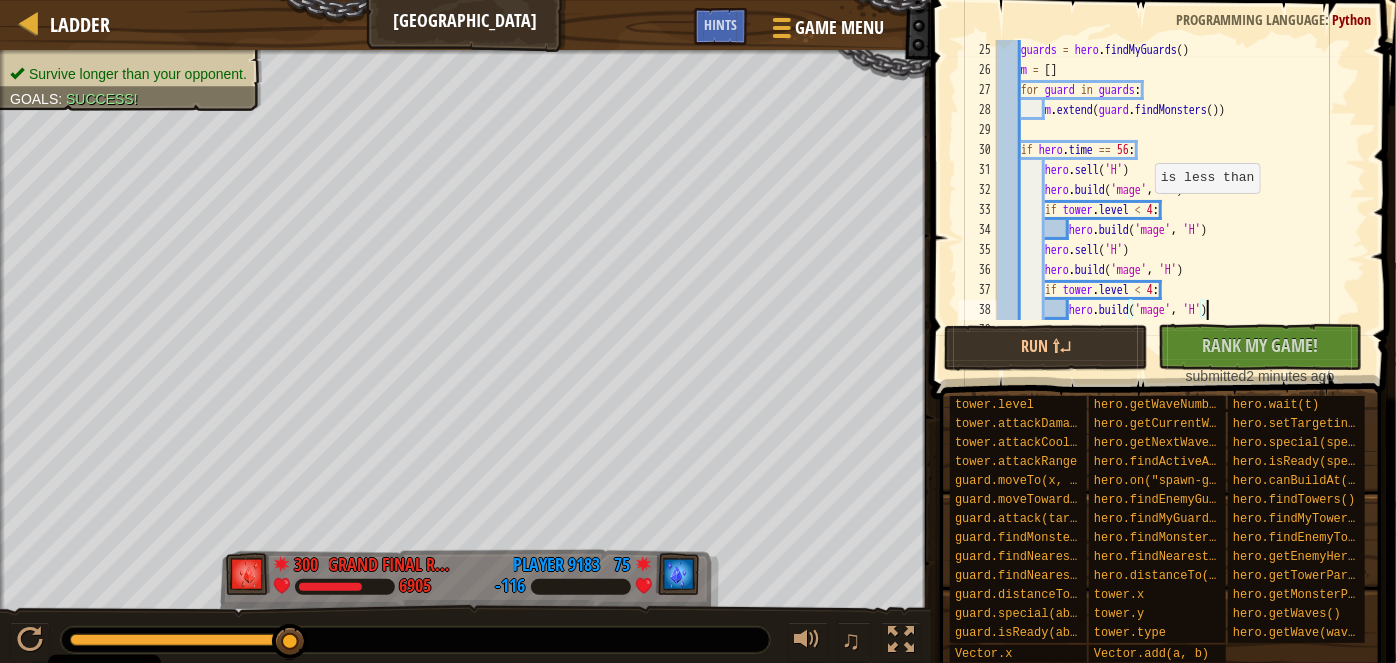 scroll, scrollTop: 534, scrollLeft: 0, axis: vertical 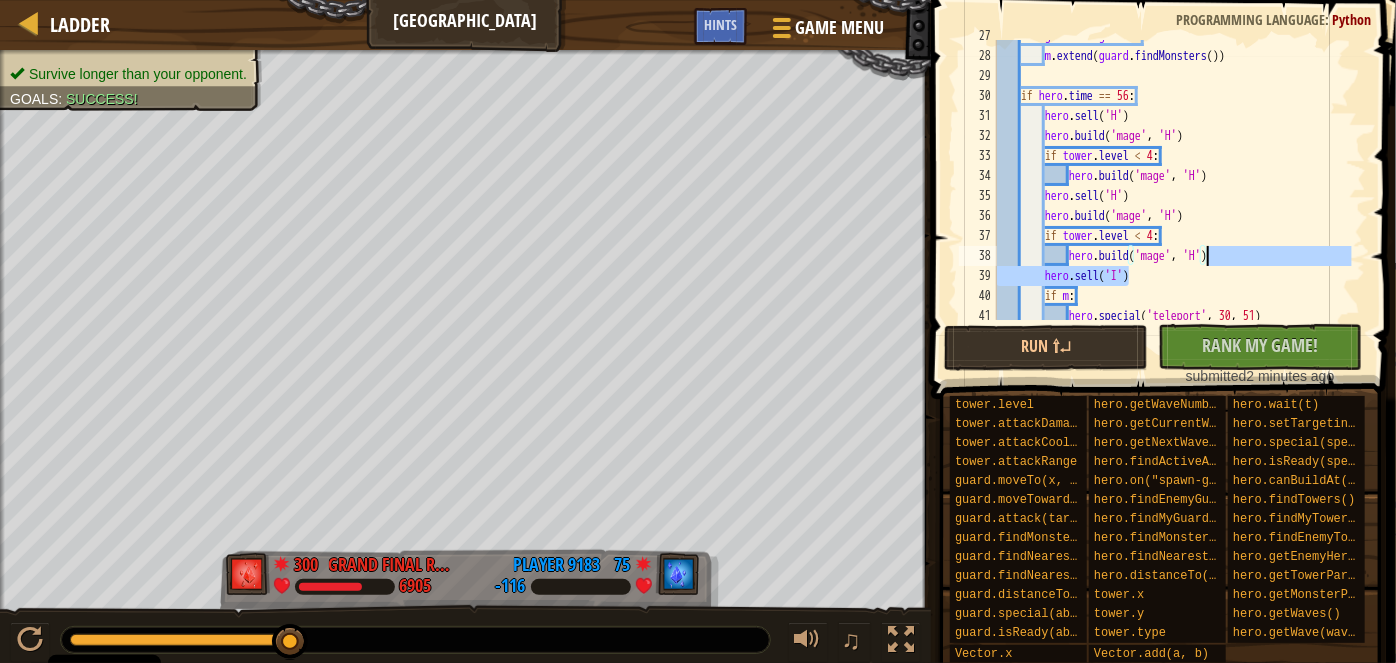 drag, startPoint x: 1181, startPoint y: 268, endPoint x: 1235, endPoint y: 246, distance: 58.30952 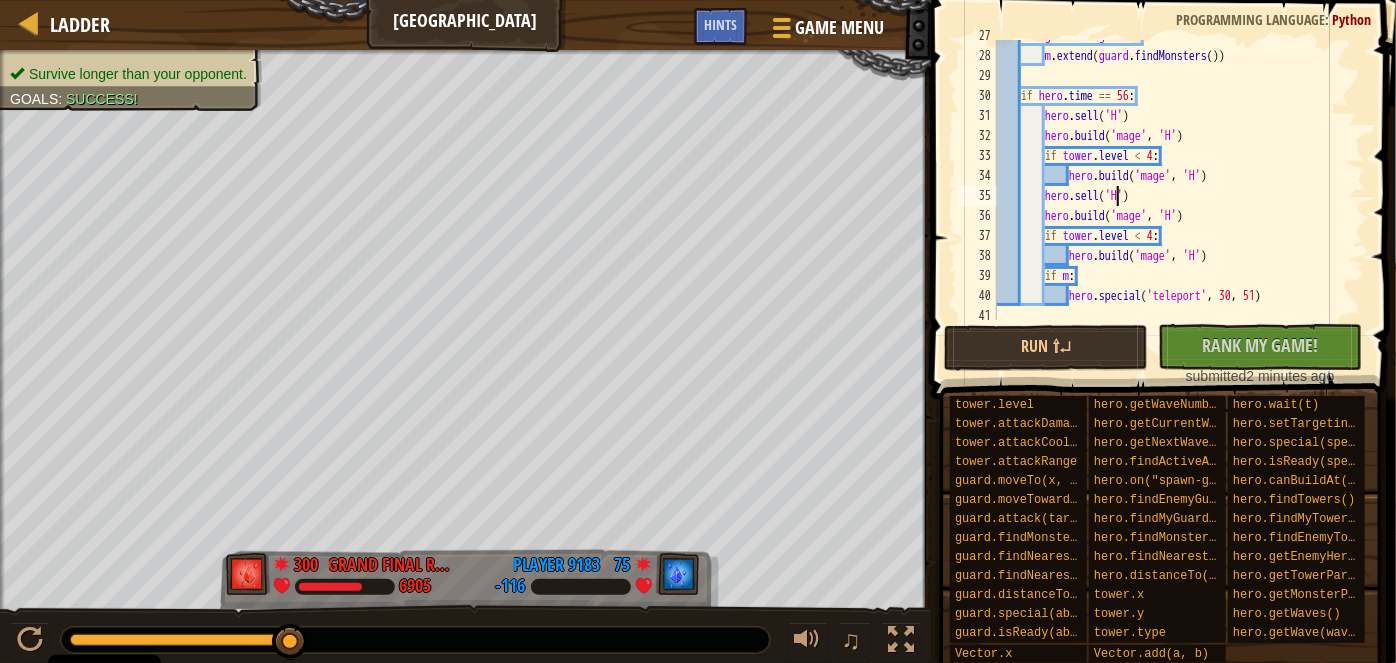 click on "for   guard   in   guards :          m . extend ( guard . findMonsters ( ))           if   hero . time   ==   56 :          hero . sell ( 'H' )          hero . build ( 'mage' ,   'H' )          if   tower . level   <   4 :              hero . build ( 'mage' ,   'H' )          hero . sell ( 'H' )          hero . build ( 'mage' ,   'H' )          if   tower . level   <   4 :              hero . build ( 'mage' ,   'H' )          if   m :              hero . special ( 'teleport' ,   30 ,   51 )" at bounding box center (1172, 186) 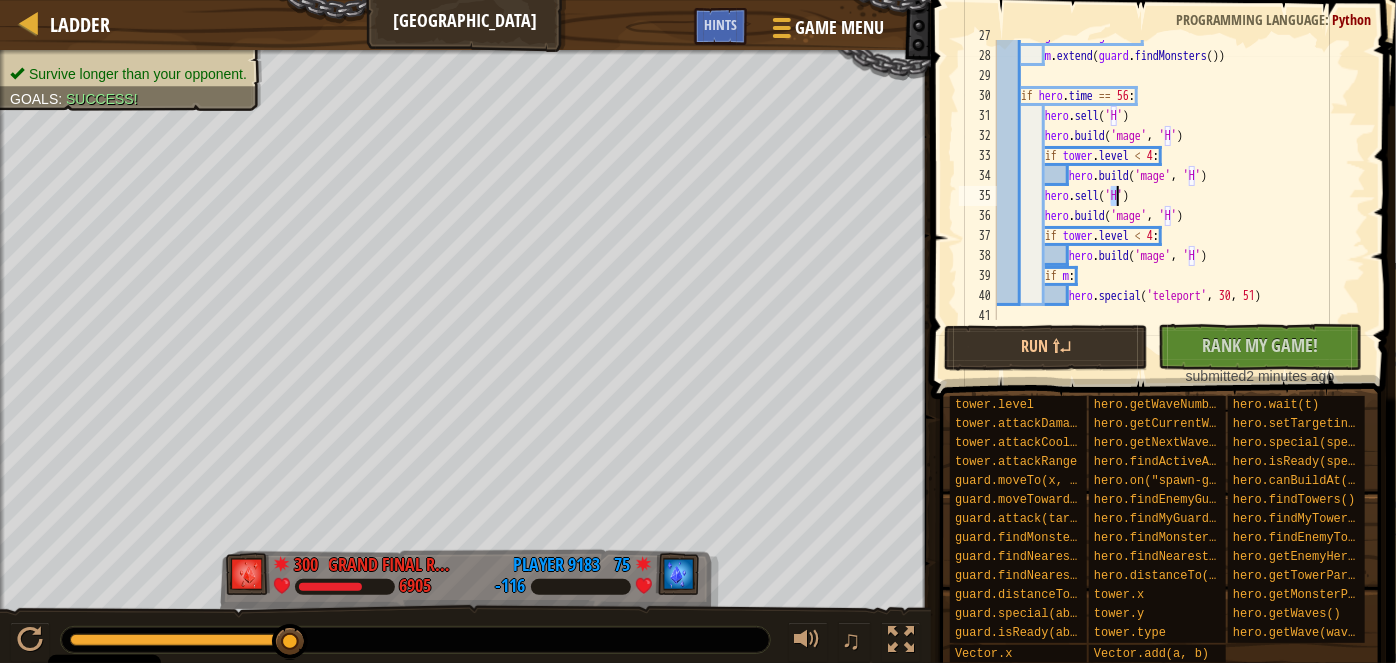 scroll, scrollTop: 9, scrollLeft: 9, axis: both 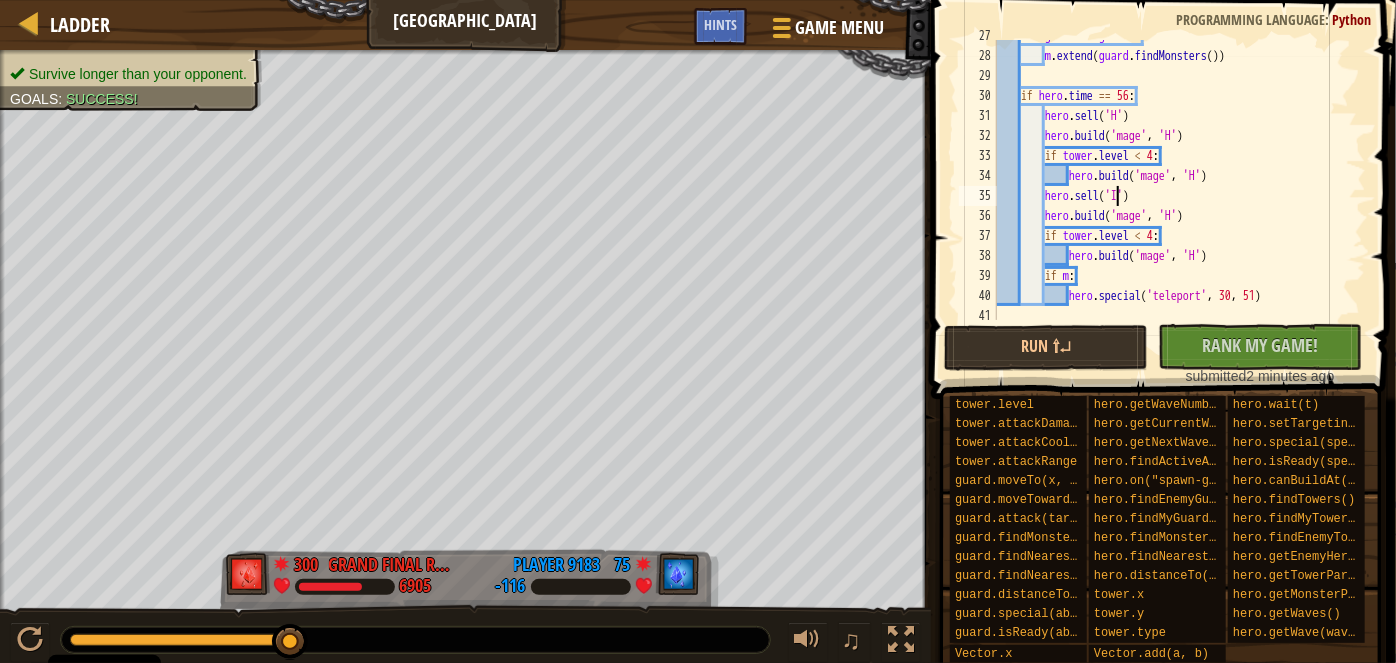 click on "for   guard   in   guards :          m . extend ( guard . findMonsters ( ))           if   hero . time   ==   56 :          hero . sell ( 'H' )          hero . build ( 'mage' ,   'H' )          if   tower . level   <   4 :              hero . build ( 'mage' ,   'H' )          hero . sell ( 'I' )          hero . build ( 'mage' ,   'H' )          if   tower . level   <   4 :              hero . build ( 'mage' ,   'H' )          if   m :              hero . special ( 'teleport' ,   30 ,   51 )" at bounding box center (1172, 186) 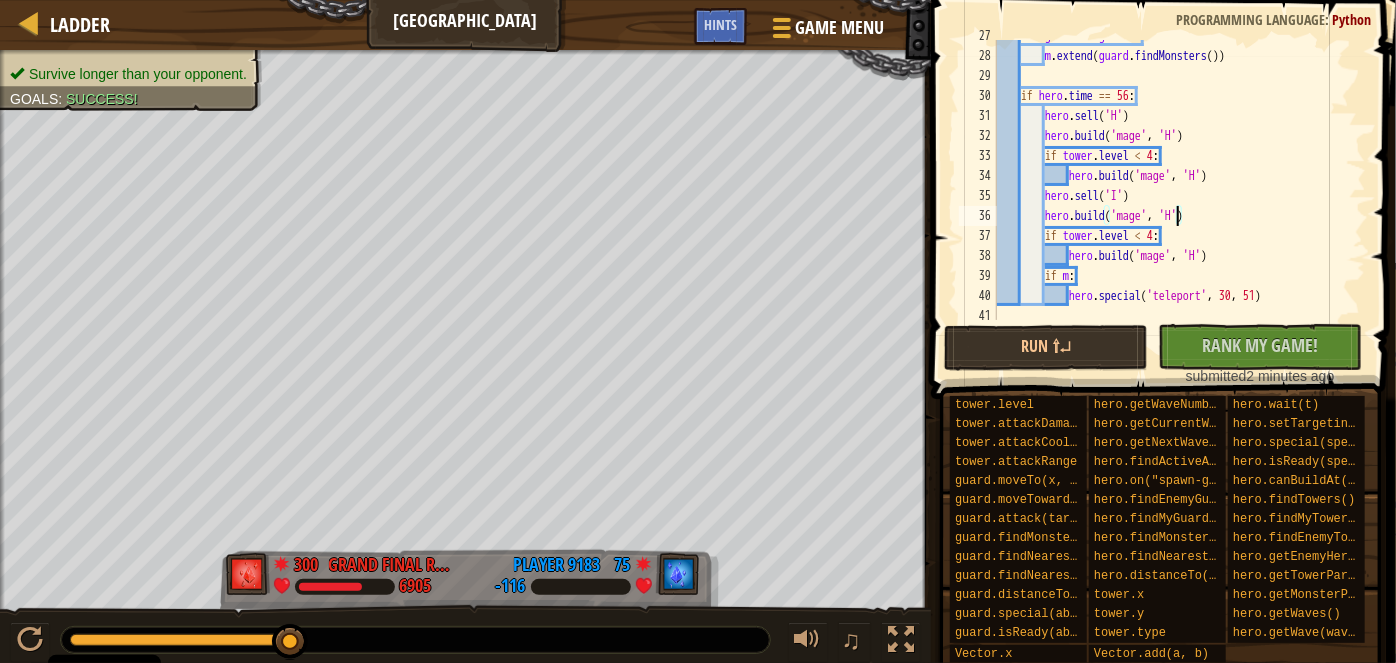click on "for   guard   in   guards :          m . extend ( guard . findMonsters ( ))           if   hero . time   ==   56 :          hero . sell ( 'H' )          hero . build ( 'mage' ,   'H' )          if   tower . level   <   4 :              hero . build ( 'mage' ,   'H' )          hero . sell ( 'I' )          hero . build ( 'mage' ,   'H' )          if   tower . level   <   4 :              hero . build ( 'mage' ,   'H' )          if   m :              hero . special ( 'teleport' ,   30 ,   51 )" at bounding box center (1172, 186) 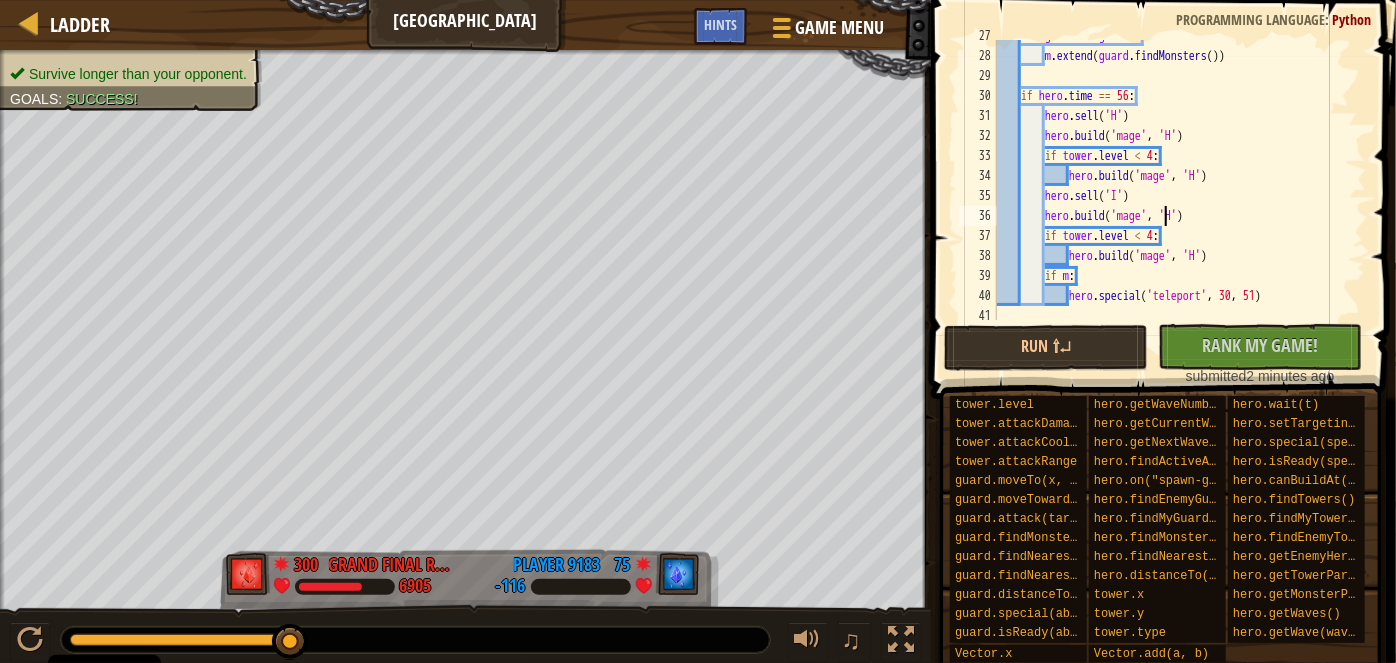click on "for   guard   in   guards :          m . extend ( guard . findMonsters ( ))           if   hero . time   ==   56 :          hero . sell ( 'H' )          hero . build ( 'mage' ,   'H' )          if   tower . level   <   4 :              hero . build ( 'mage' ,   'H' )          hero . sell ( 'I' )          hero . build ( 'mage' ,   'H' )          if   tower . level   <   4 :              hero . build ( 'mage' ,   'H' )          if   m :              hero . special ( 'teleport' ,   30 ,   51 )" at bounding box center (1172, 186) 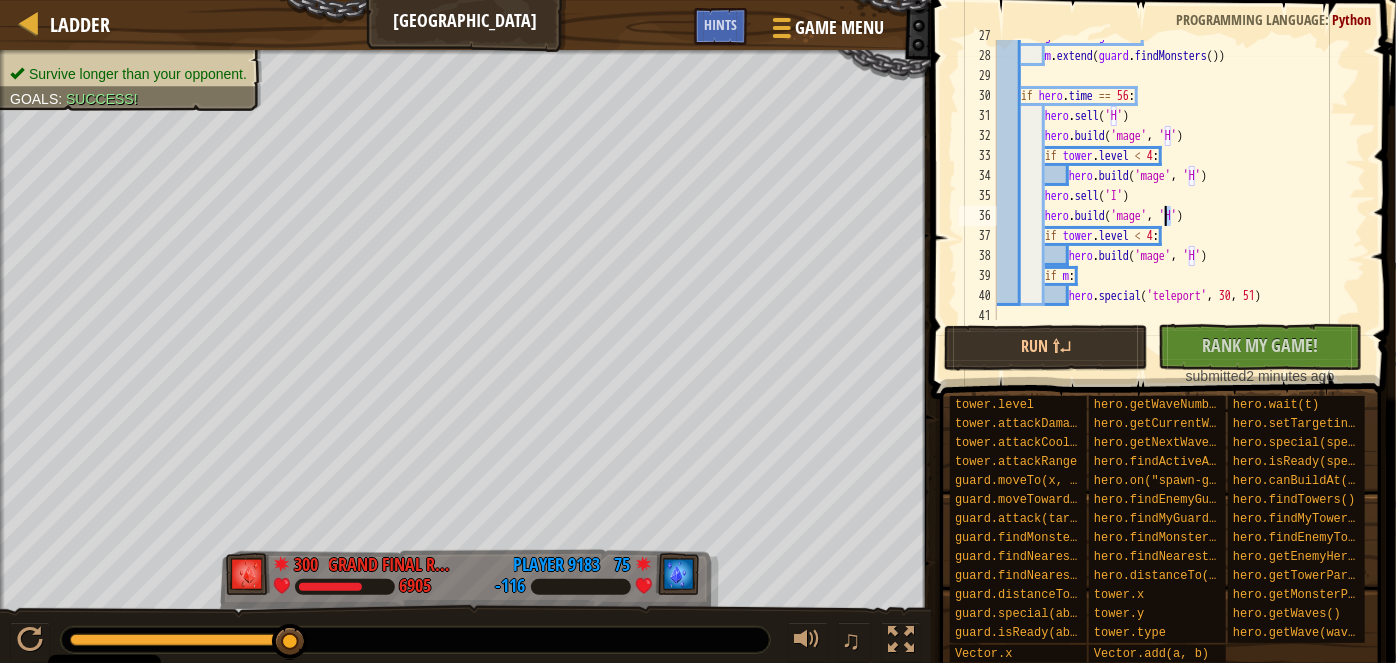 scroll, scrollTop: 9, scrollLeft: 13, axis: both 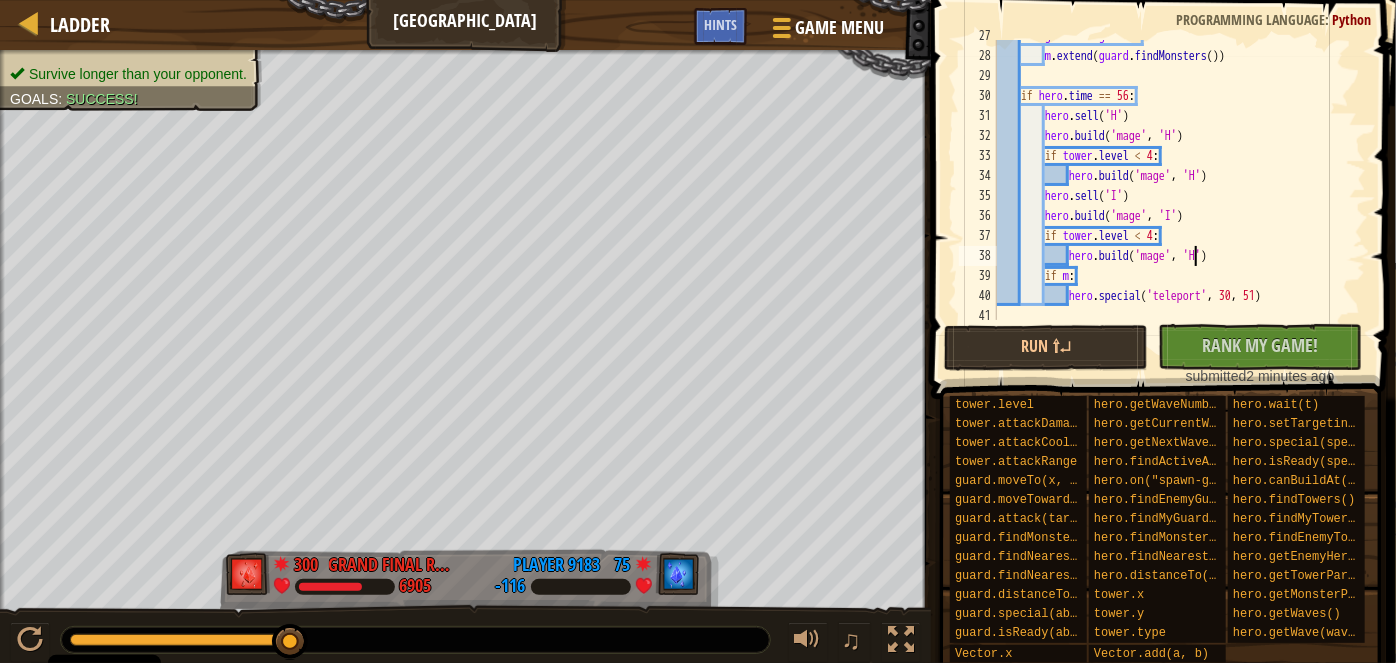 click on "for   guard   in   guards :          m . extend ( guard . findMonsters ( ))           if   hero . time   ==   56 :          hero . sell ( 'H' )          hero . build ( 'mage' ,   'H' )          if   tower . level   <   4 :              hero . build ( 'mage' ,   'H' )          hero . sell ( 'I' )          hero . build ( 'mage' ,   'I' )          if   tower . level   <   4 :              hero . build ( 'mage' ,   'H' )          if   m :              hero . special ( 'teleport' ,   30 ,   51 )" at bounding box center (1172, 186) 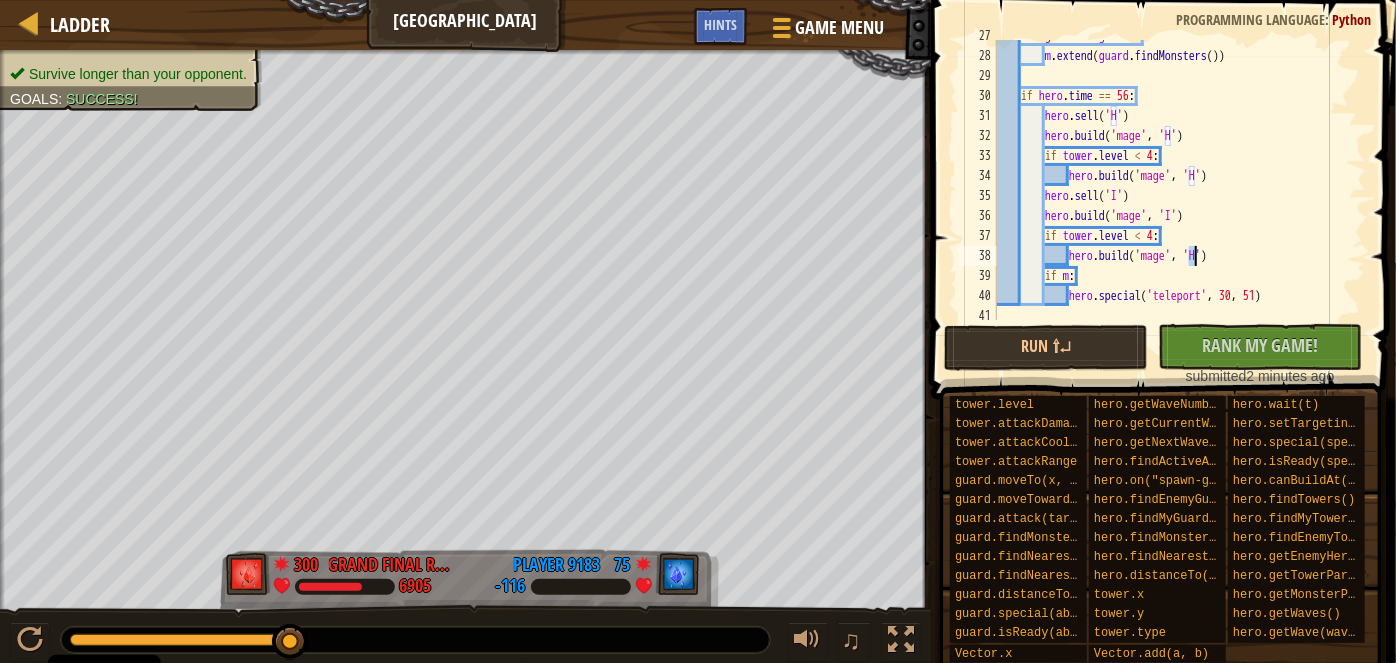scroll, scrollTop: 9, scrollLeft: 16, axis: both 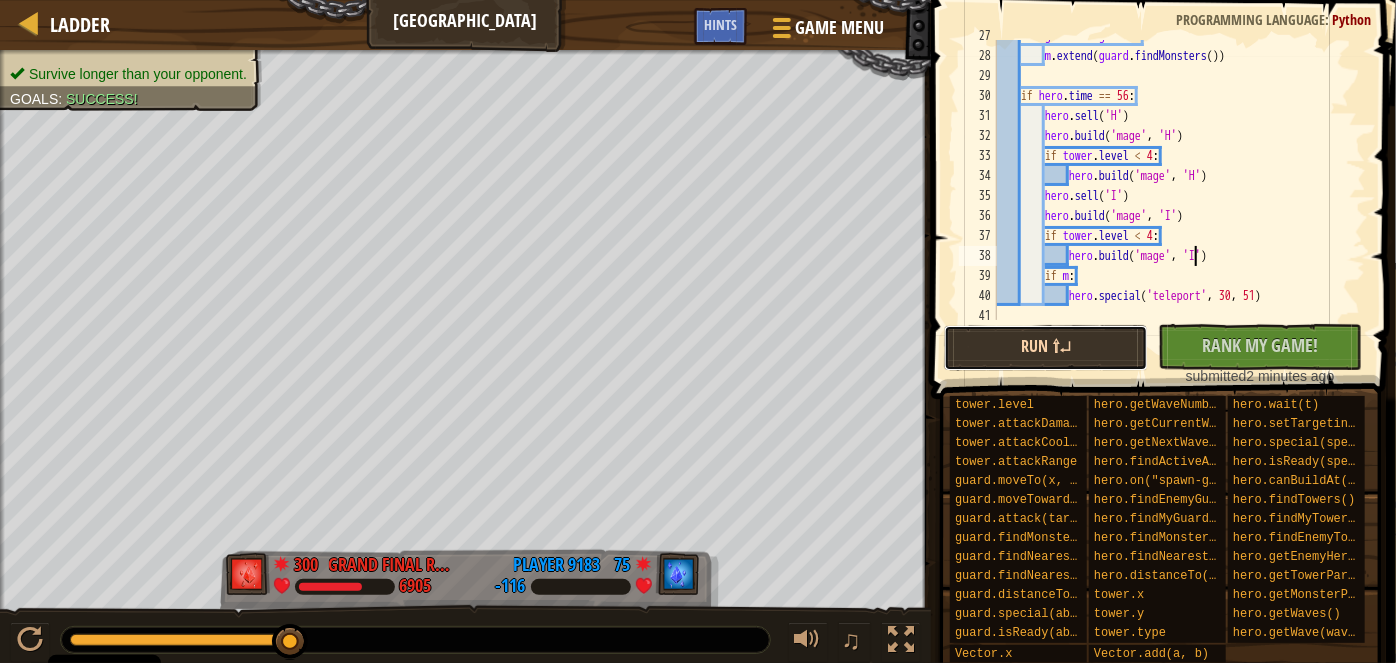 click on "Run ⇧↵" at bounding box center [1046, 348] 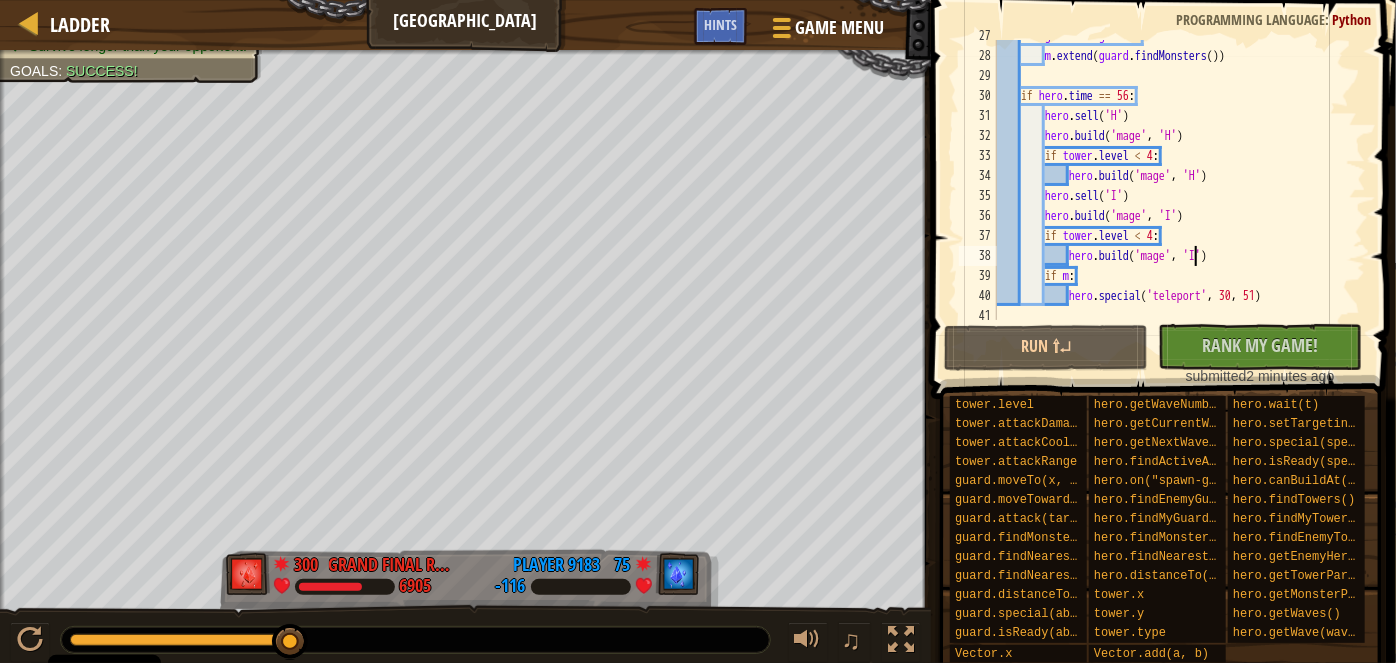 click on "for   guard   in   guards :          m . extend ( guard . findMonsters ( ))           if   hero . time   ==   56 :          hero . sell ( 'H' )          hero . build ( 'mage' ,   'H' )          if   tower . level   <   4 :              hero . build ( 'mage' ,   'H' )          hero . sell ( 'I' )          hero . build ( 'mage' ,   'I' )          if   tower . level   <   4 :              hero . build ( 'mage' ,   'I' )          if   m :              hero . special ( 'teleport' ,   30 ,   51 )" at bounding box center [1172, 186] 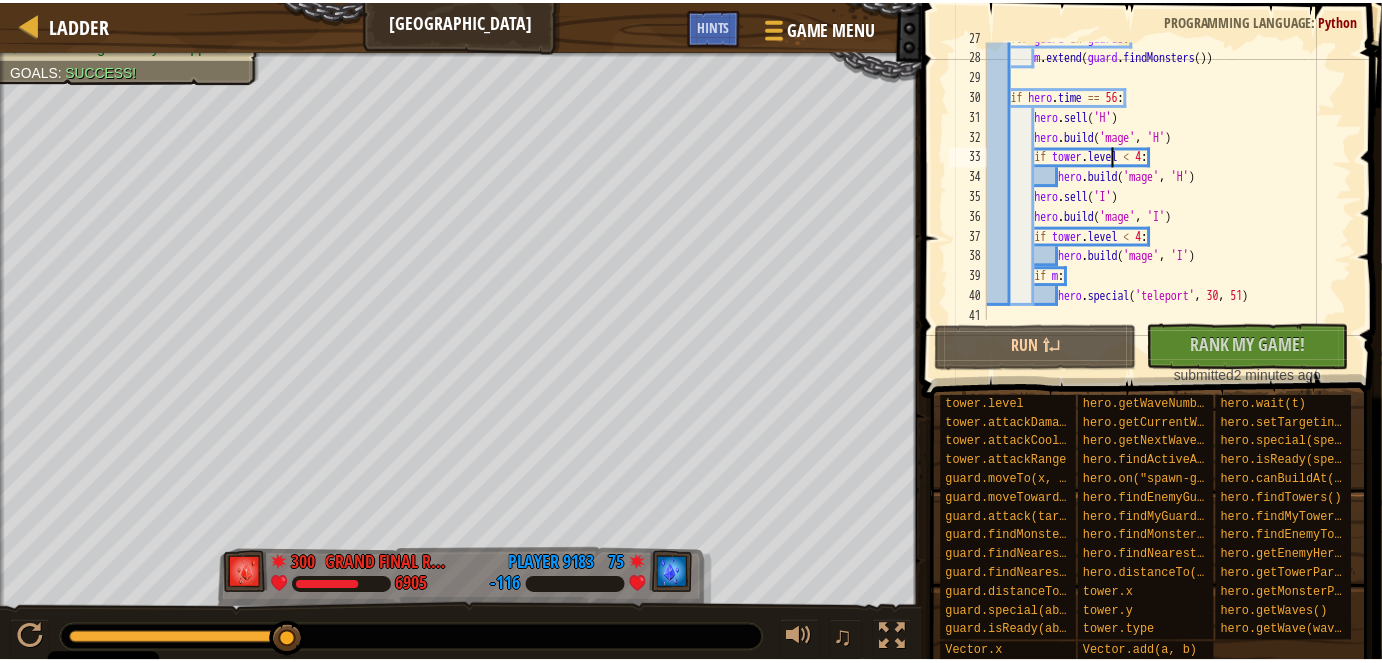 scroll, scrollTop: 9, scrollLeft: 12, axis: both 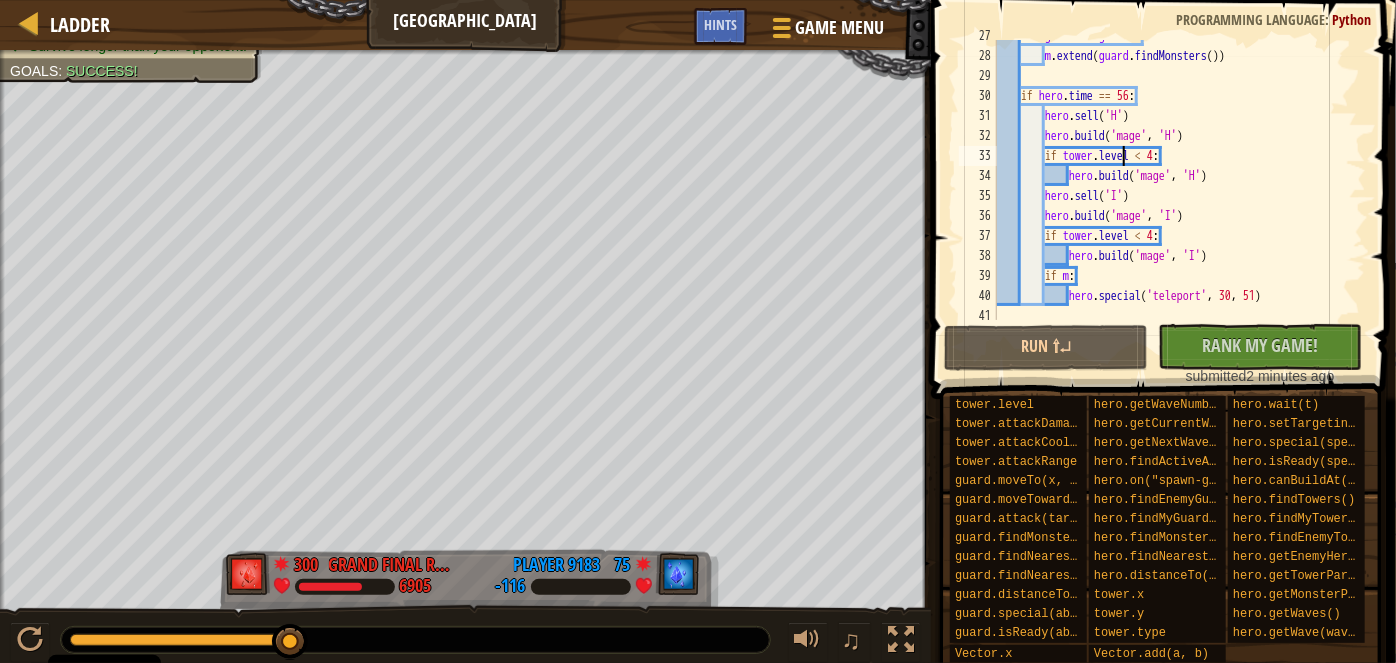 type on "hero.special('teleport', 30, 51)" 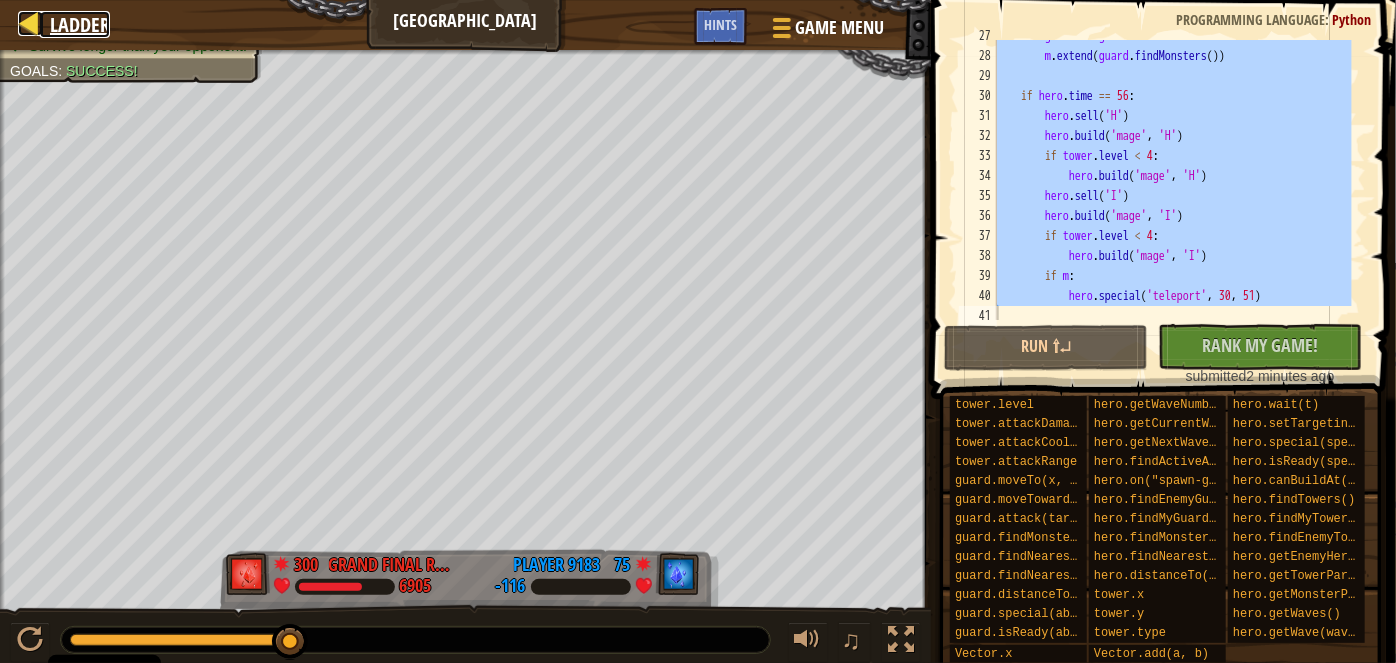 click on "Ladder" at bounding box center (80, 24) 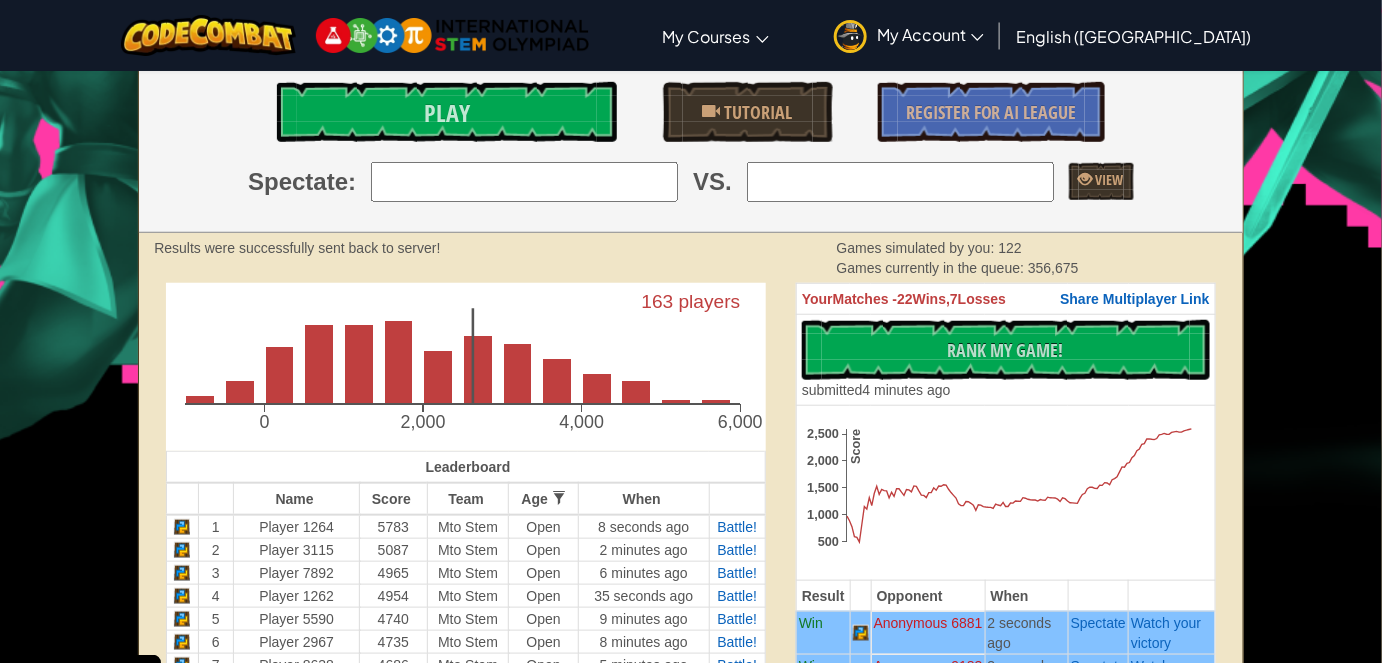scroll, scrollTop: 454, scrollLeft: 0, axis: vertical 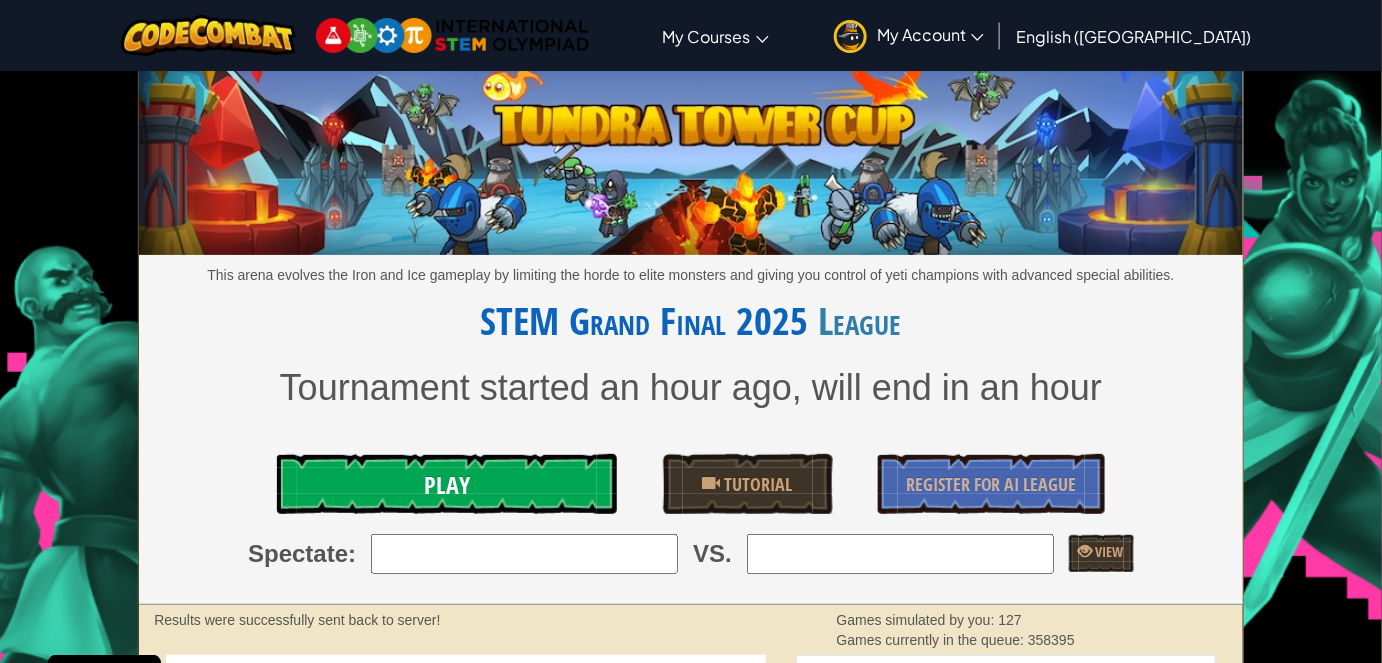 click on "Play" at bounding box center (447, 484) 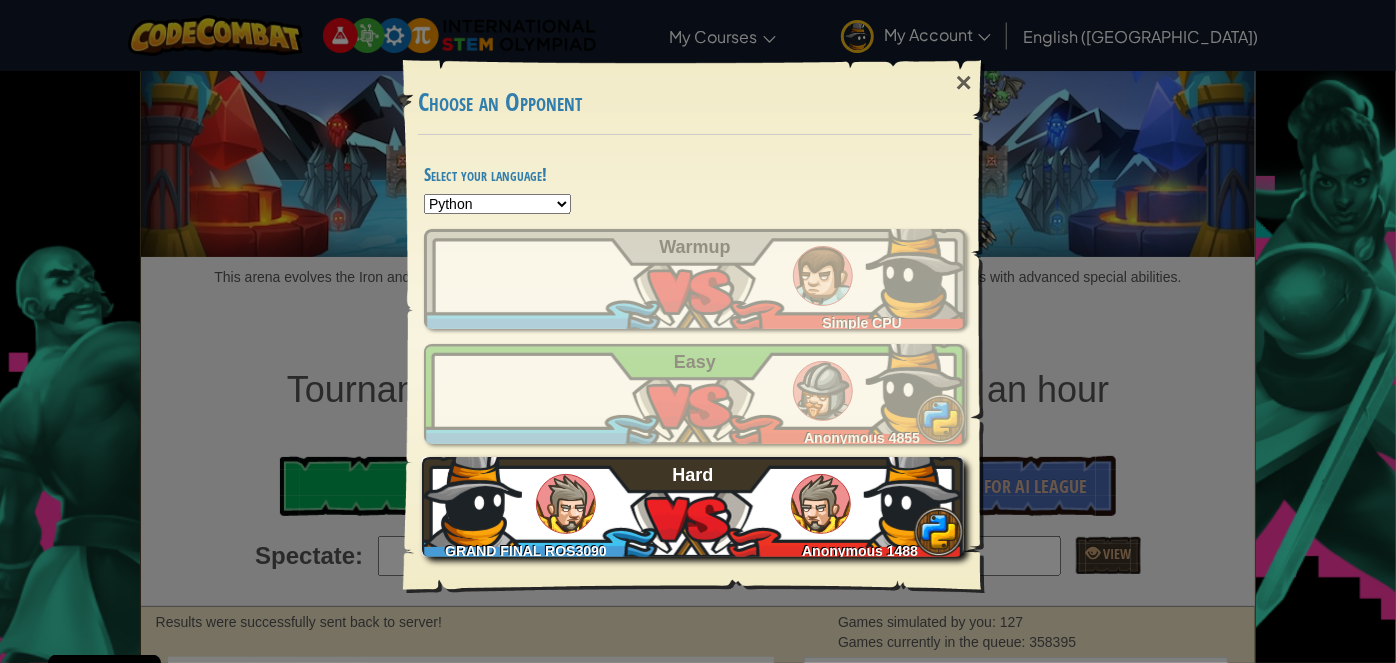 click on "GRAND FINAL ROS3090 GFS1275 Anonymous 1488 Hard" at bounding box center [693, 507] 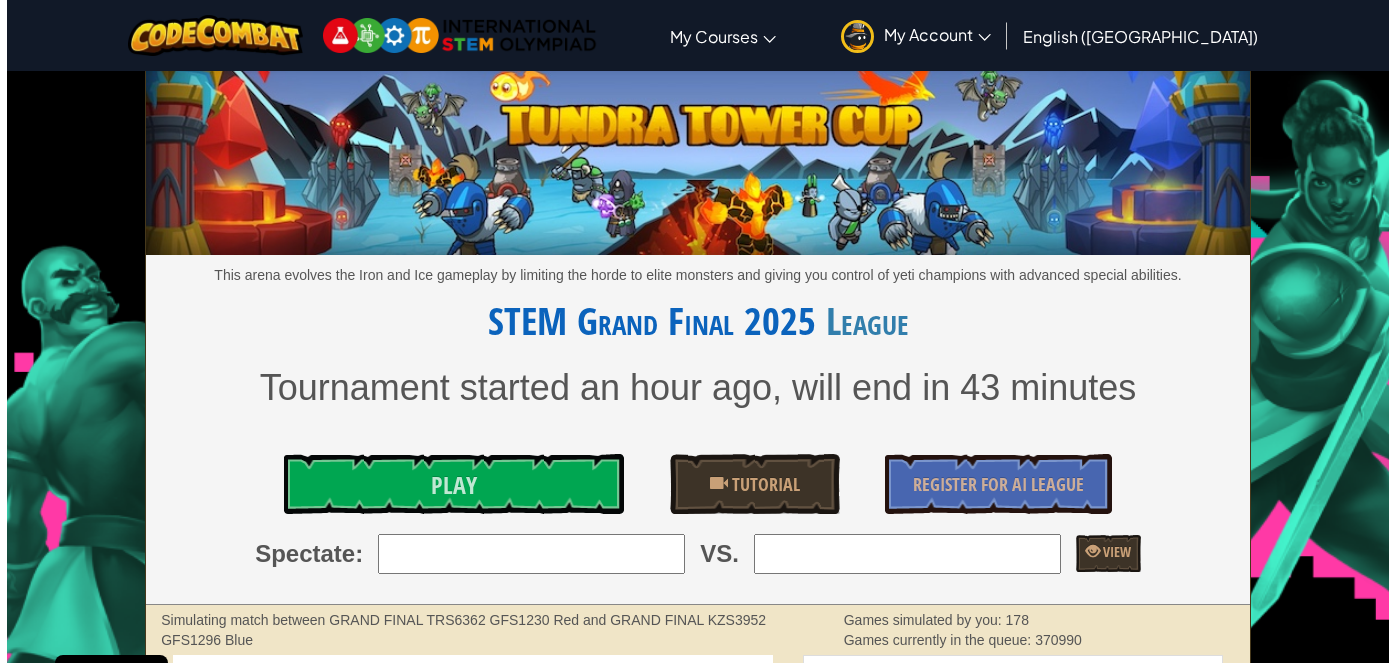 scroll, scrollTop: 0, scrollLeft: 0, axis: both 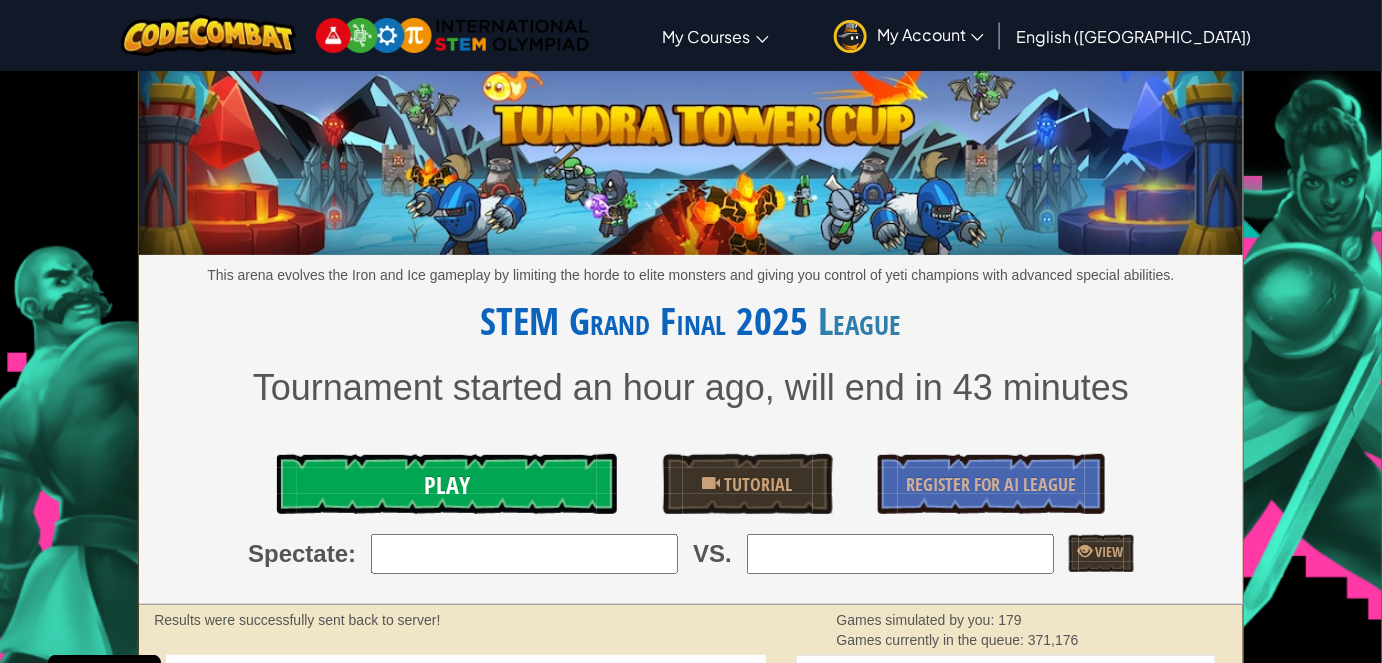 click on "Play" at bounding box center [447, 484] 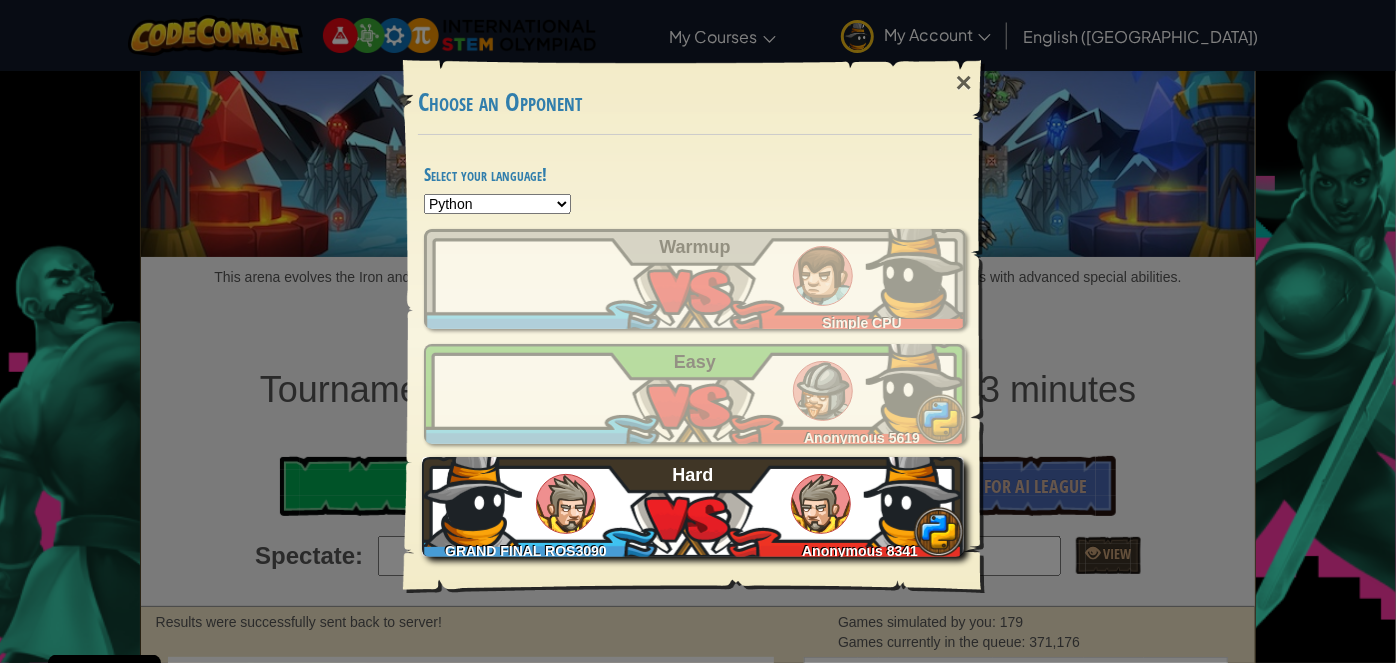 click at bounding box center (914, 497) 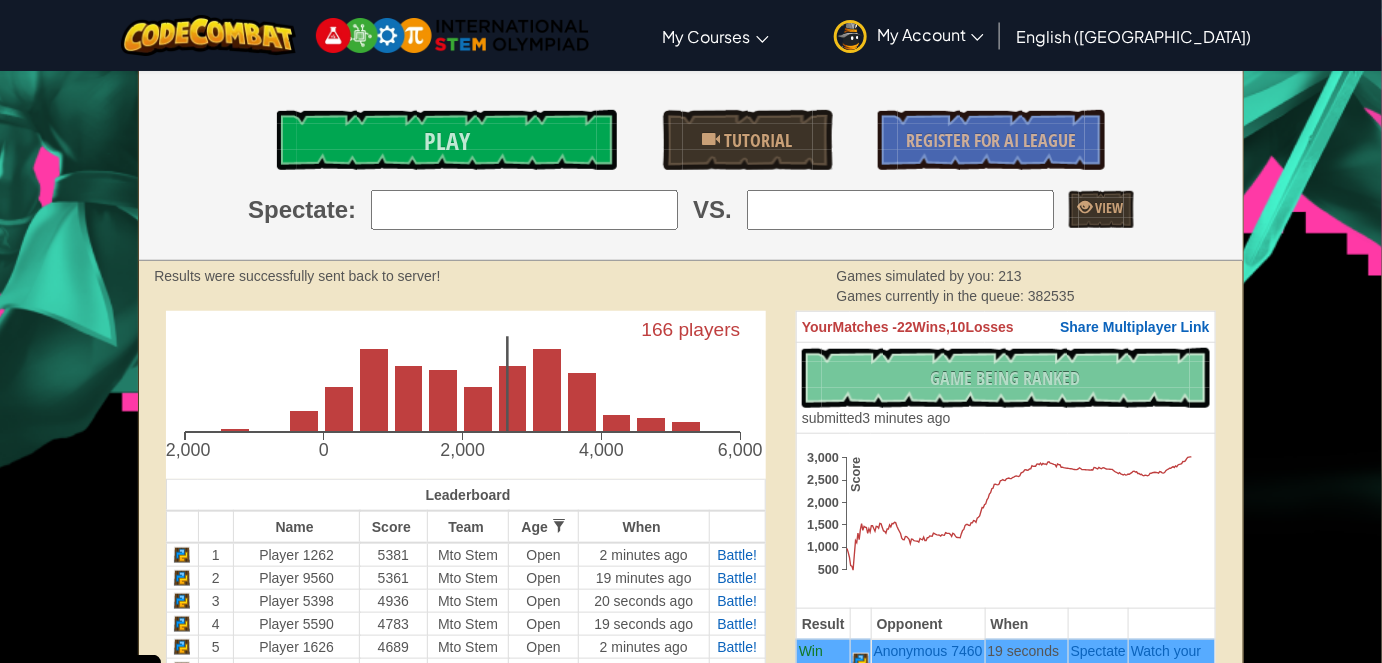 scroll, scrollTop: 303, scrollLeft: 0, axis: vertical 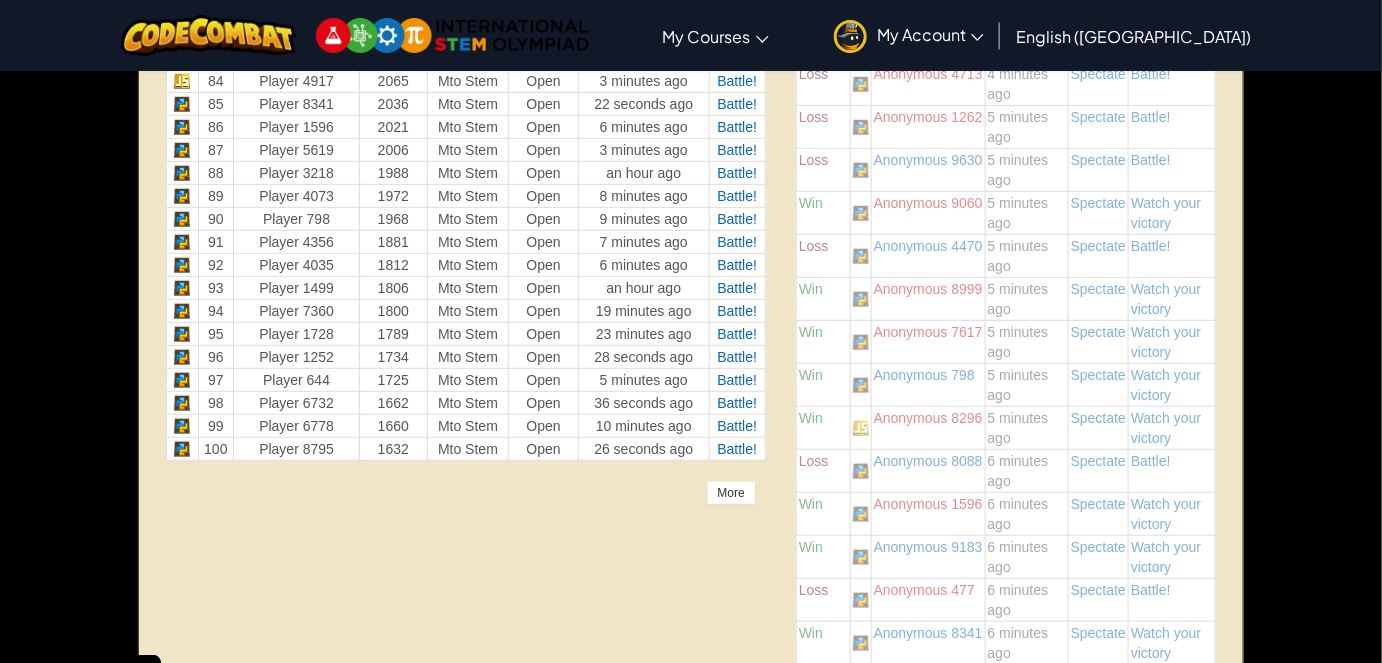 click on "More" at bounding box center (731, 493) 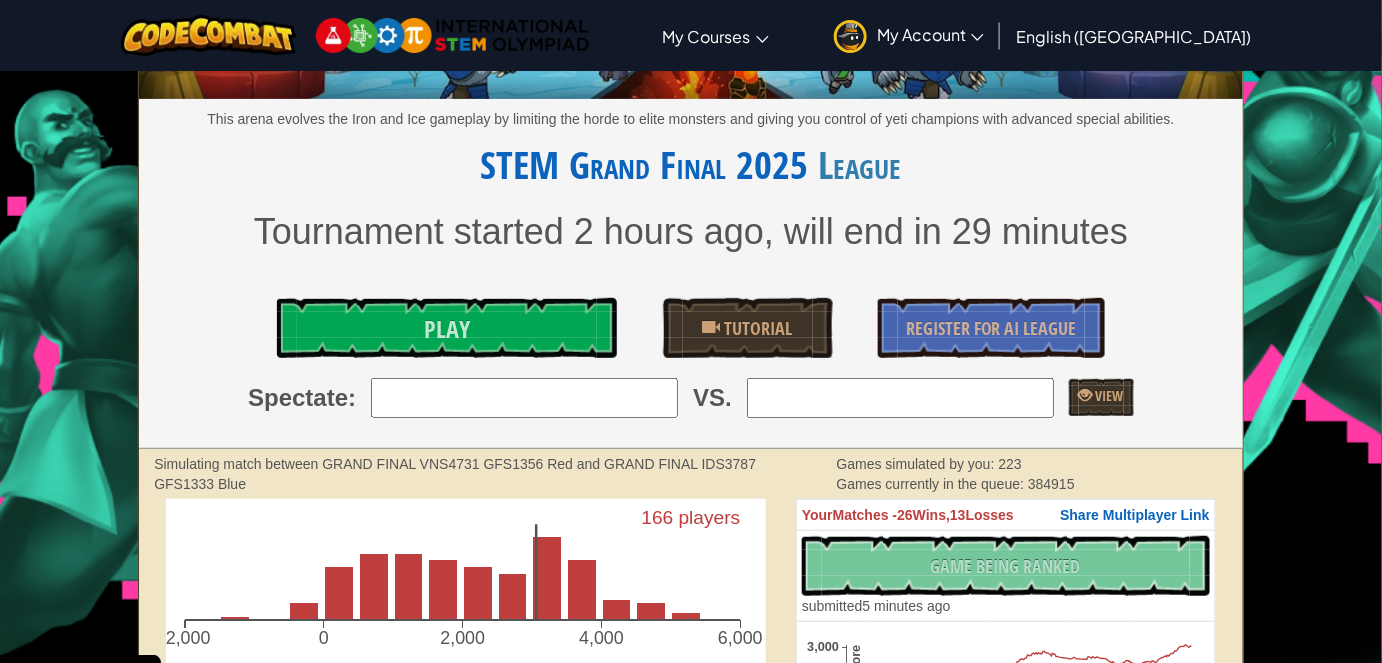 scroll, scrollTop: 151, scrollLeft: 0, axis: vertical 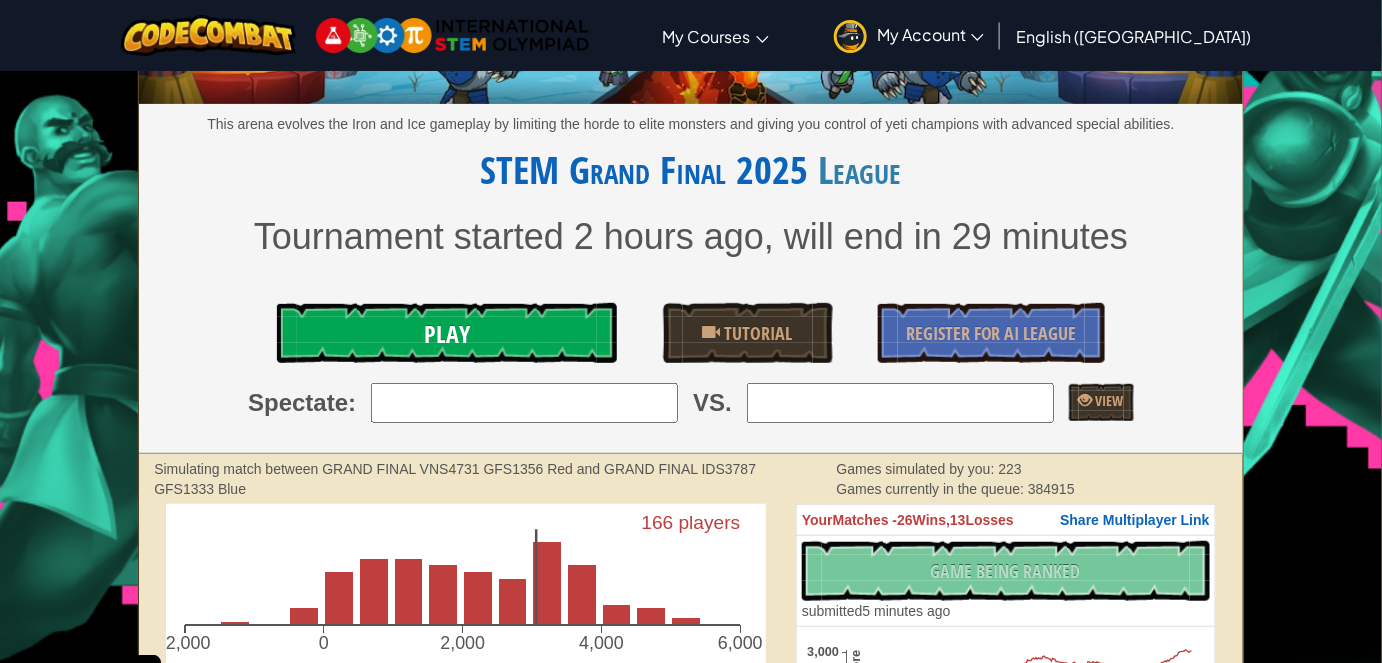 click on "Play" at bounding box center [447, 334] 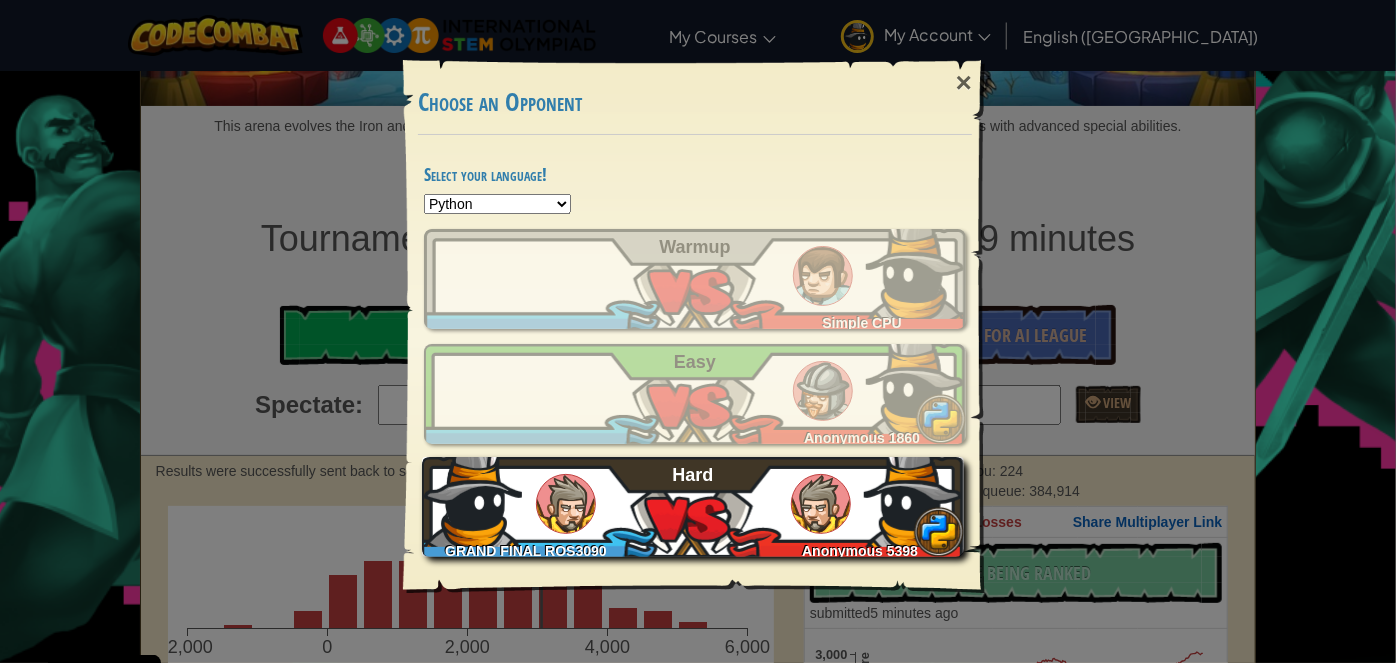 click on "GRAND FINAL ROS3090 GFS1275 Anonymous 5398 Hard" at bounding box center (693, 507) 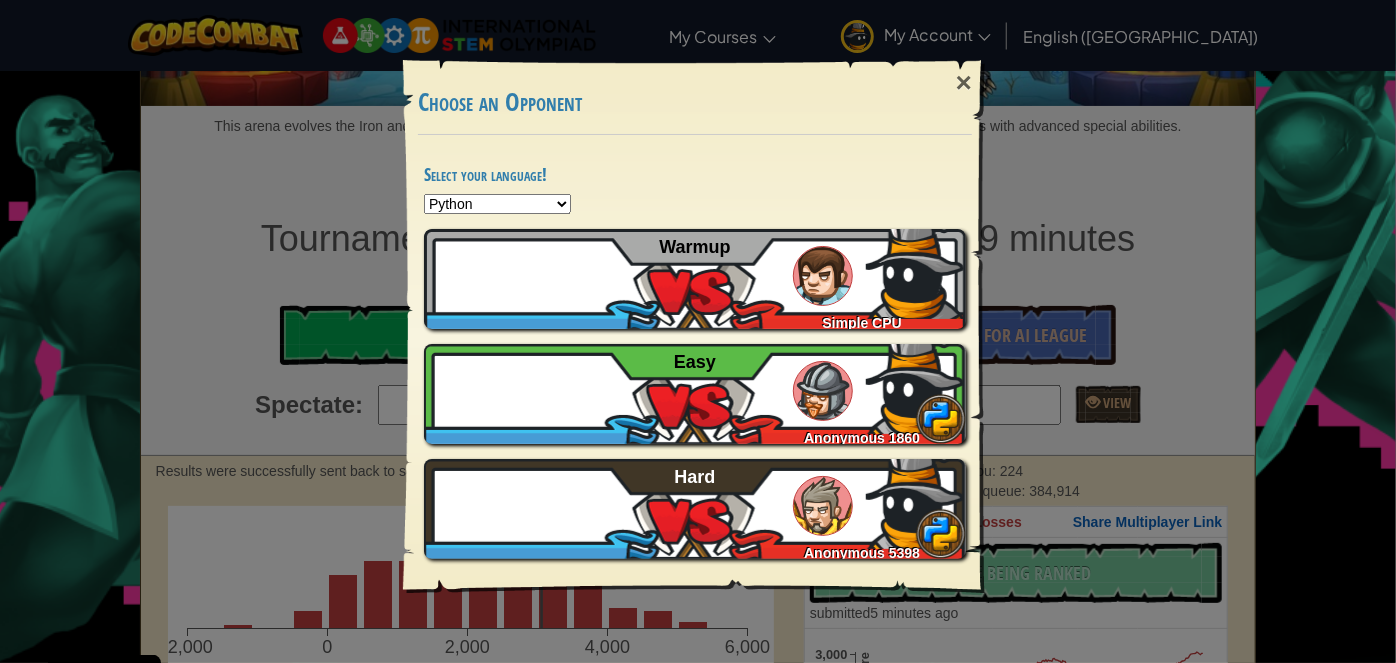 click on "× Choose an Opponent Select your language! Python JavaScript CoffeeScript Lua C++ Java (Experimental) Play Tutorial Recommended if you've never played before Skip Tutorial GRAND FINAL ROS3090 GFS1275 Simple CPU Warmup GRAND FINAL ROS3090 GFS1275 Anonymous 1860 Easy GRAND FINAL ROS3090 GFS1275 Anonymous 5398 Hard Reticulating Splines..." at bounding box center [698, 331] 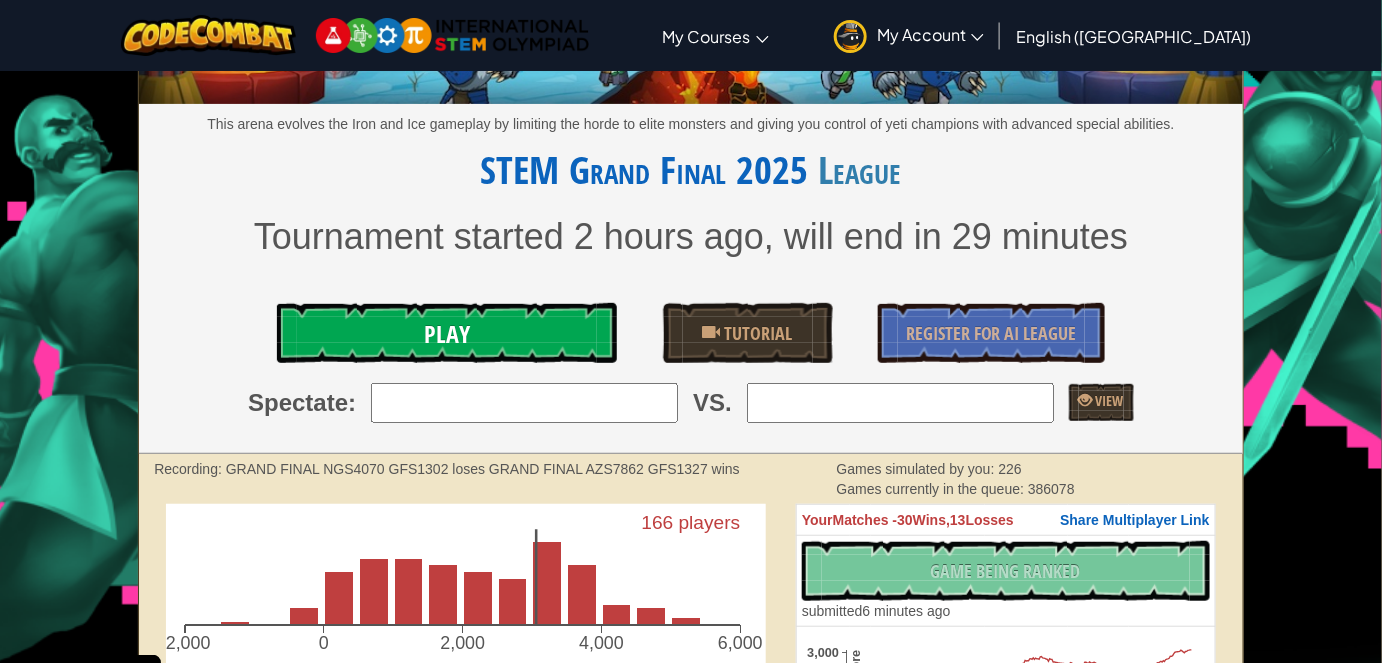 click on "Play" at bounding box center [447, 333] 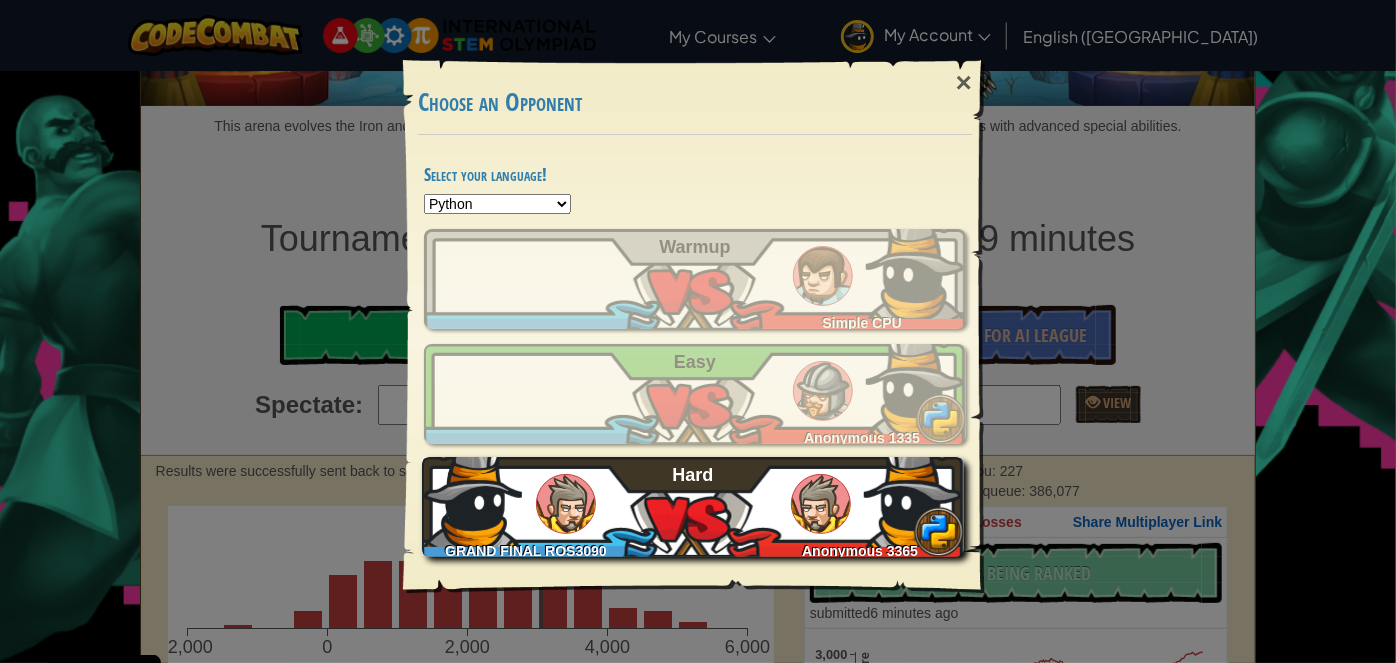 click on "GRAND FINAL ROS3090 GFS1275 Anonymous 3365 Hard" at bounding box center [693, 507] 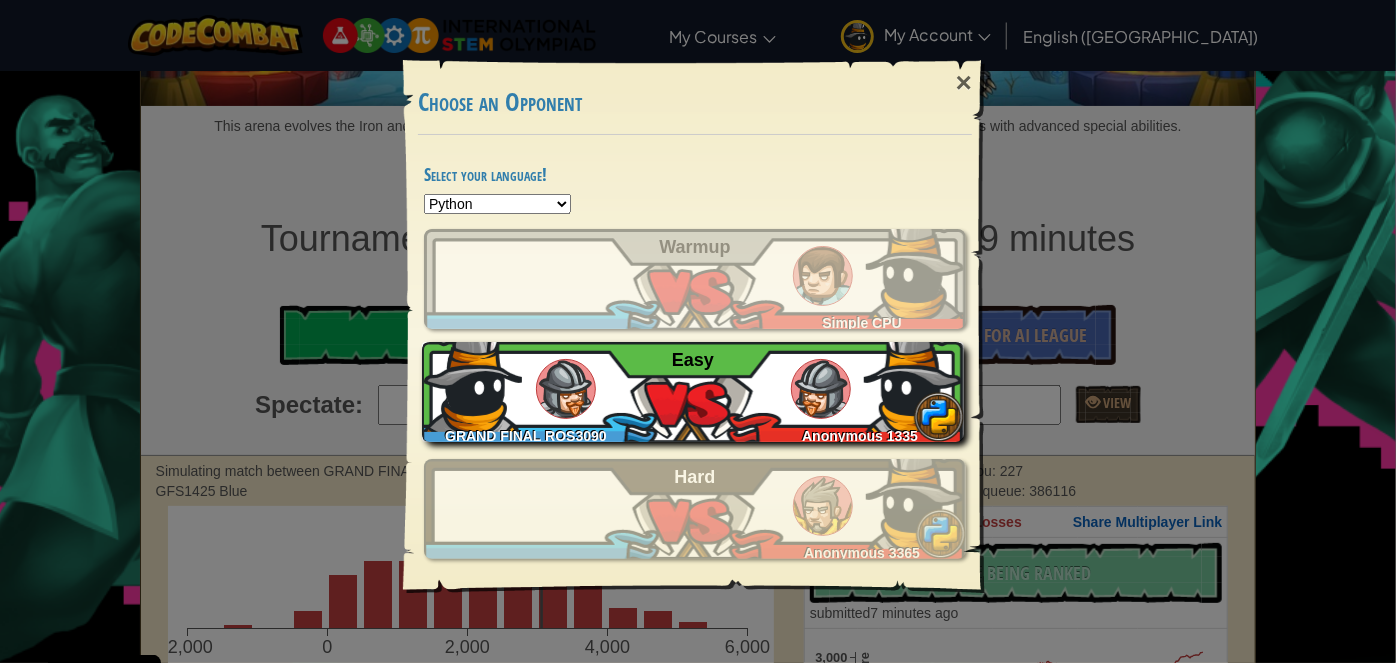 click on "GRAND FINAL ROS3090 GFS1275 Anonymous 1335 Easy" at bounding box center [693, 392] 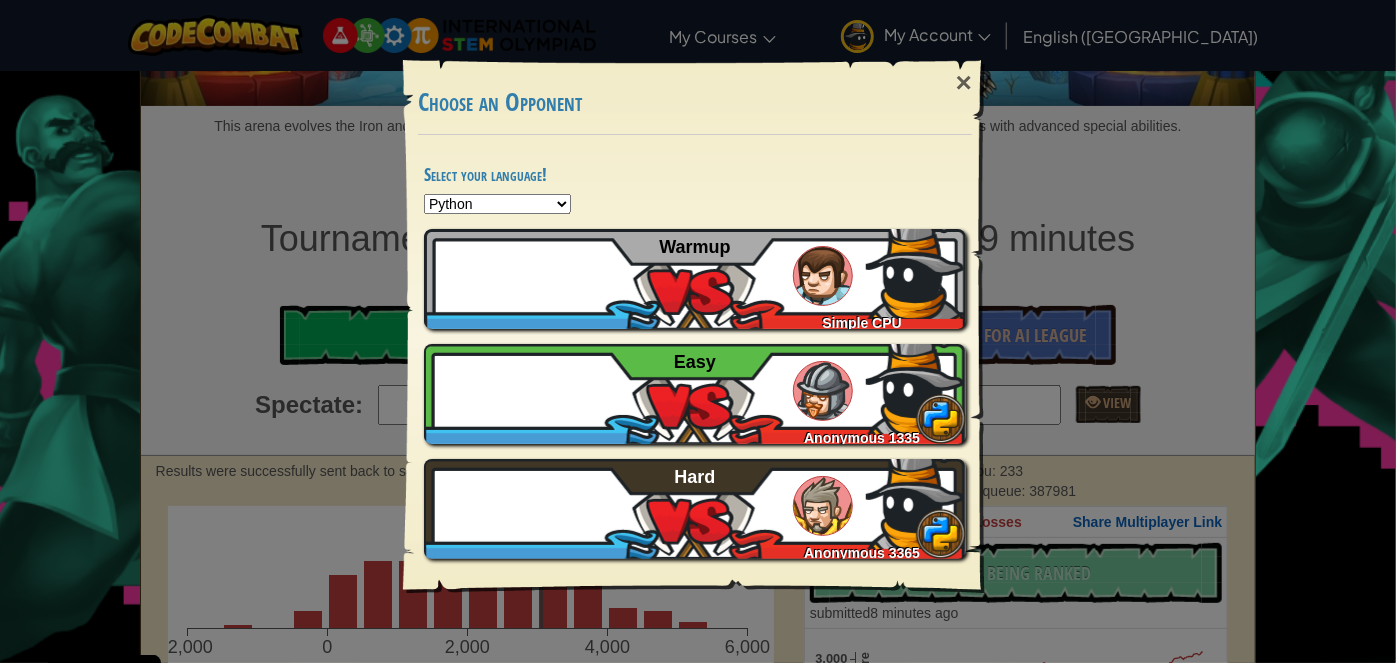 click on "× Choose an Opponent Select your language! Python JavaScript CoffeeScript Lua C++ Java (Experimental) Play Tutorial Recommended if you've never played before Skip Tutorial GRAND FINAL ROS3090 GFS1275 Simple CPU Warmup GRAND FINAL ROS3090 GFS1275 Anonymous 1335 Easy GRAND FINAL ROS3090 GFS1275 Anonymous 3365 Hard Reticulating Splines..." at bounding box center [698, 331] 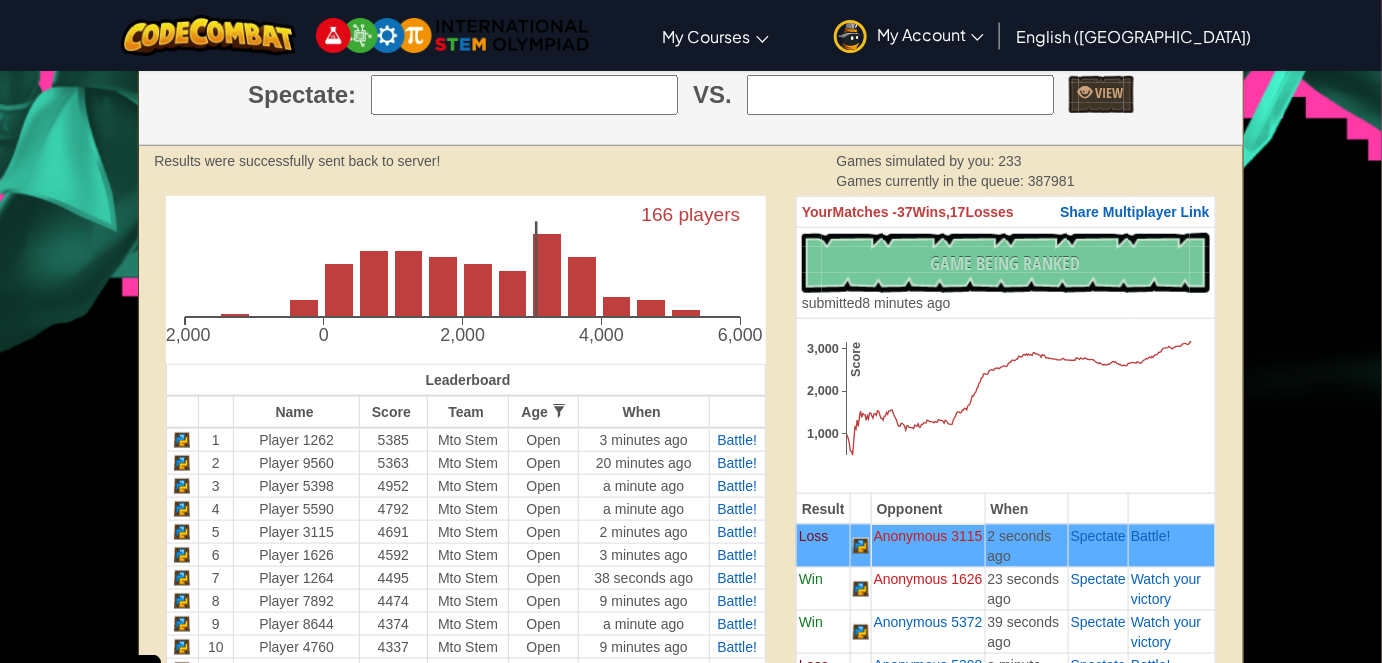 scroll, scrollTop: 454, scrollLeft: 0, axis: vertical 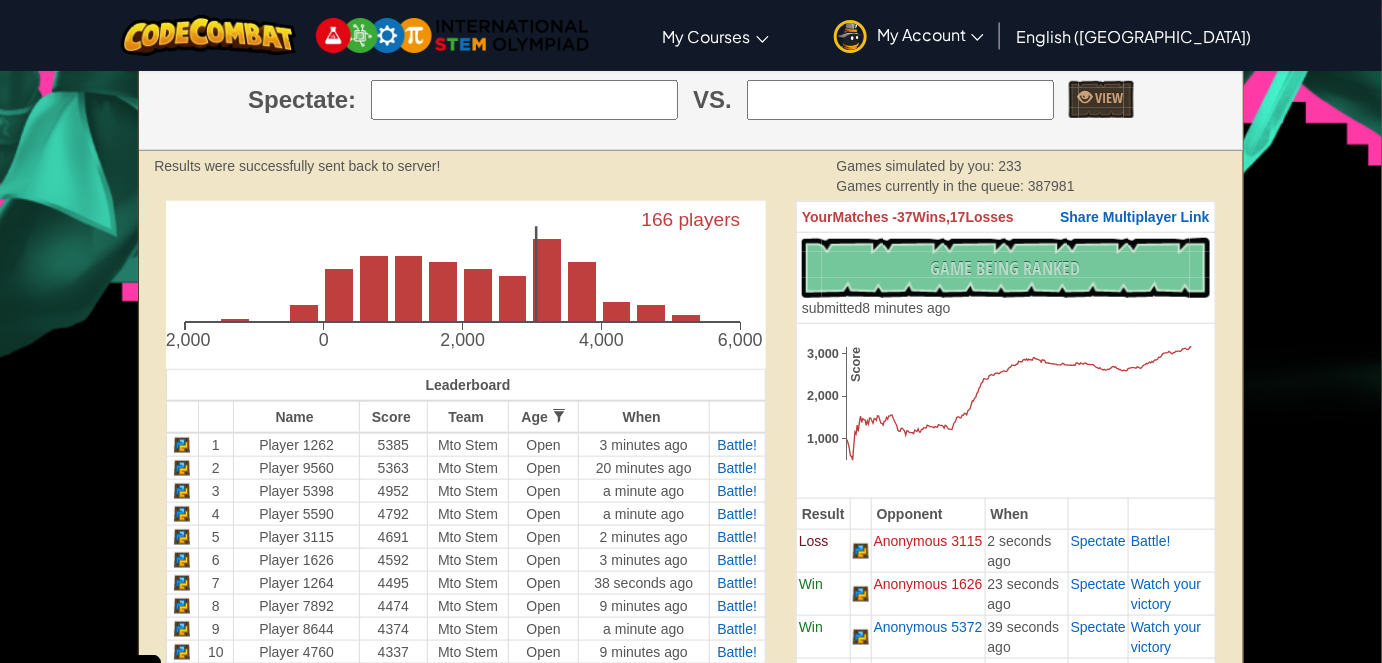 click on "1,000 2,000 3,000 Score" 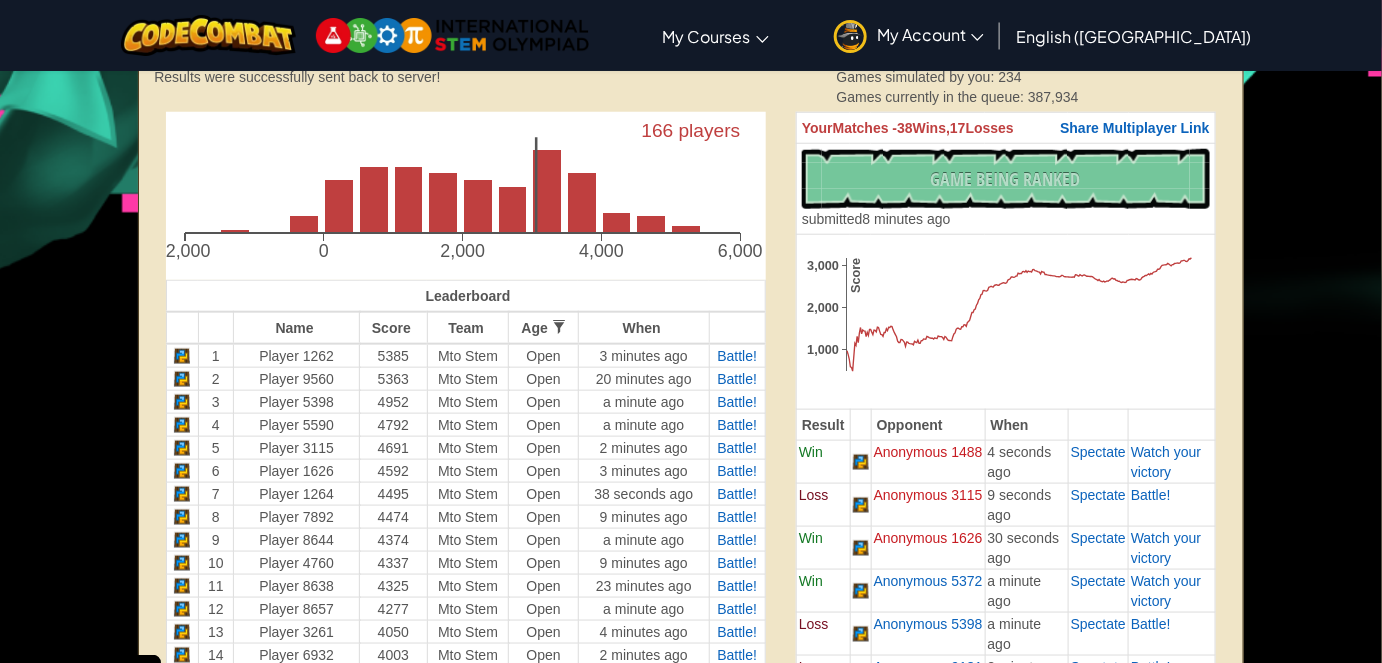 scroll, scrollTop: 454, scrollLeft: 0, axis: vertical 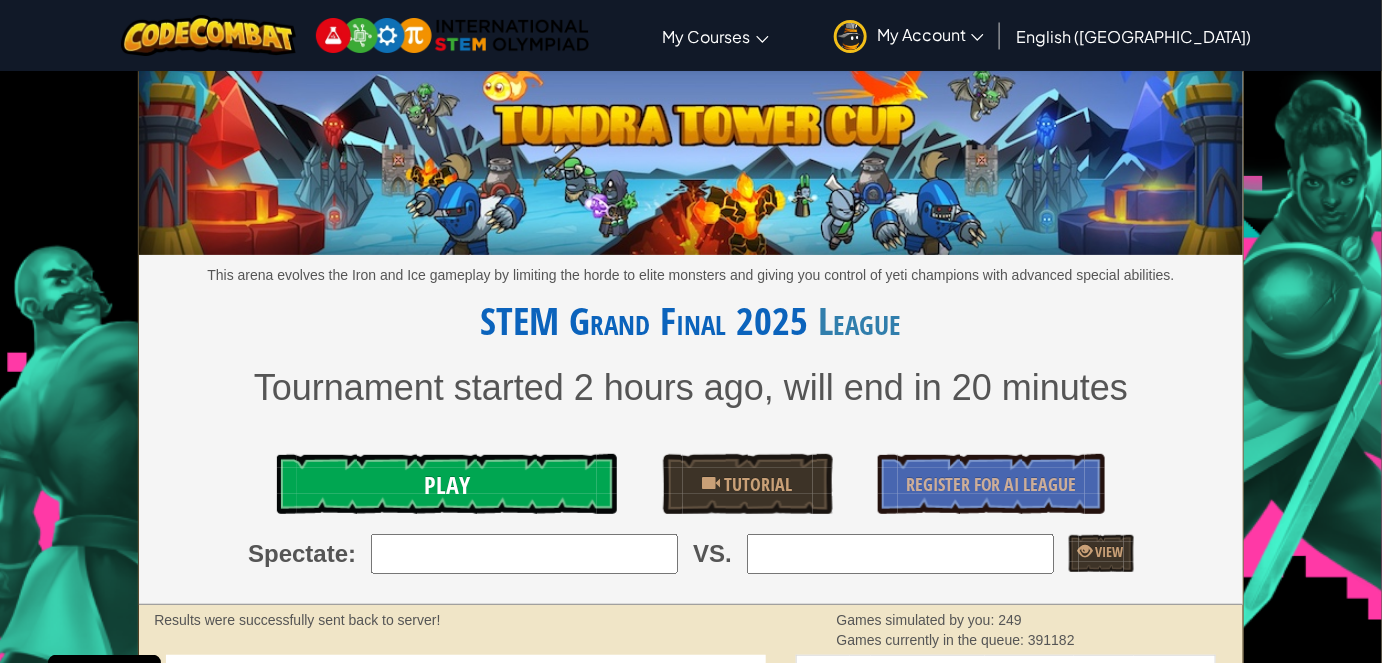 click on "Play" at bounding box center (447, 484) 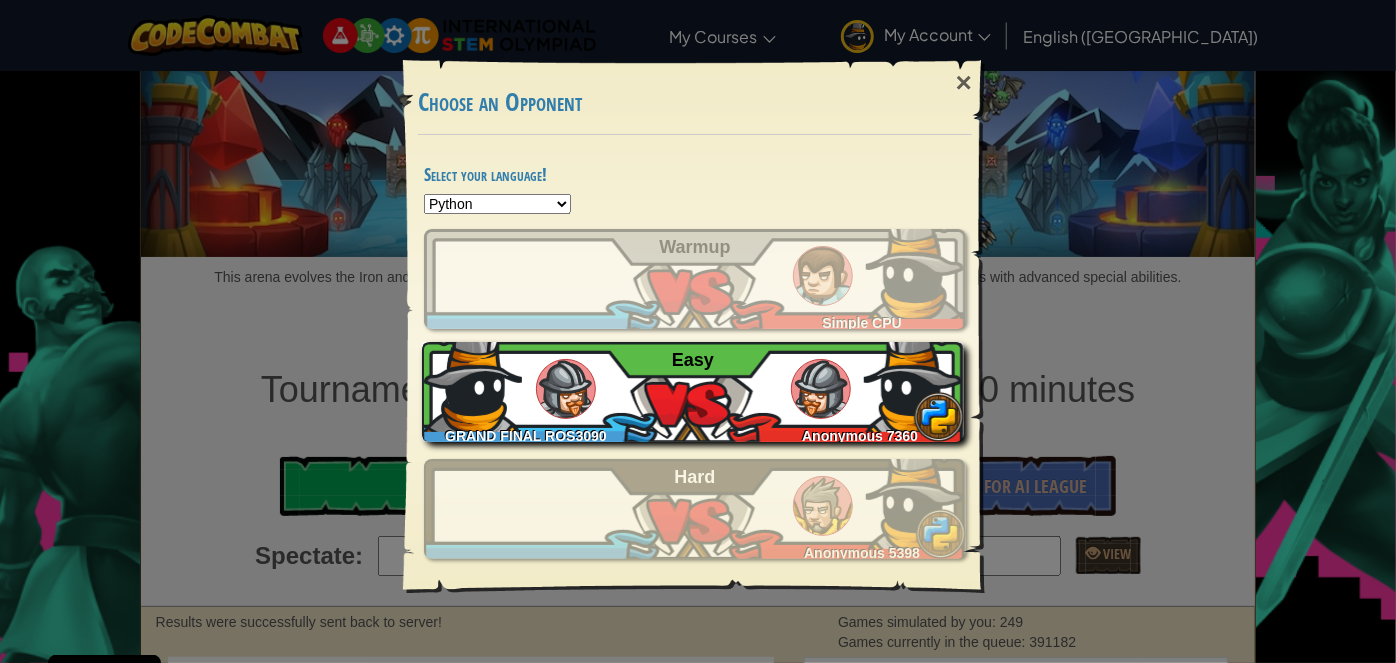 click at bounding box center [566, 389] 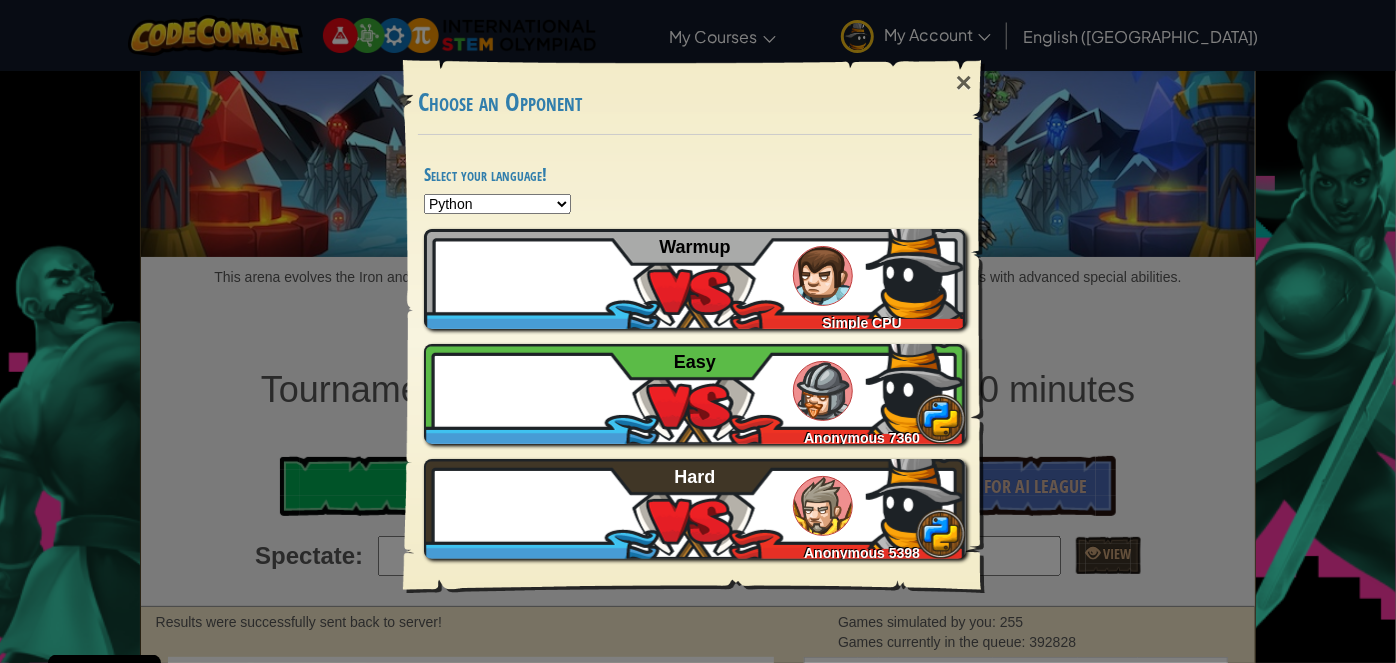 click on "× Choose an Opponent Select your language! Python JavaScript CoffeeScript Lua C++ Java (Experimental) Play Tutorial Recommended if you've never played before Skip Tutorial GRAND FINAL ROS3090 GFS1275 Simple CPU Warmup GRAND FINAL ROS3090 GFS1275 Anonymous 7360 Easy GRAND FINAL ROS3090 GFS1275 Anonymous 5398 Hard Reticulating Splines..." at bounding box center [698, 331] 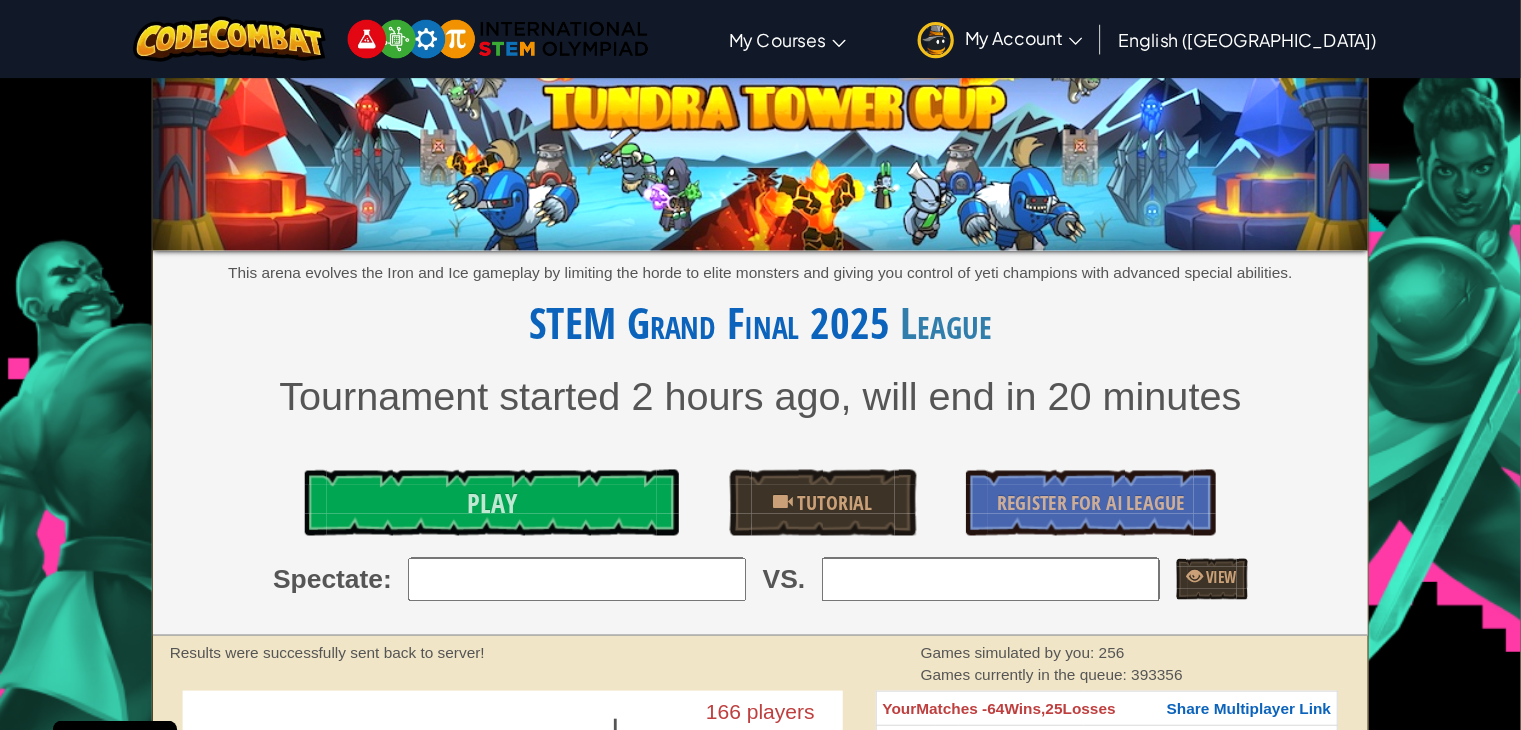 scroll, scrollTop: 0, scrollLeft: 0, axis: both 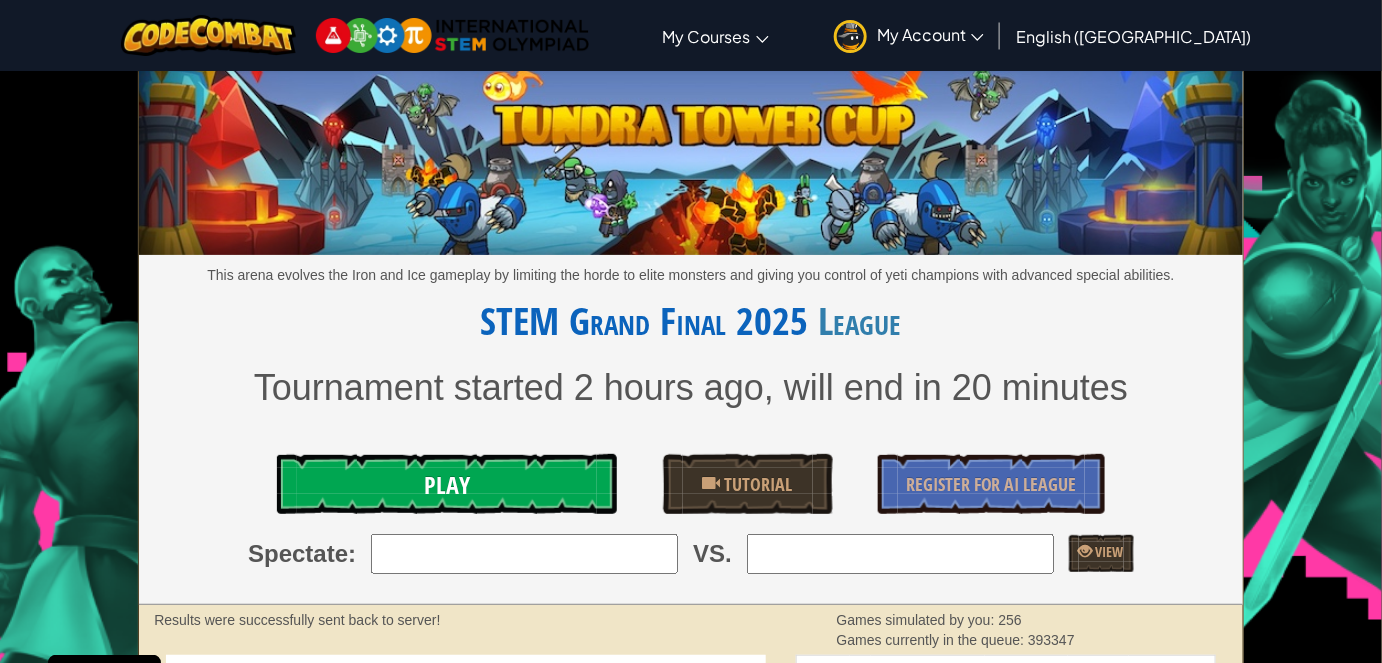 click on "Play" at bounding box center [447, 484] 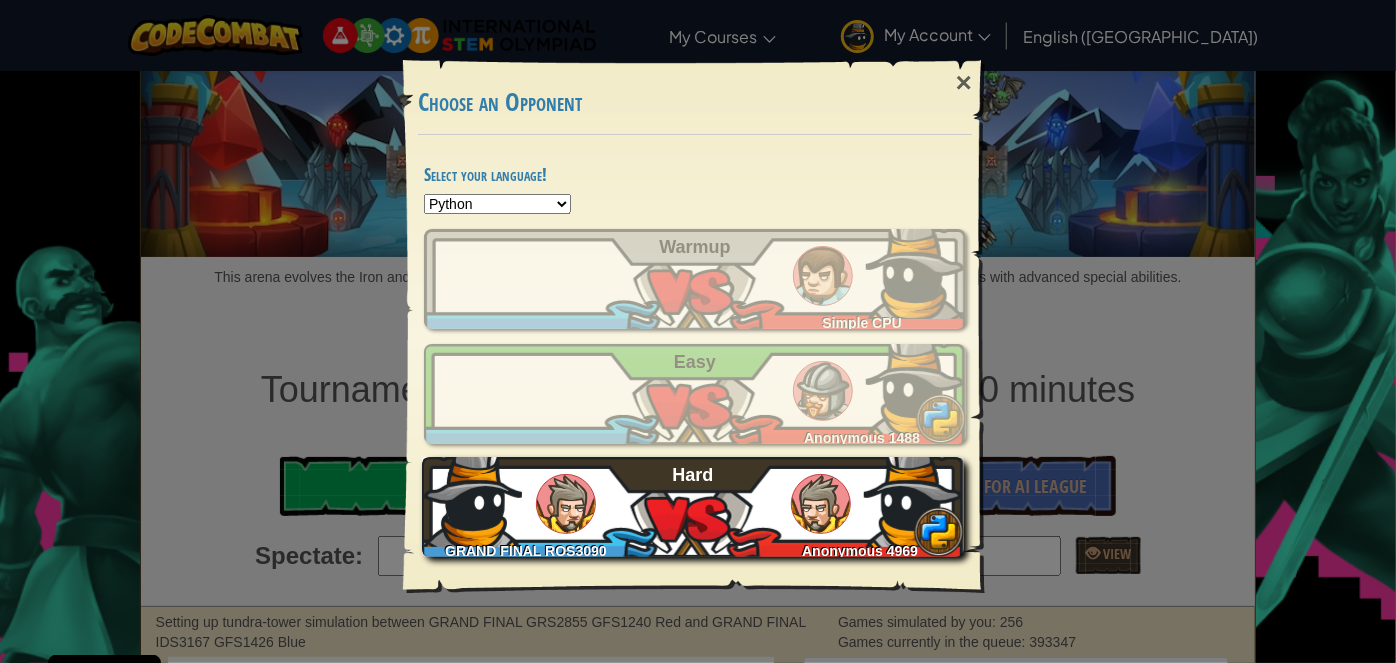 click on "GRAND FINAL ROS3090 GFS1275" at bounding box center (526, 561) 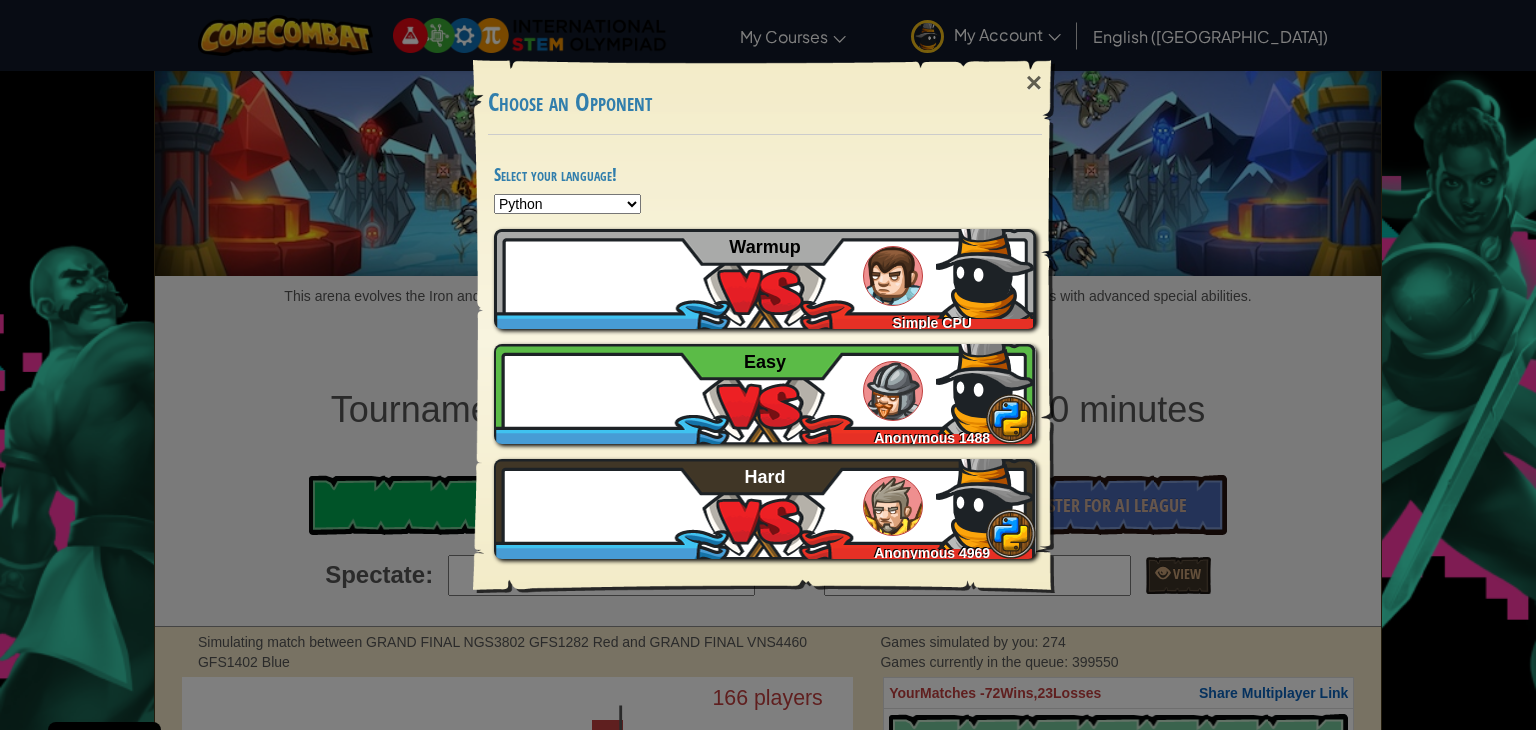 click on "Choose an Opponent" at bounding box center (765, 102) 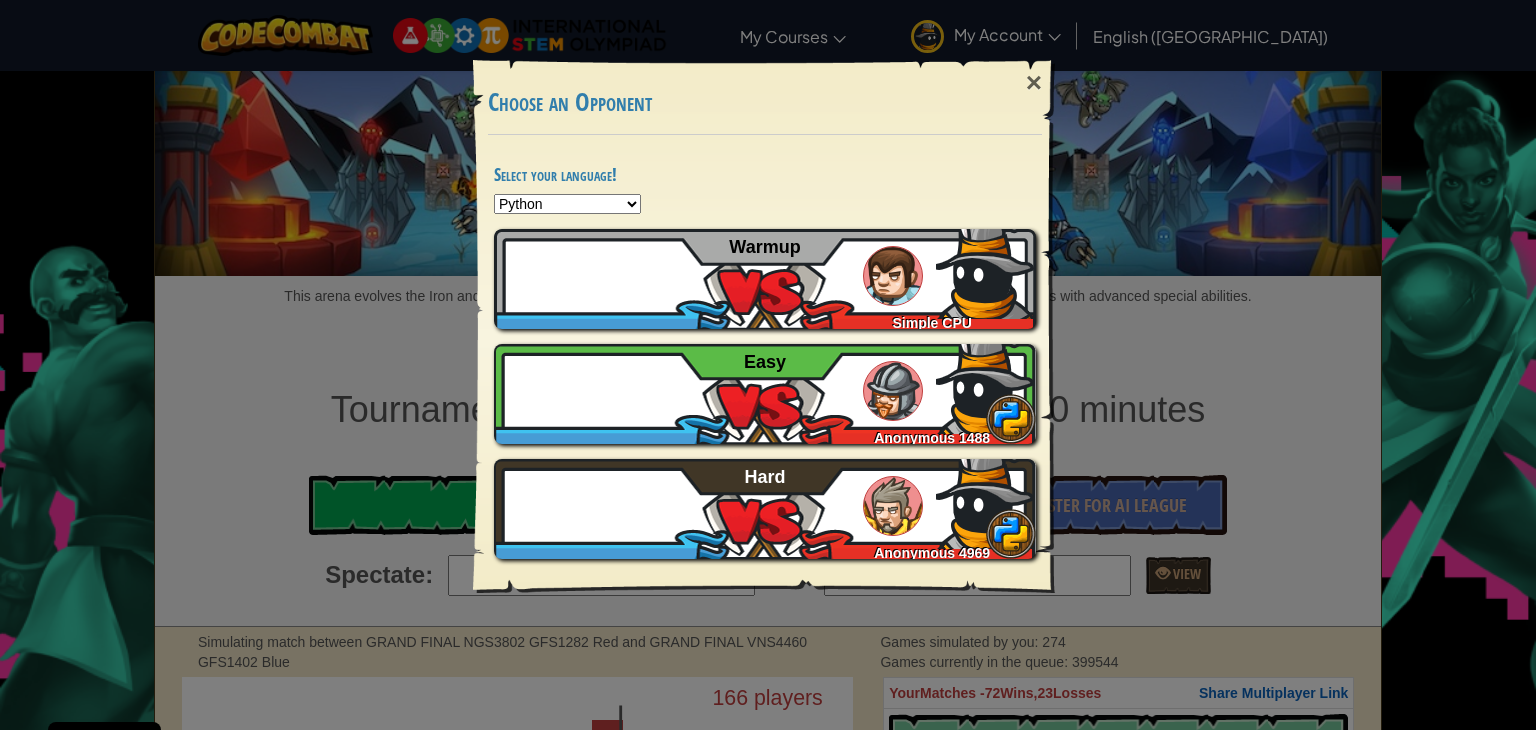 click on "× Choose an Opponent Select your language! Python JavaScript CoffeeScript Lua C++ Java (Experimental) Play Tutorial Recommended if you've never played before Skip Tutorial GRAND FINAL ROS3090 GFS1275 Simple CPU Warmup GRAND FINAL ROS3090 GFS1275 Anonymous 1488 Easy GRAND FINAL ROS3090 GFS1275 Anonymous 4969 Hard Reticulating Splines..." at bounding box center [768, 365] 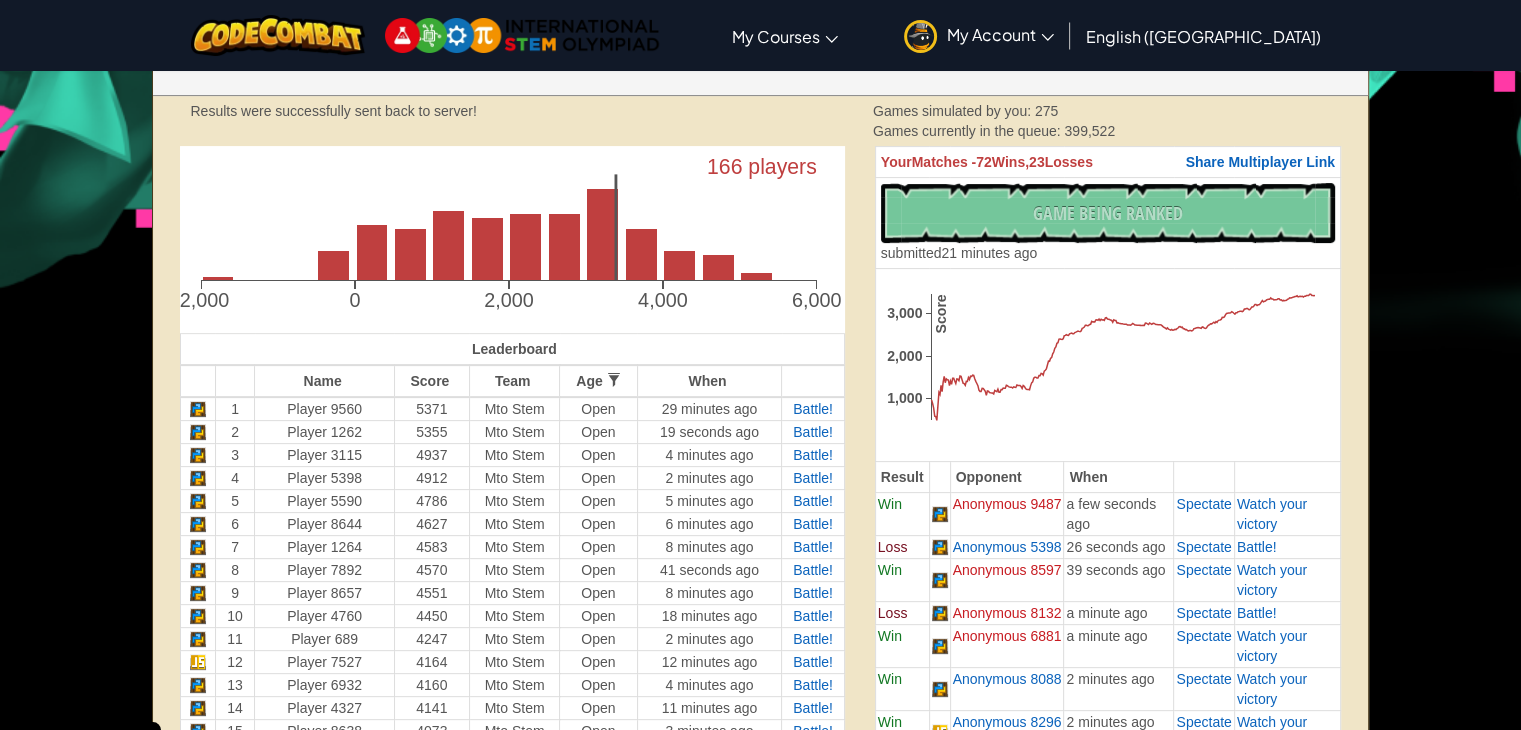 scroll, scrollTop: 333, scrollLeft: 0, axis: vertical 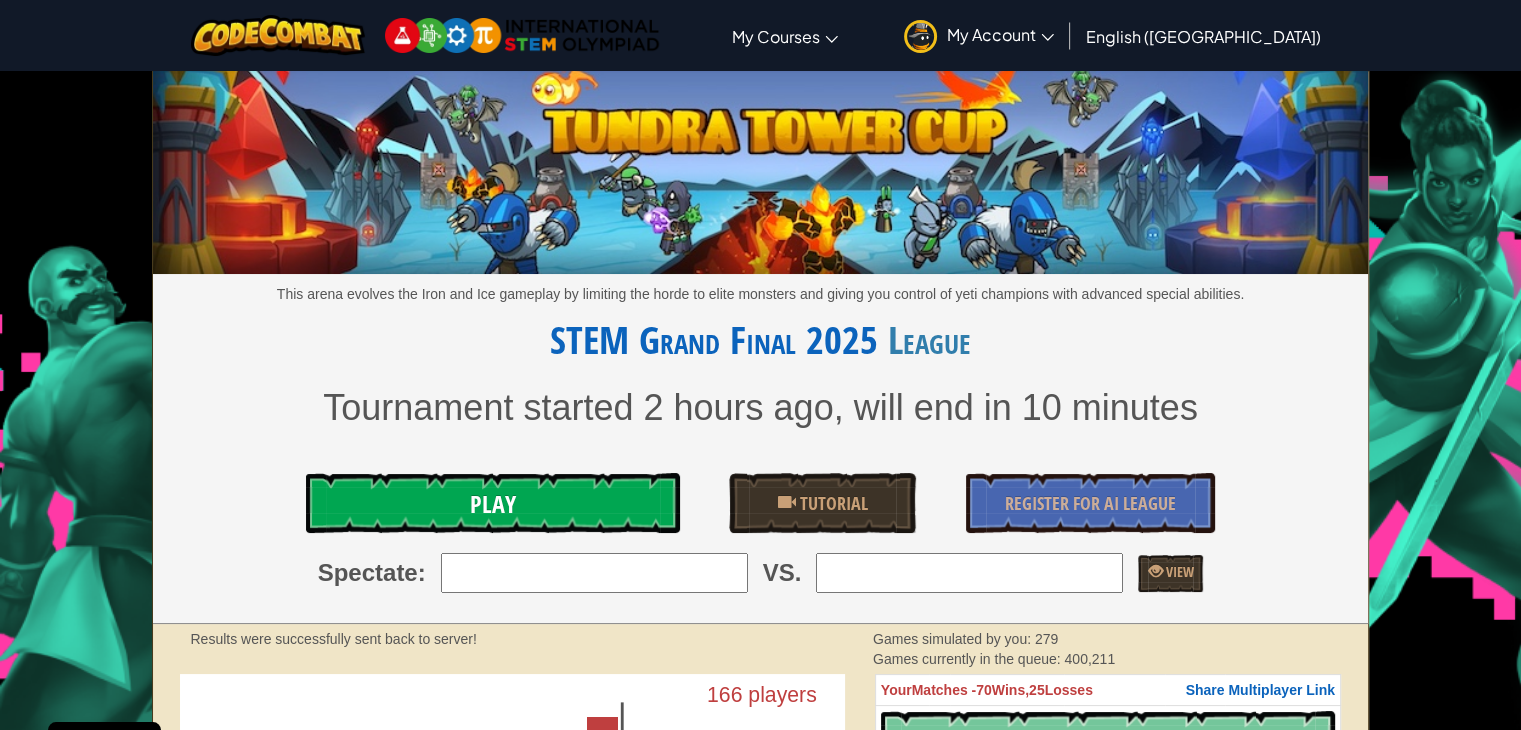 click on "Play" at bounding box center [492, 503] 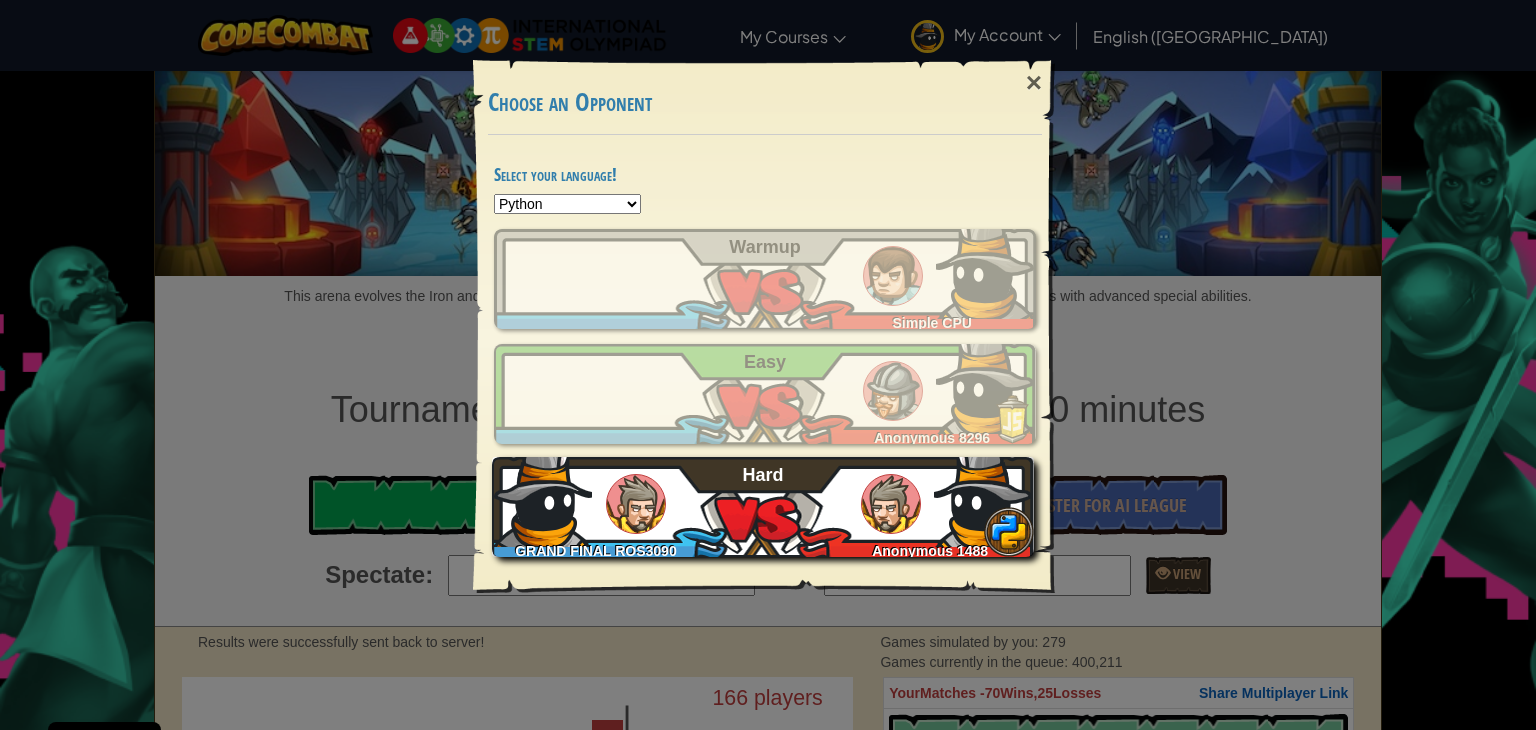 click on "GRAND FINAL ROS3090 GFS1275 Anonymous 1488 Hard" at bounding box center [763, 507] 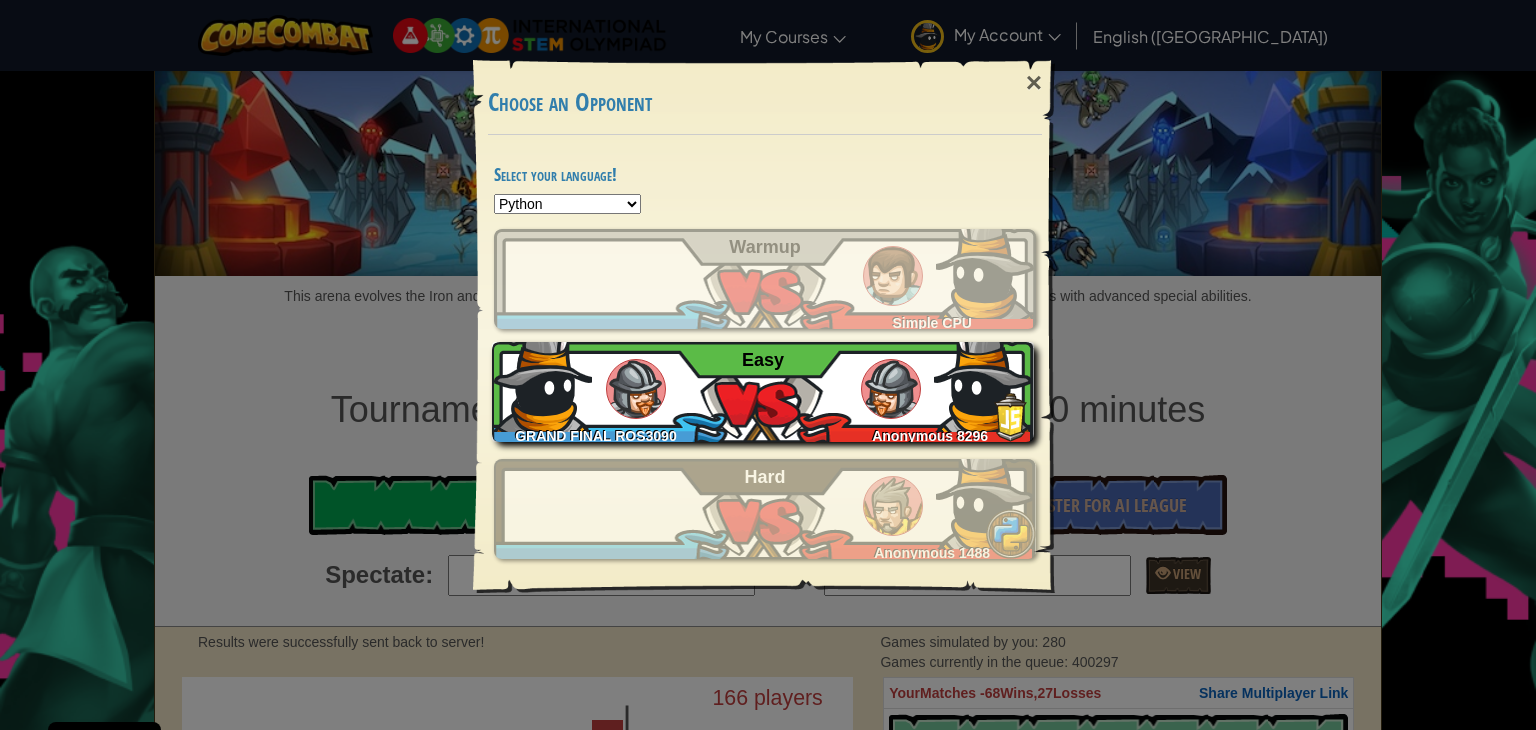 click on "GRAND FINAL ROS3090 GFS1275 Anonymous 8296 Easy" at bounding box center [763, 392] 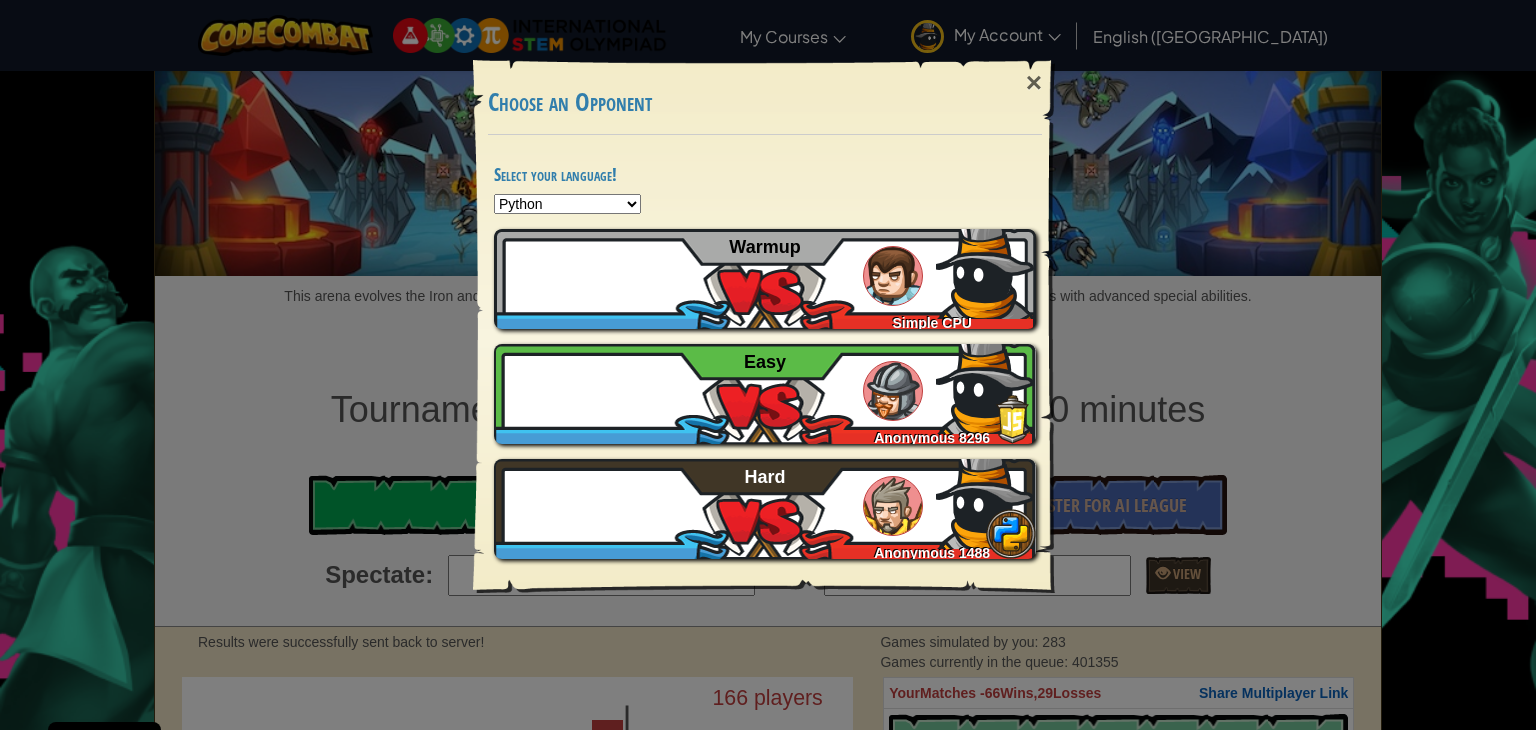 click on "× Choose an Opponent Select your language! Python JavaScript CoffeeScript Lua C++ Java (Experimental) Play Tutorial Recommended if you've never played before Skip Tutorial GRAND FINAL ROS3090 GFS1275 Simple CPU Warmup GRAND FINAL ROS3090 GFS1275 Anonymous 8296 Easy GRAND FINAL ROS3090 GFS1275 Anonymous 1488 Hard Reticulating Splines..." at bounding box center (768, 365) 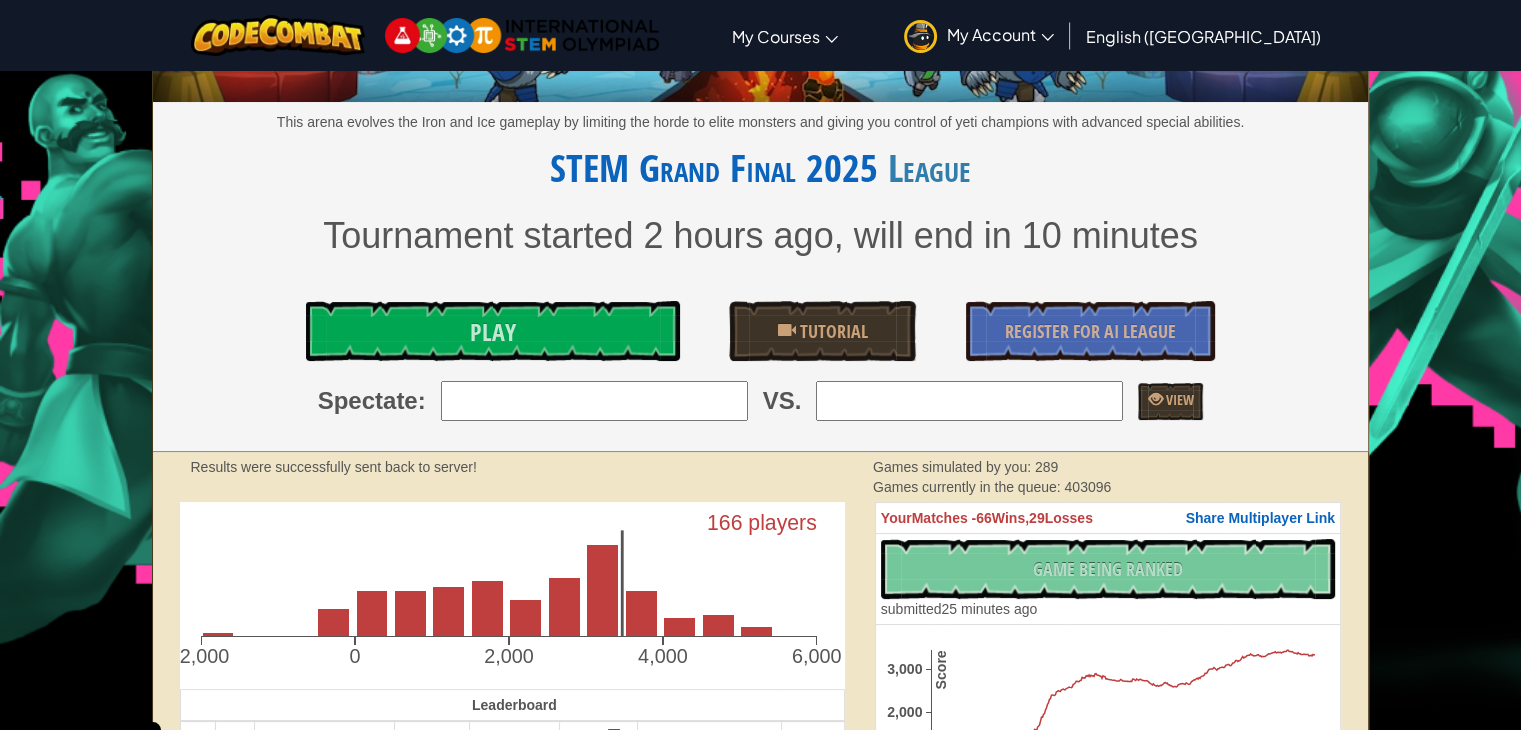 scroll, scrollTop: 166, scrollLeft: 0, axis: vertical 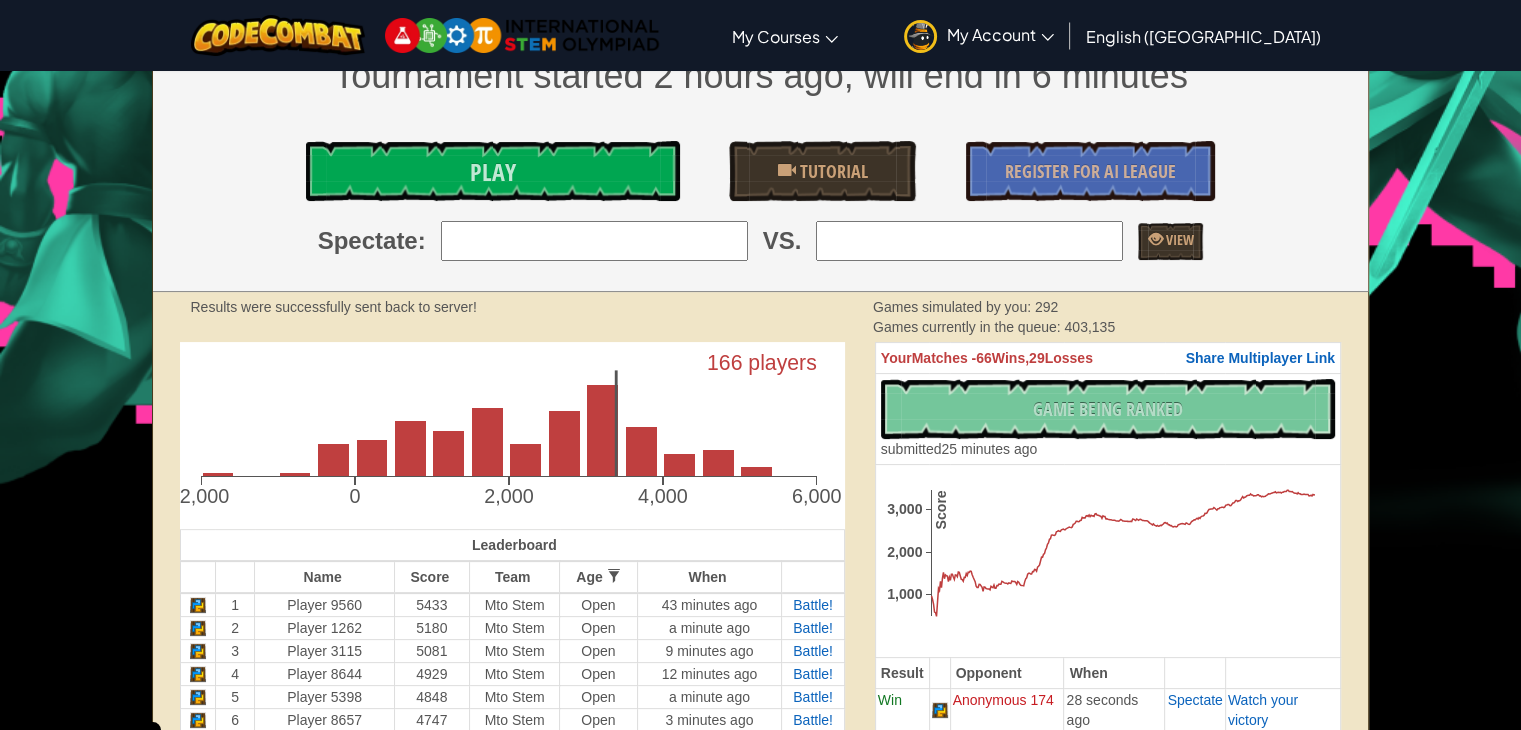 click on "0" 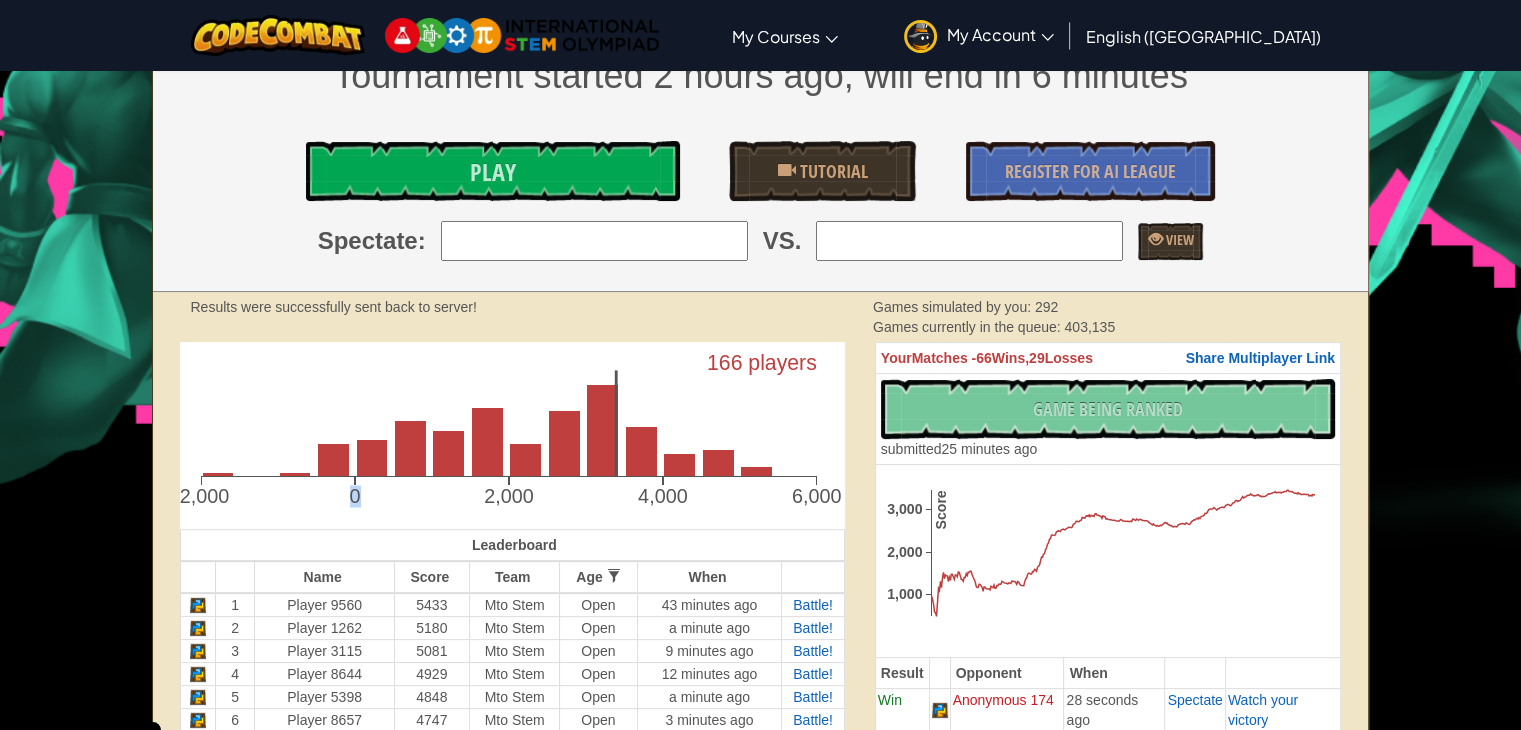 click on "0" 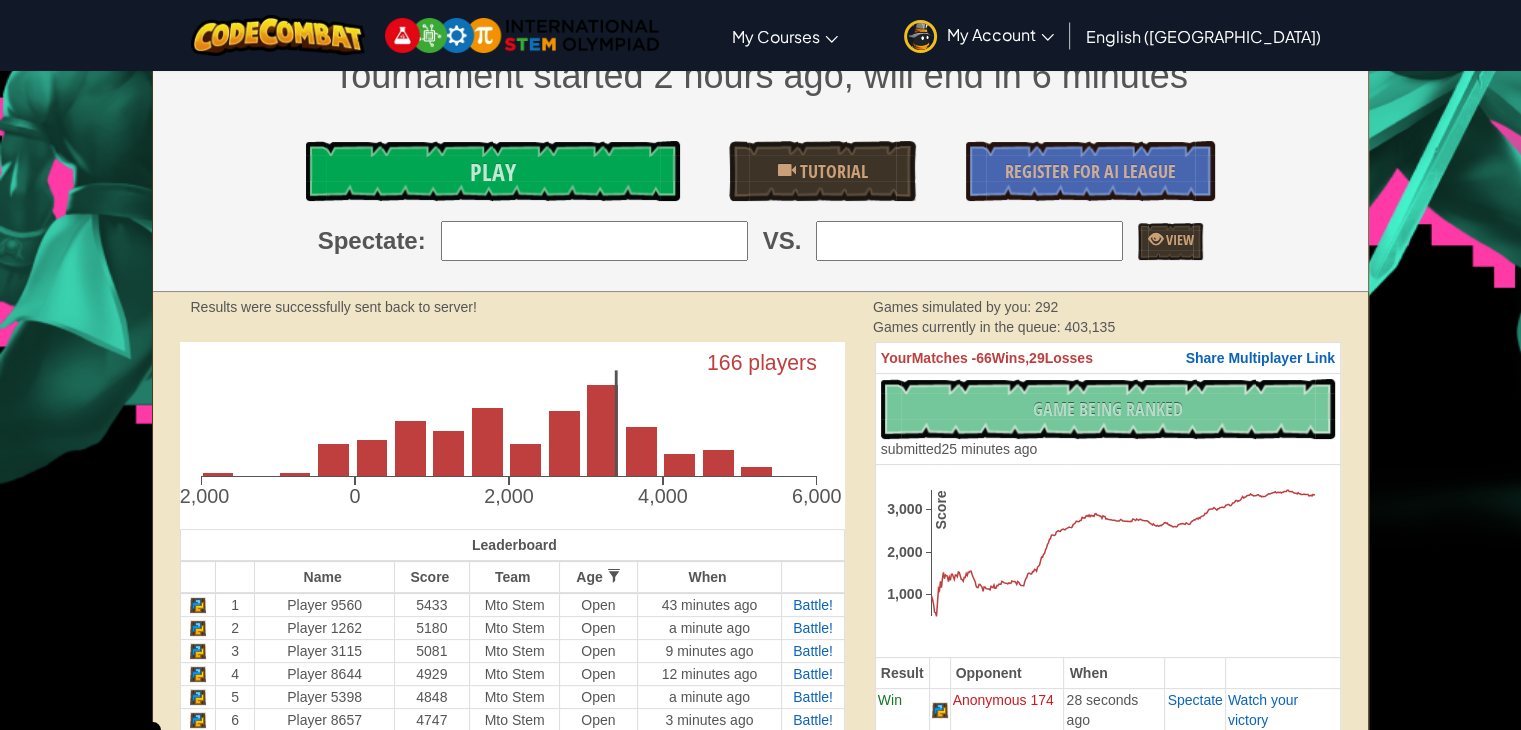 click on "2,000" 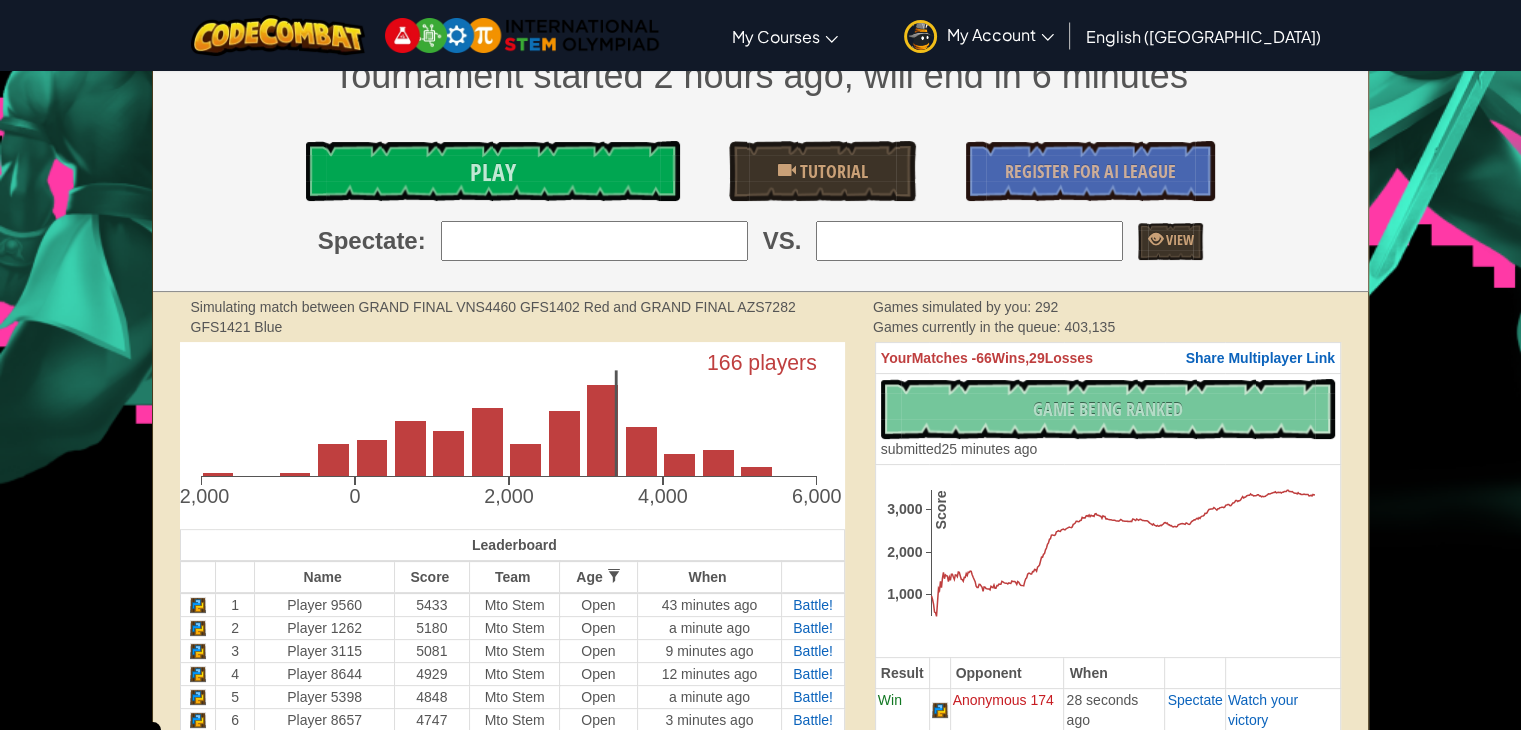 click on "166 players" 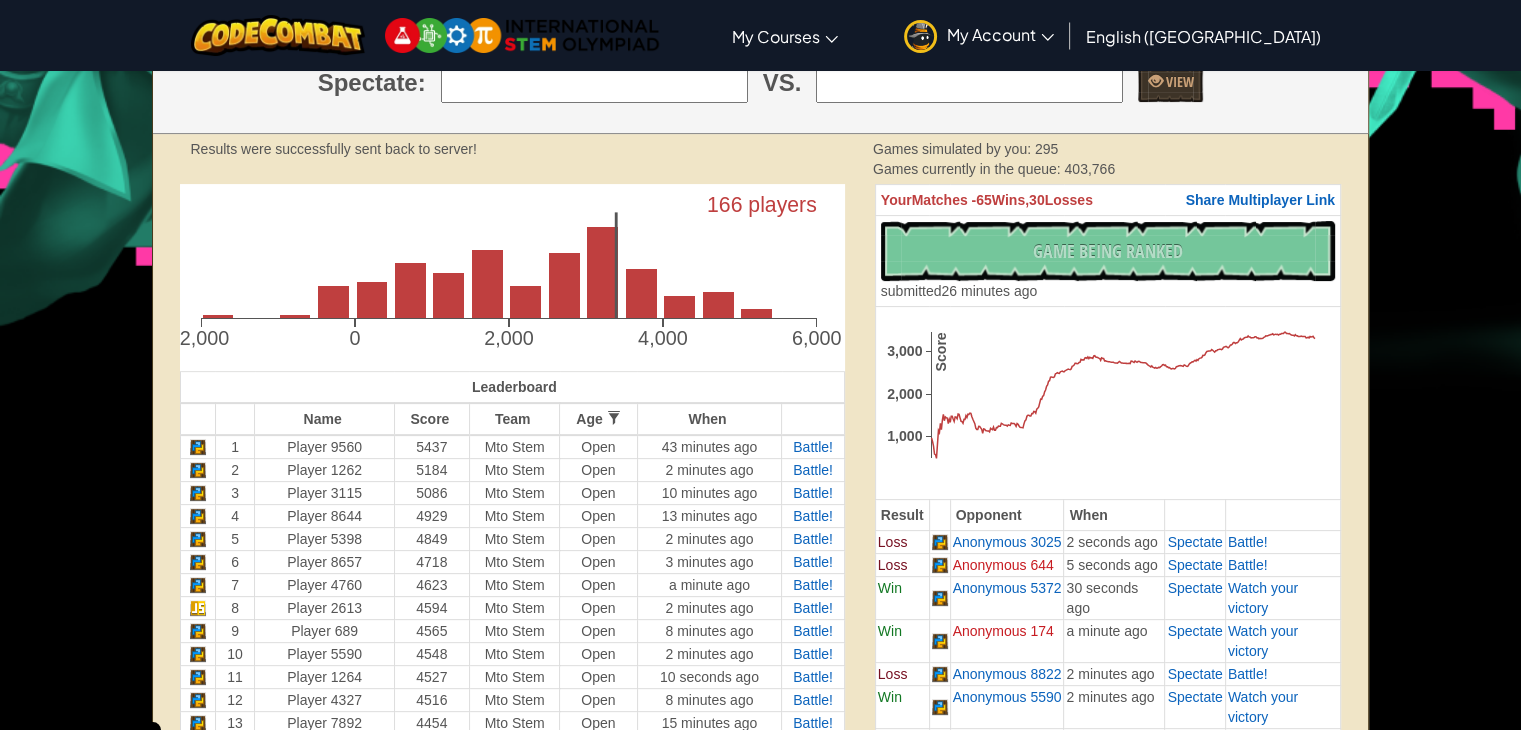 scroll, scrollTop: 513, scrollLeft: 0, axis: vertical 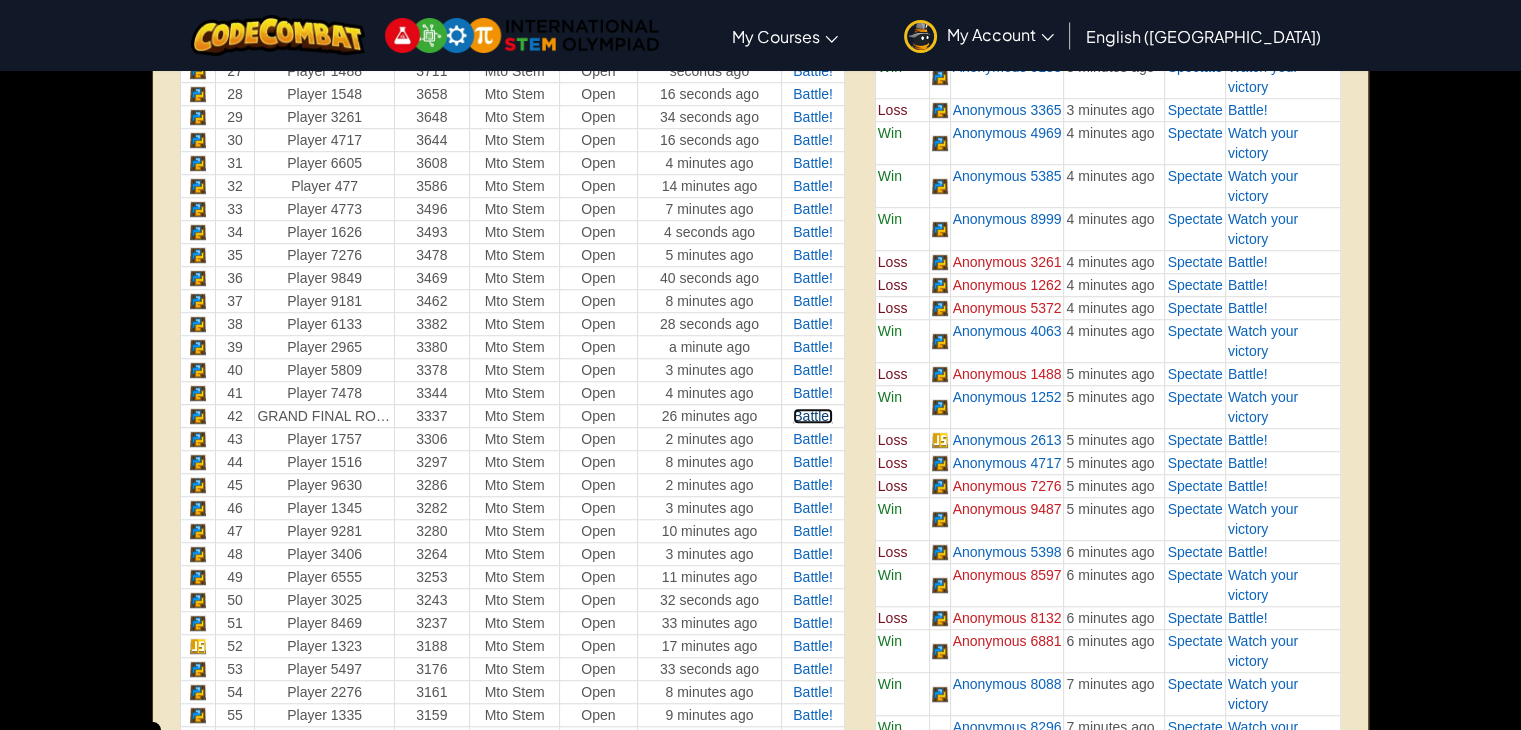 click on "Battle!" at bounding box center [813, 416] 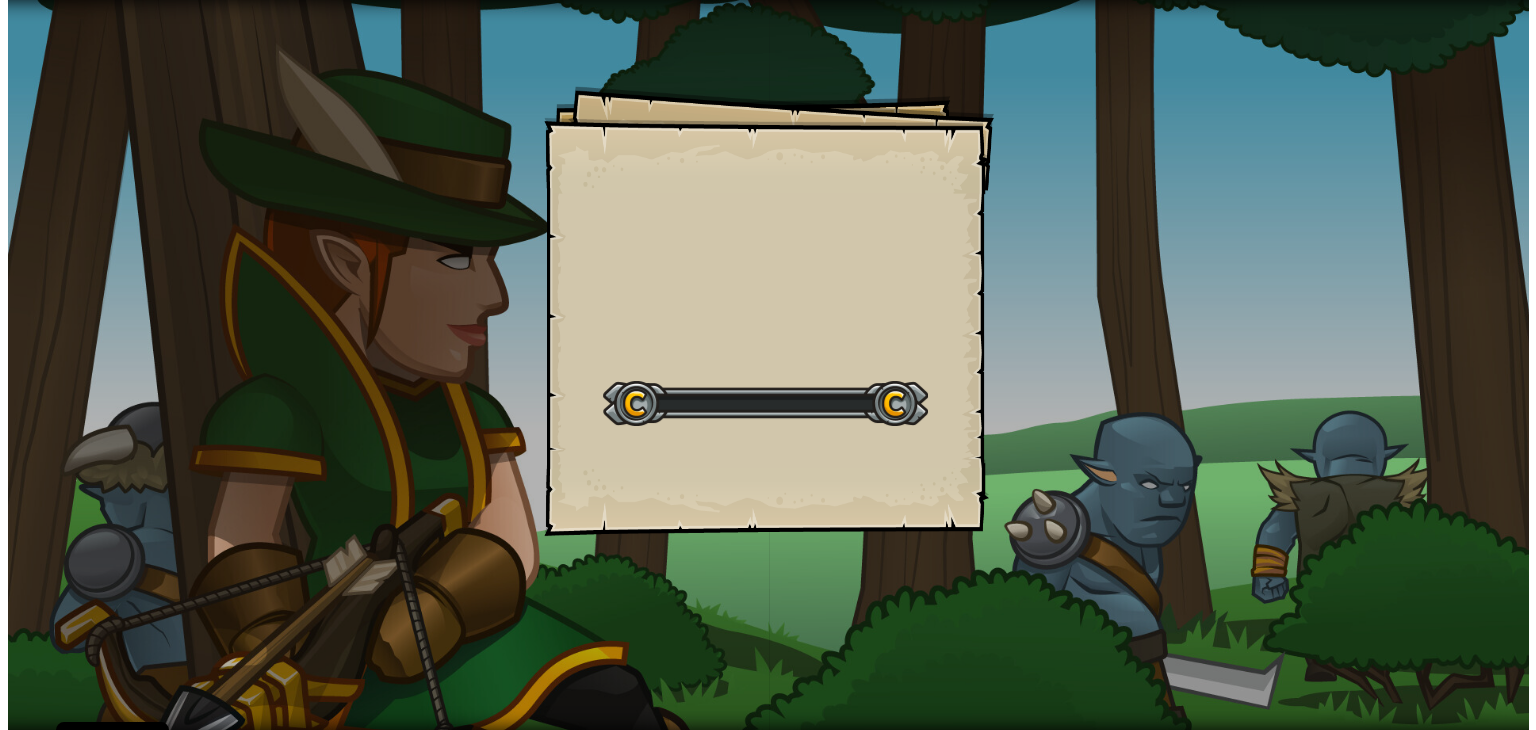 scroll, scrollTop: 0, scrollLeft: 0, axis: both 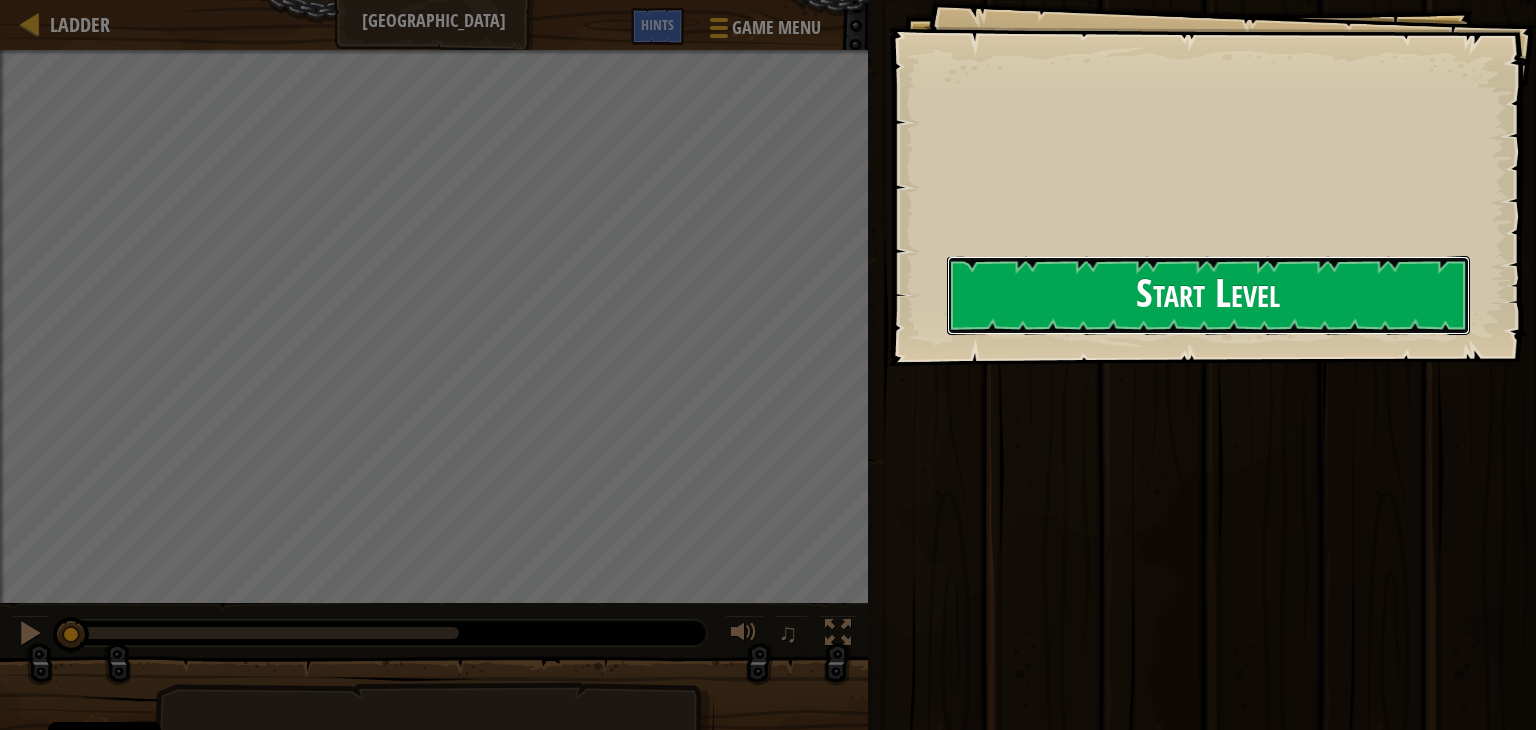 click on "Start Level" at bounding box center [1208, 295] 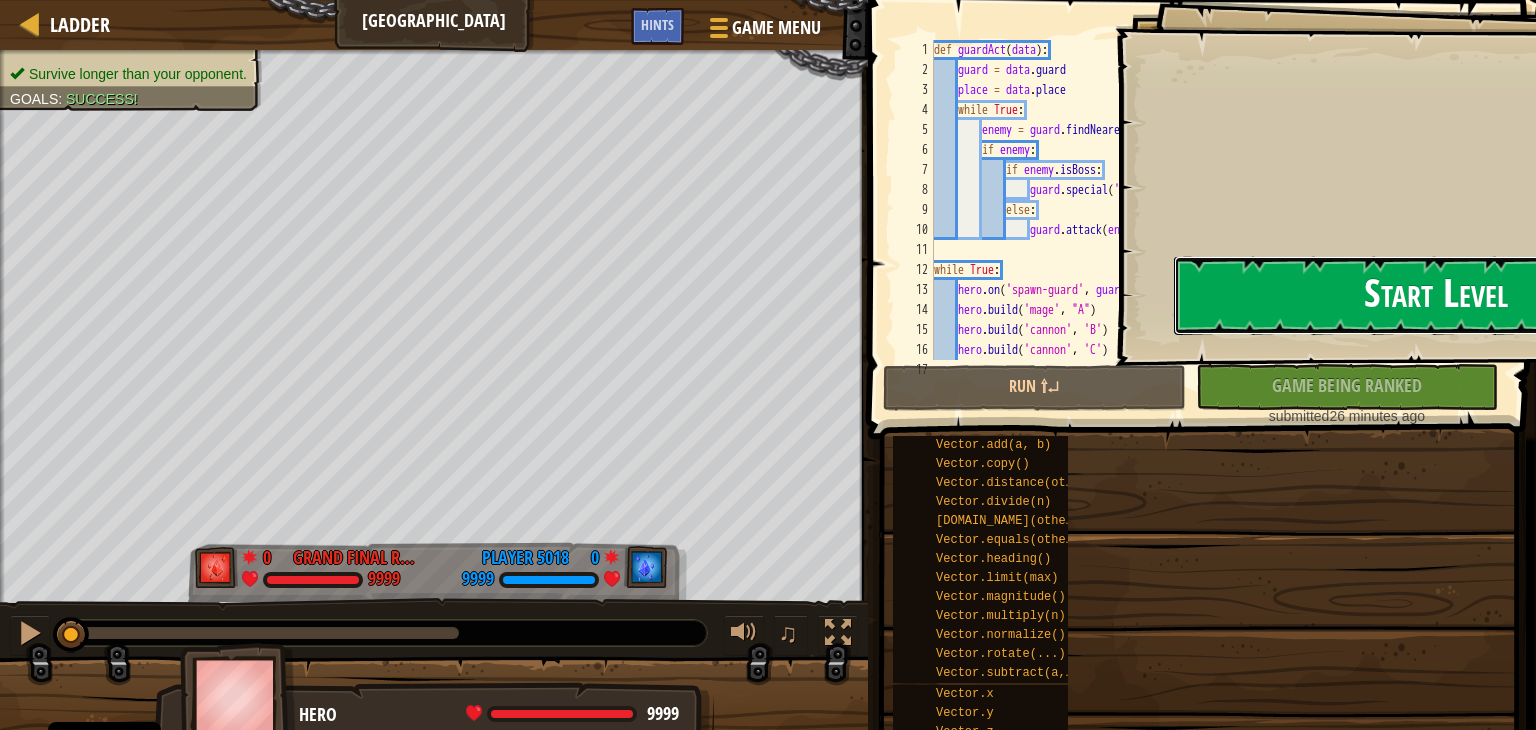 click on "Start Level" at bounding box center [1435, 295] 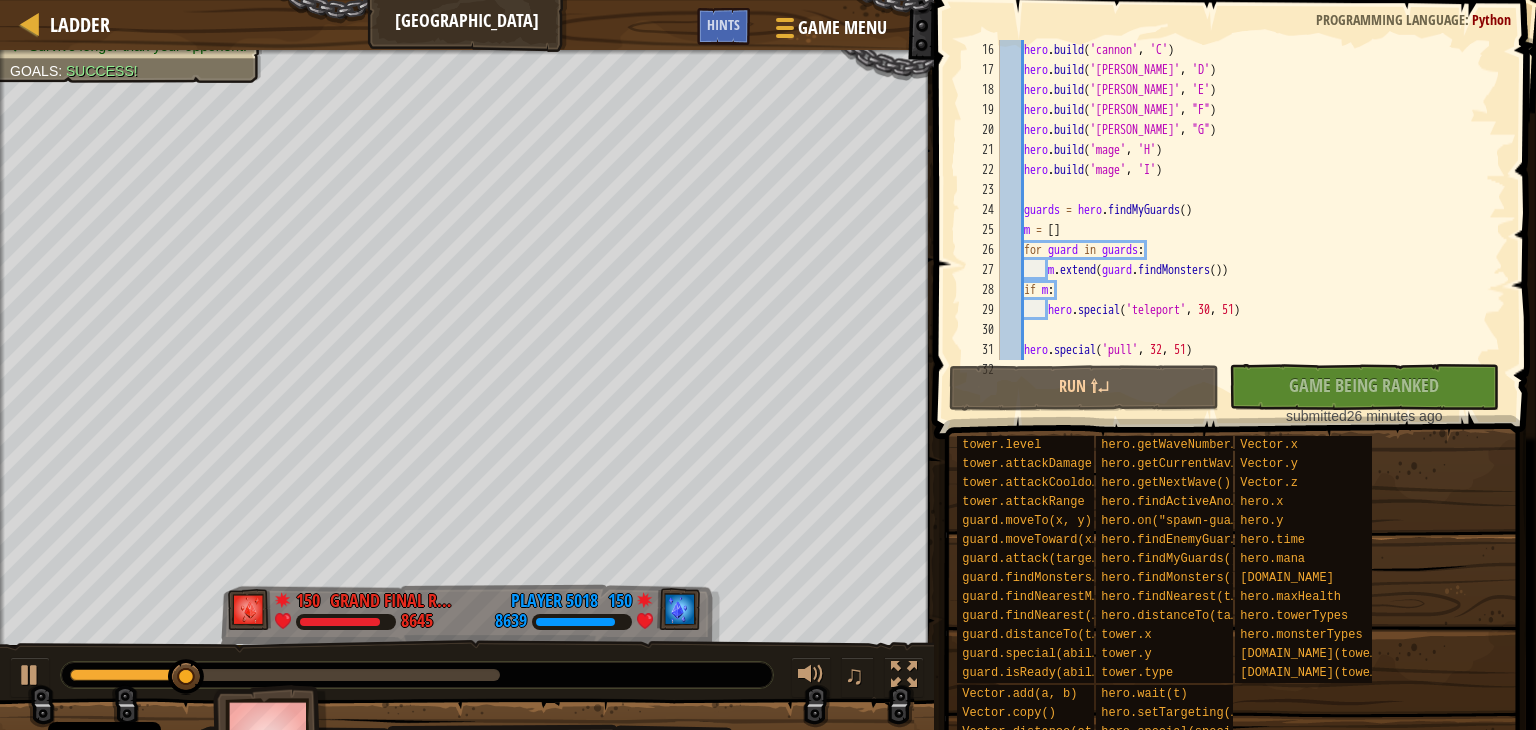scroll, scrollTop: 340, scrollLeft: 0, axis: vertical 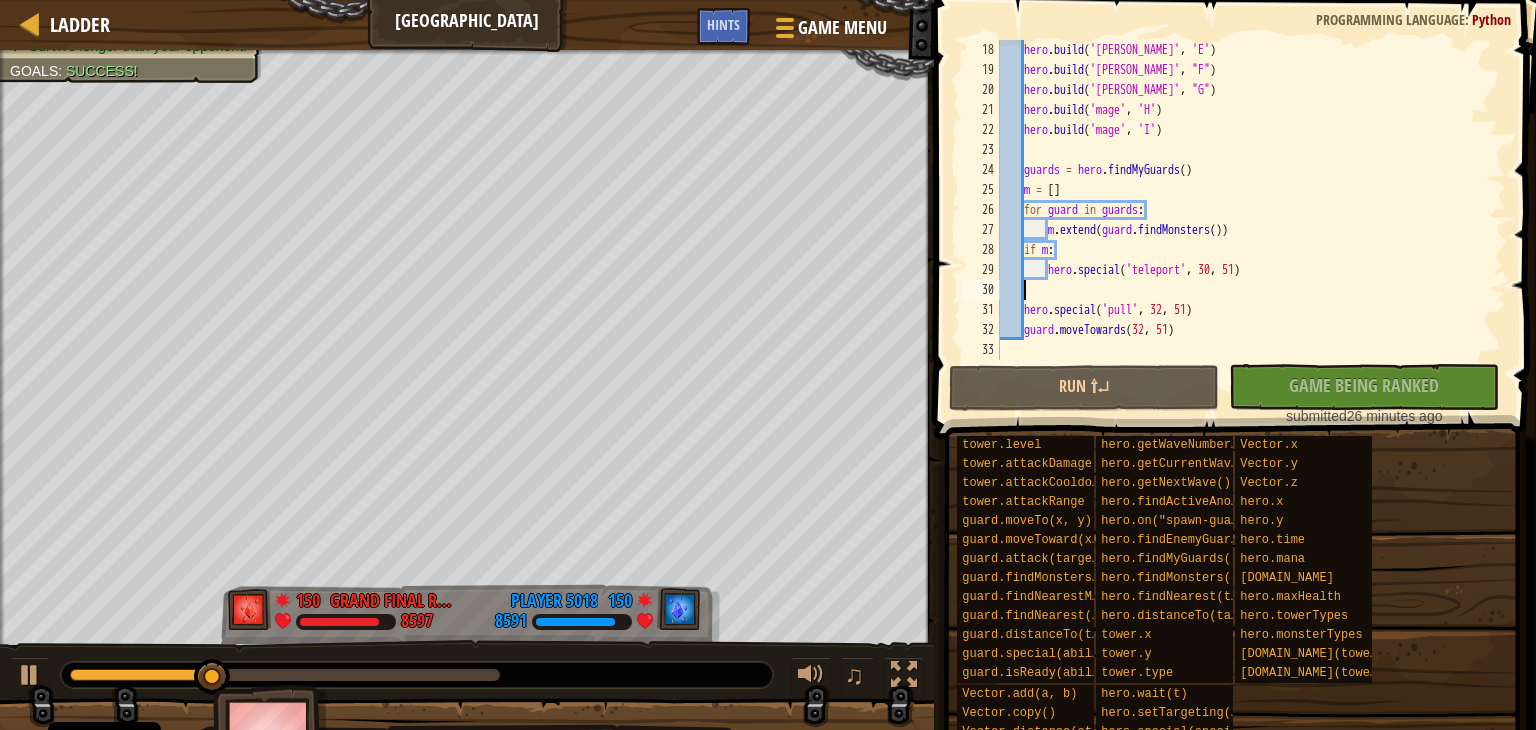 click on "hero . build ( '[PERSON_NAME]' ,   'E' )      hero . build ( '[PERSON_NAME]' ,   "F" )      hero . build ( '[PERSON_NAME]' ,   "G" )      hero . build ( 'mage' ,   'H' )      hero . build ( 'mage' ,   'I' )           guards   =   hero . findMyGuards ( )      m   =   [ ]      for   guard   in   guards :          m . extend ( guard . findMonsters ( ))      if   m :          hero . special ( 'teleport' ,   30 ,   51 )           hero . special ( 'pull' ,   32 ,   51 )      guard . moveTowards ( 32 ,   51 )" at bounding box center (1243, 220) 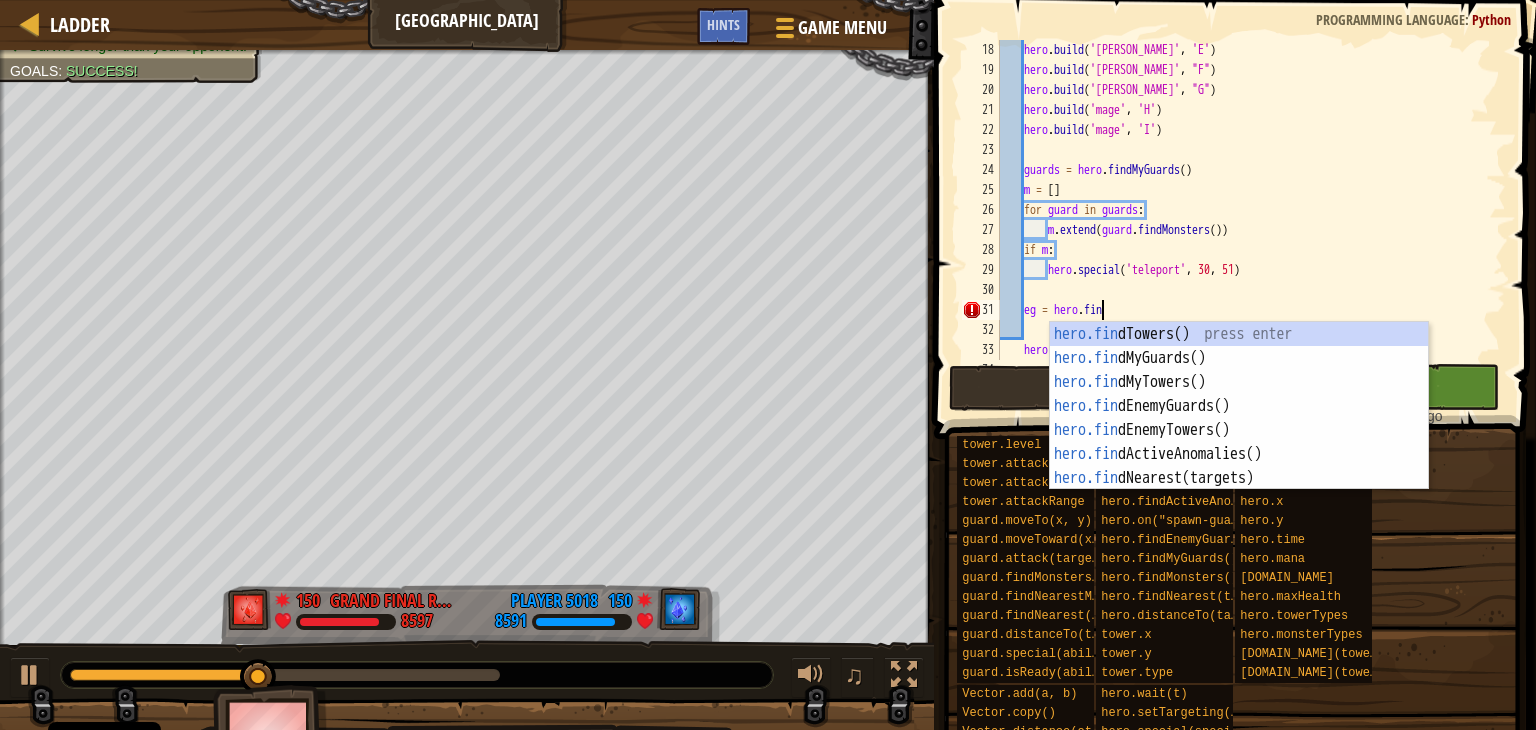 scroll, scrollTop: 9, scrollLeft: 8, axis: both 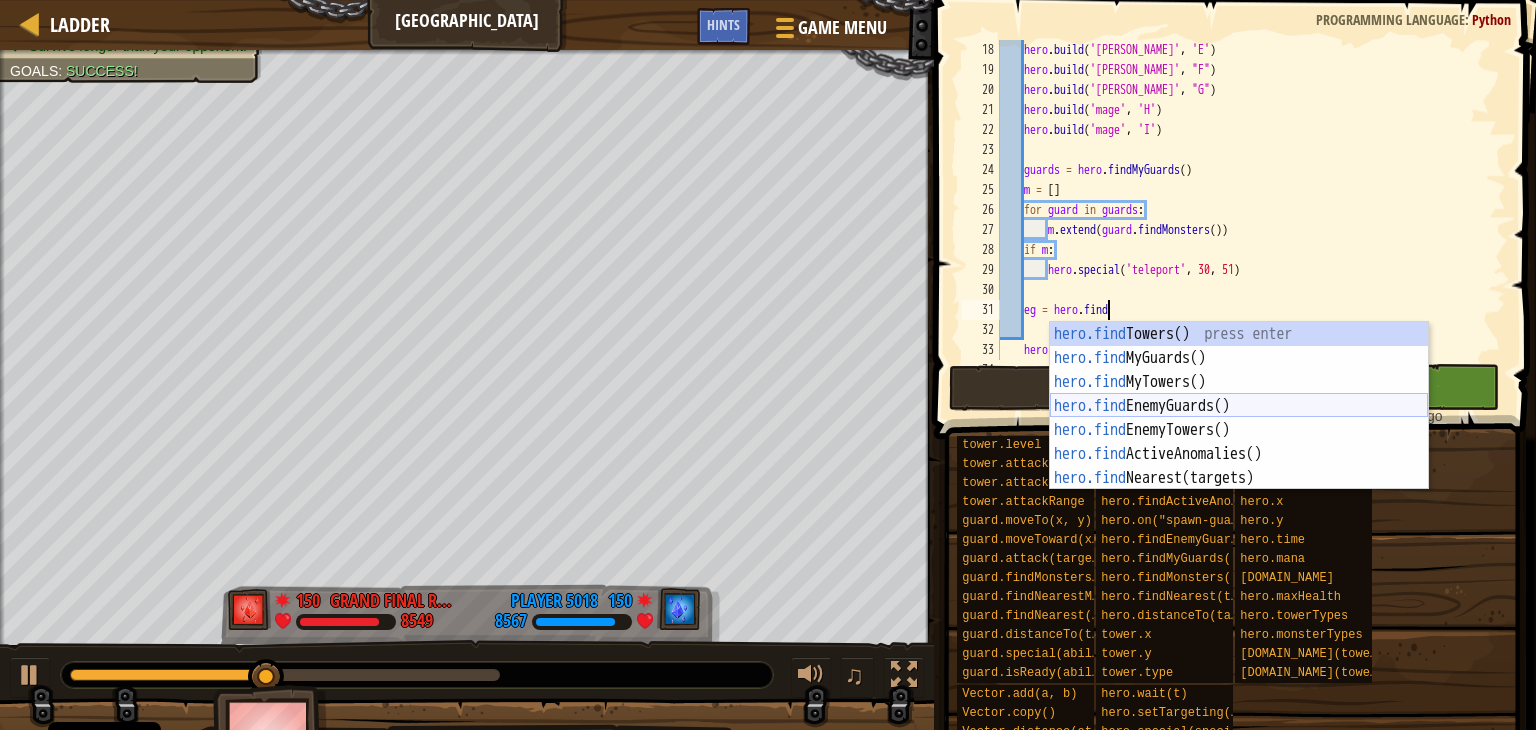 click on "hero.find Towers() press enter hero.find MyGuards() press enter hero.find MyTowers() press enter hero.find EnemyGuards() press enter hero.find EnemyTowers() press enter hero.find ActiveAnomalies() press enter hero.find Nearest(targets) press enter" at bounding box center [1239, 430] 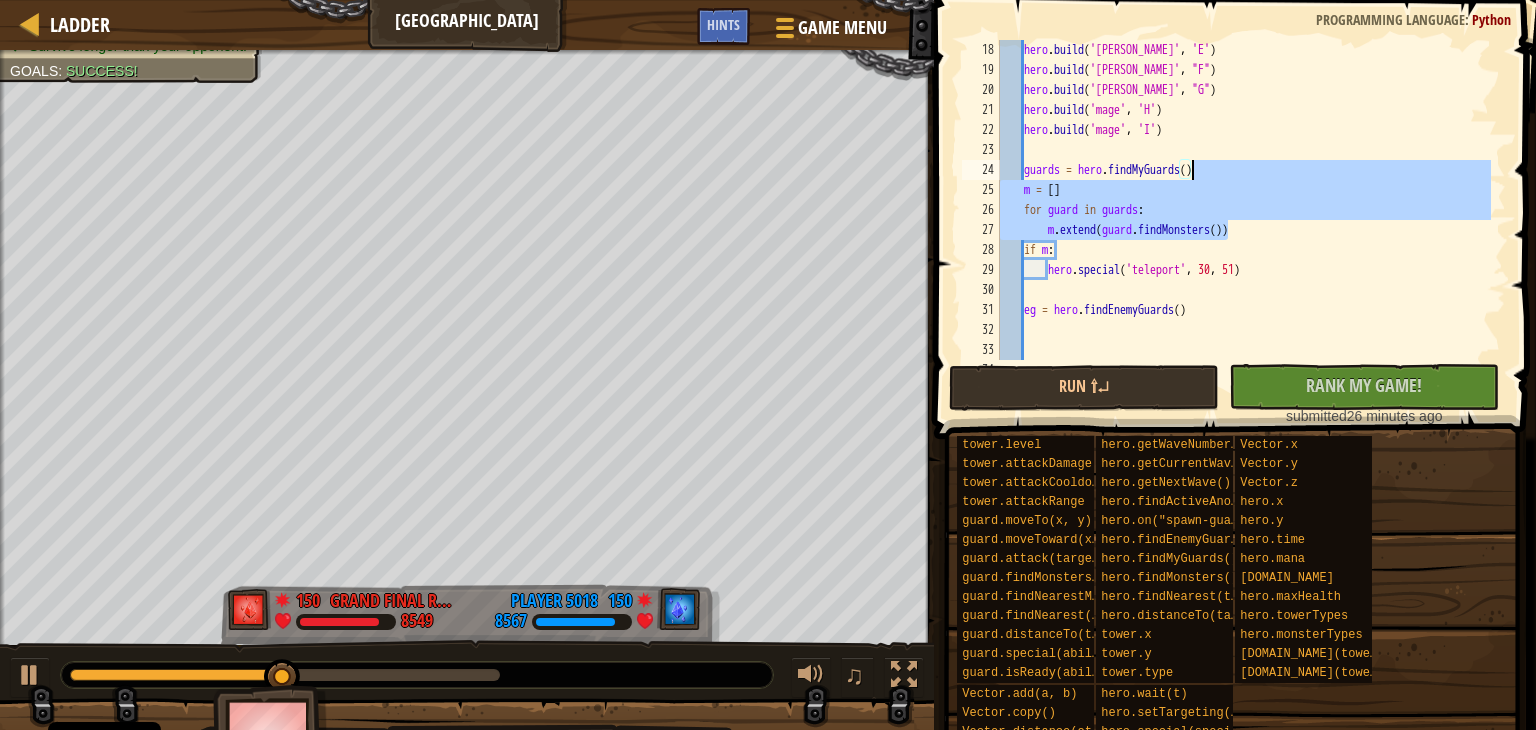 drag, startPoint x: 1243, startPoint y: 230, endPoint x: 1212, endPoint y: 174, distance: 64.00781 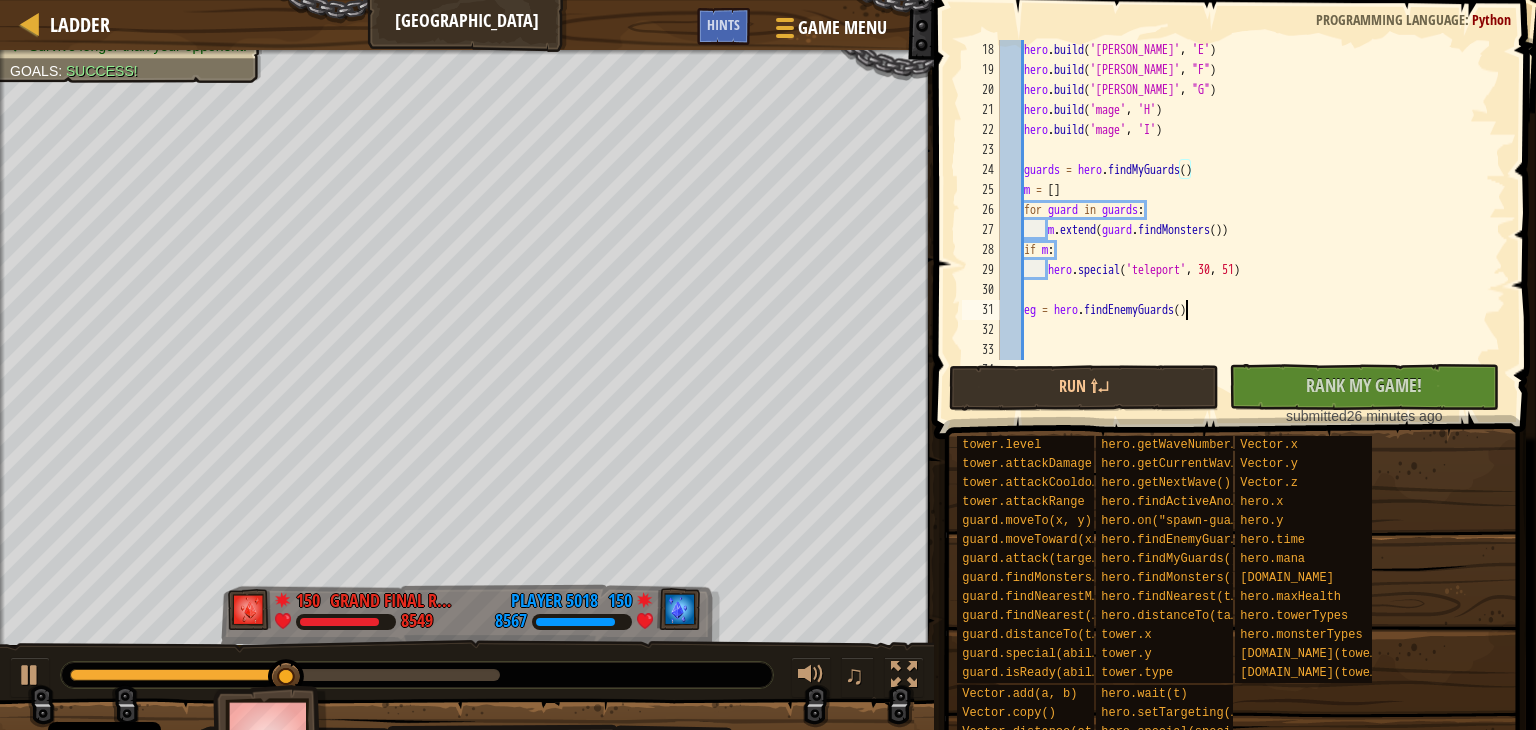 click on "hero . build ( '[PERSON_NAME]' ,   'E' )      hero . build ( '[PERSON_NAME]' ,   "F" )      hero . build ( '[PERSON_NAME]' ,   "G" )      hero . build ( 'mage' ,   'H' )      hero . build ( 'mage' ,   'I' )           guards   =   hero . findMyGuards ( )      m   =   [ ]      for   guard   in   guards :          m . extend ( guard . findMonsters ( ))      if   m :          hero . special ( 'teleport' ,   30 ,   51 )           eg   =   hero . findEnemyGuards ( )                hero . special ( 'pull' ,   32 ,   51 )" at bounding box center [1243, 220] 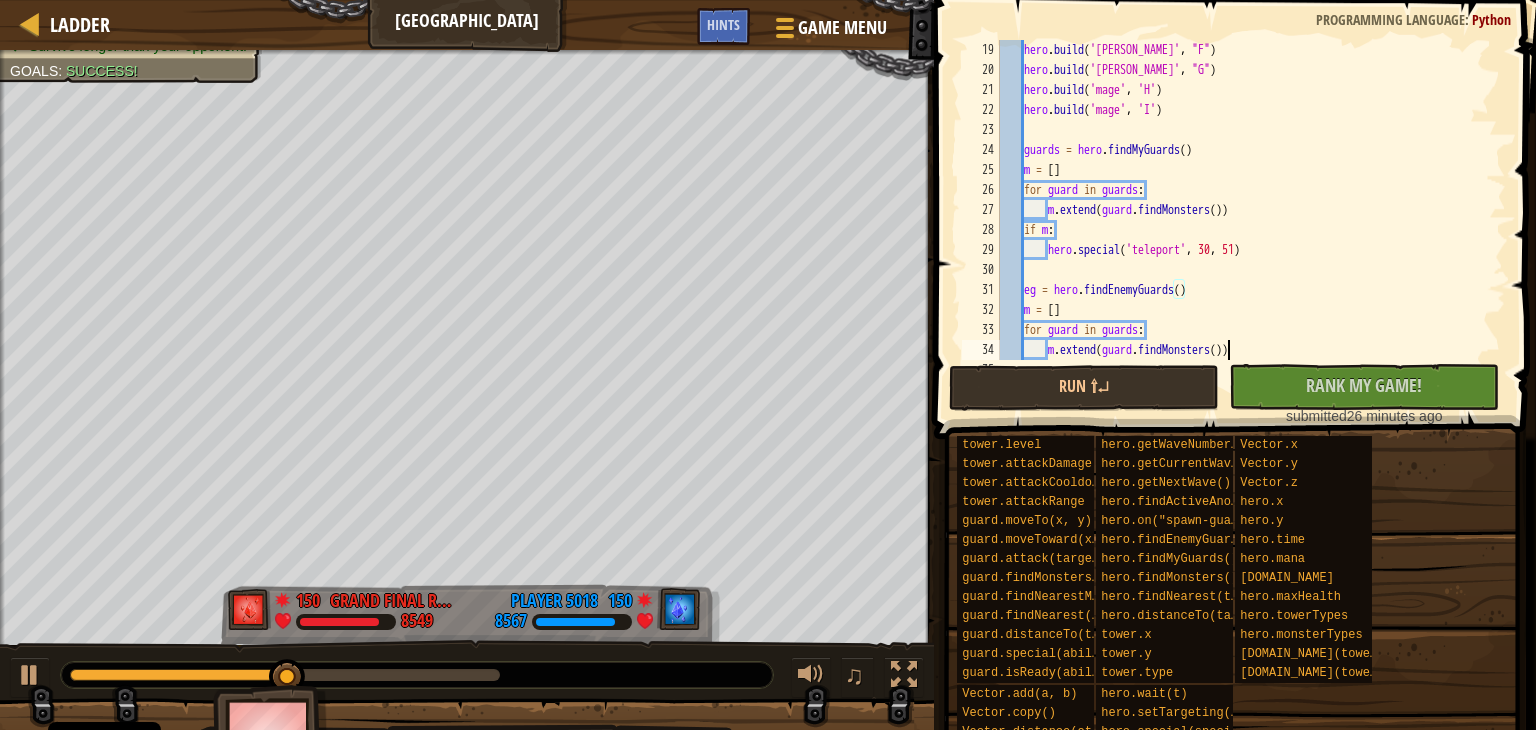 scroll, scrollTop: 360, scrollLeft: 0, axis: vertical 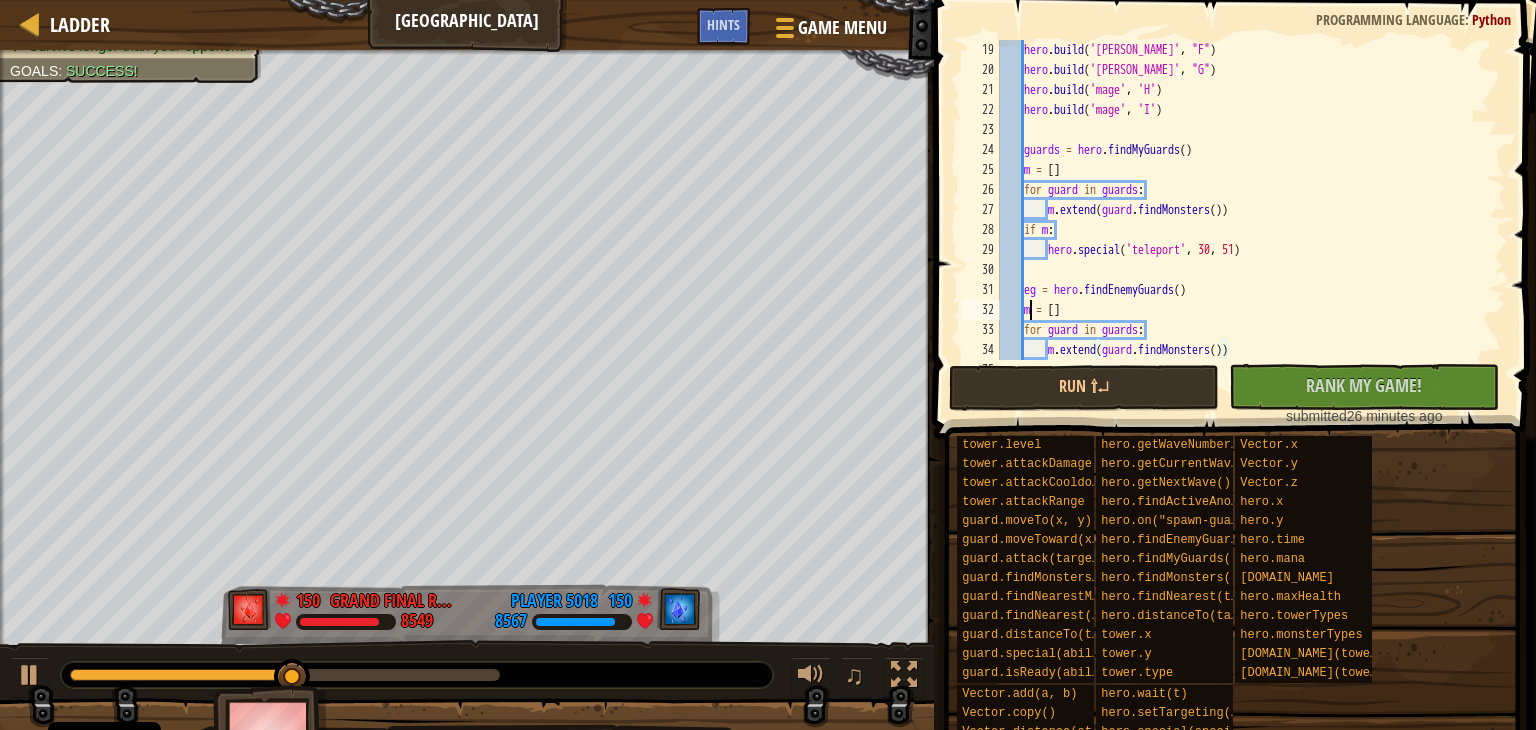 click on "hero . build ( '[PERSON_NAME]' ,   "F" )      hero . build ( '[PERSON_NAME]' ,   "G" )      hero . build ( 'mage' ,   'H' )      hero . build ( 'mage' ,   'I' )           guards   =   hero . findMyGuards ( )      m   =   [ ]      for   guard   in   guards :          m . extend ( guard . findMonsters ( ))      if   m :          hero . special ( 'teleport' ,   30 ,   51 )           eg   =   hero . findEnemyGuards ( )      m   =   [ ]      for   guard   in   guards :          m . extend ( guard . findMonsters ( ))" at bounding box center [1243, 220] 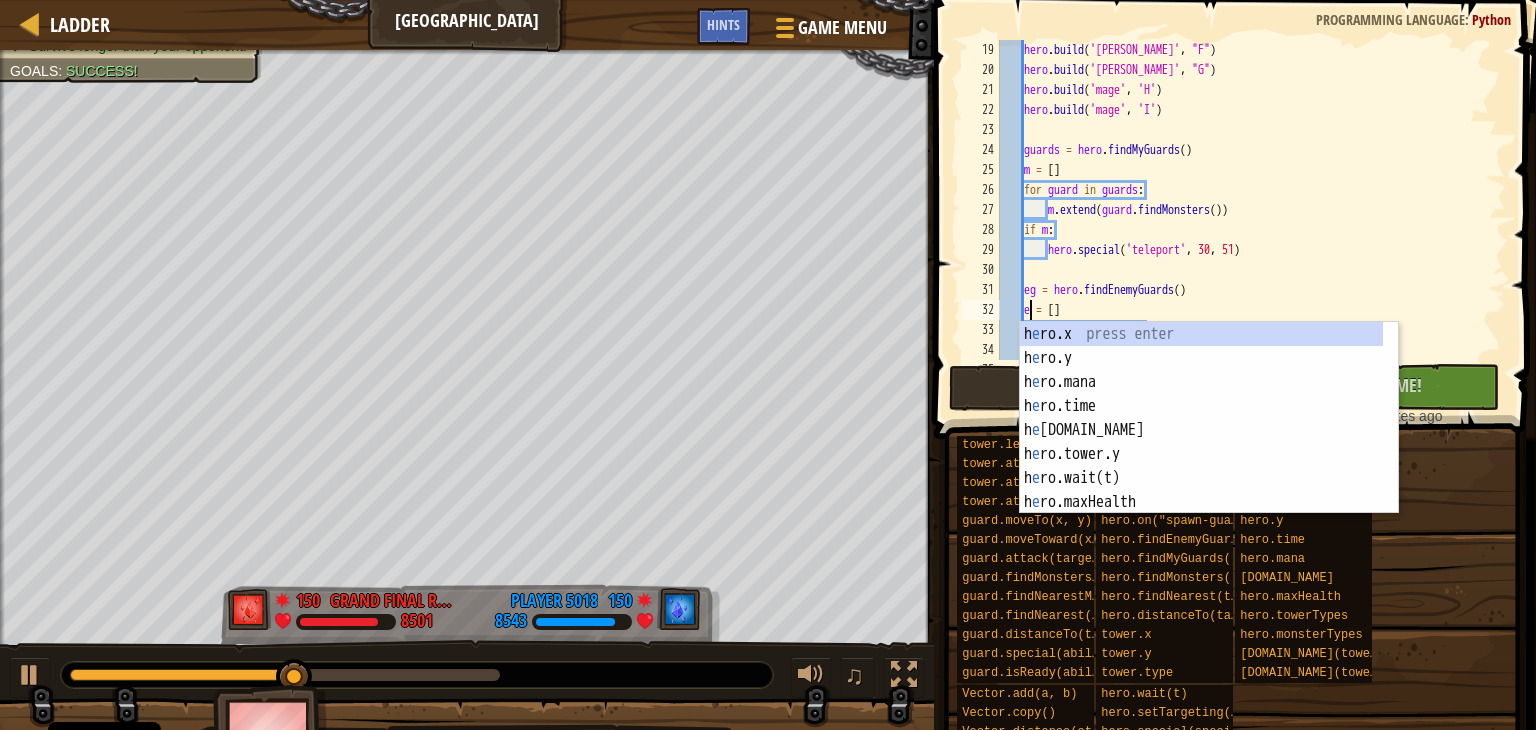 scroll, scrollTop: 9, scrollLeft: 2, axis: both 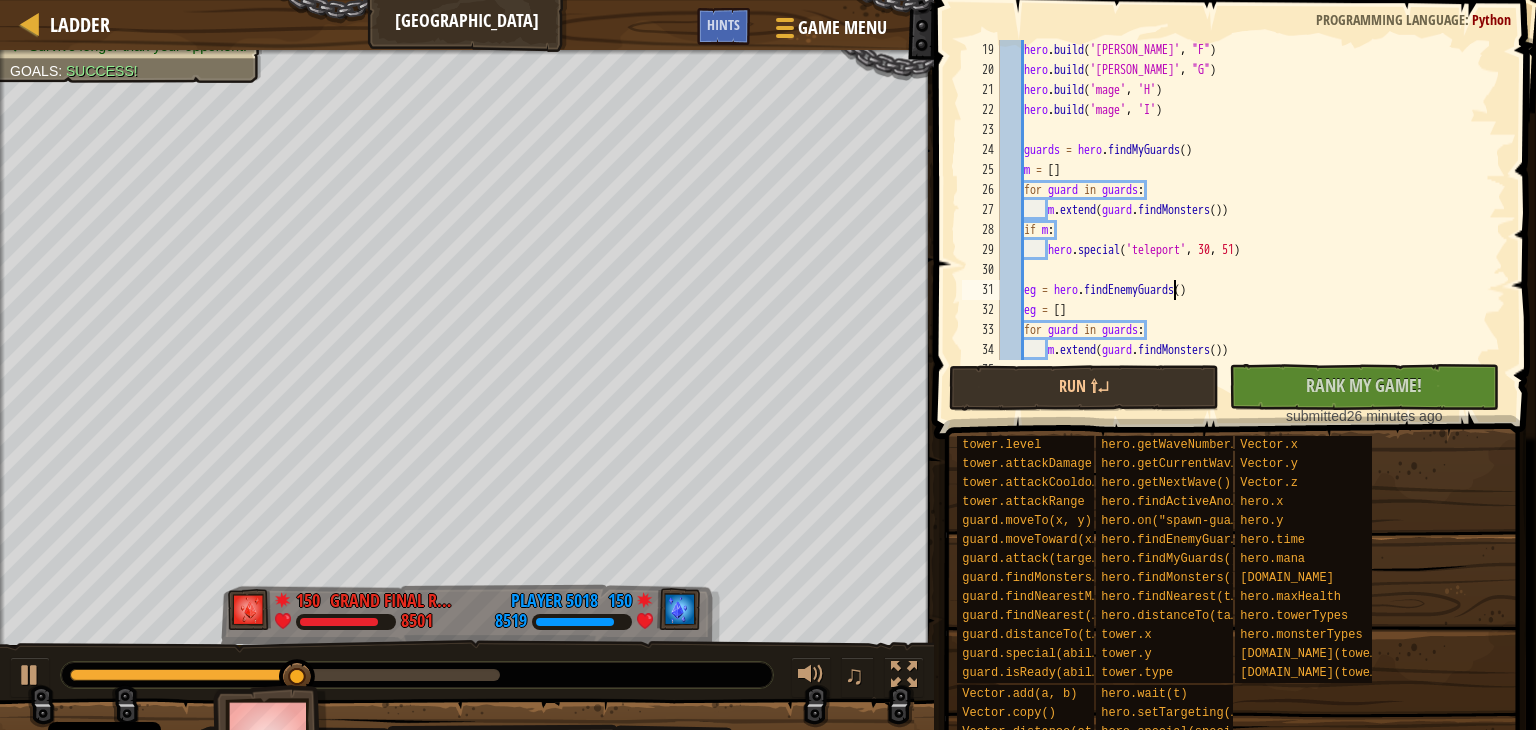 click on "hero . build ( '[PERSON_NAME]' ,   "F" )      hero . build ( '[PERSON_NAME]' ,   "G" )      hero . build ( 'mage' ,   'H' )      hero . build ( 'mage' ,   'I' )           guards   =   hero . findMyGuards ( )      m   =   [ ]      for   guard   in   guards :          m . extend ( guard . findMonsters ( ))      if   m :          hero . special ( 'teleport' ,   30 ,   51 )           eg   =   hero . findEnemyGuards ( )      eg   =   [ ]      for   guard   in   guards :          m . extend ( guard . findMonsters ( ))" at bounding box center [1243, 220] 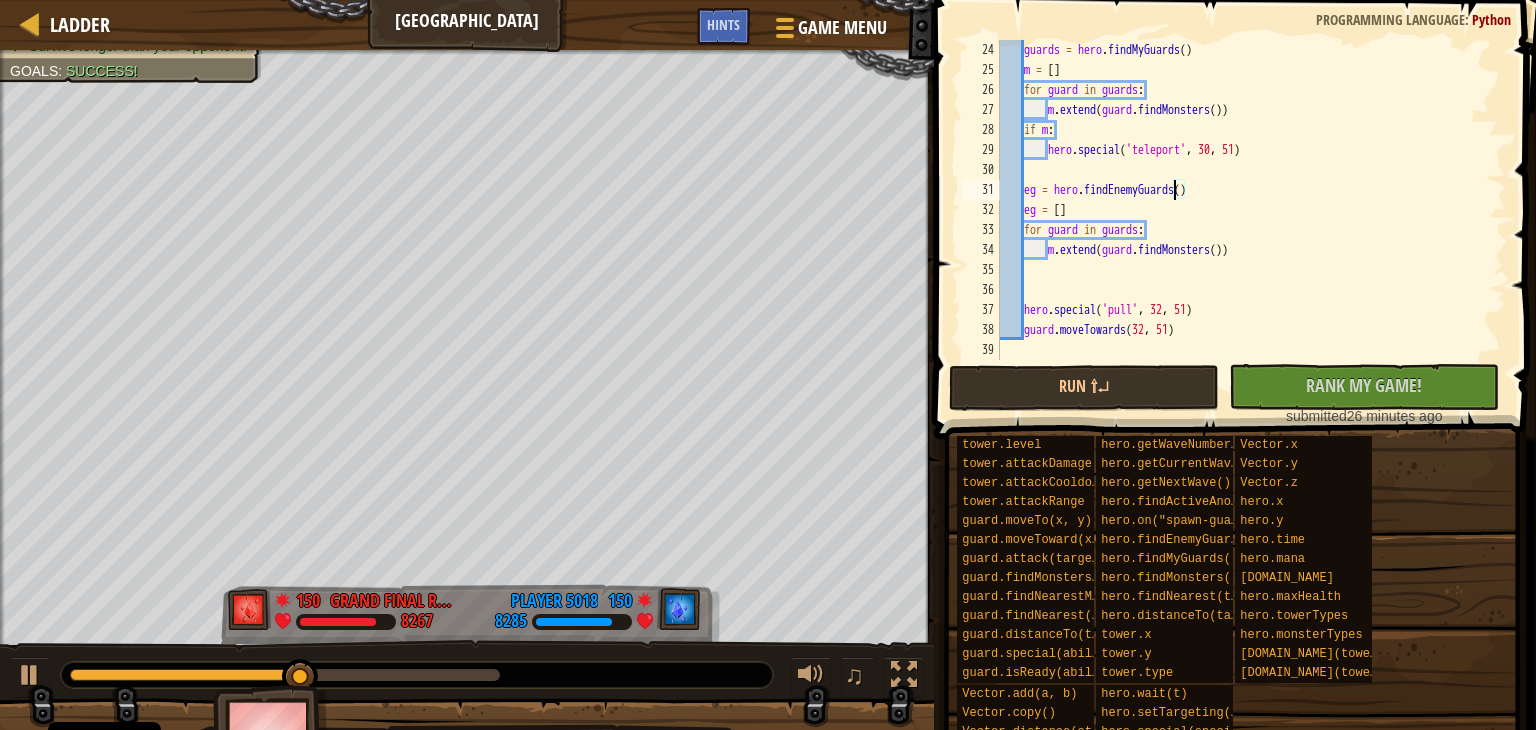 scroll, scrollTop: 460, scrollLeft: 0, axis: vertical 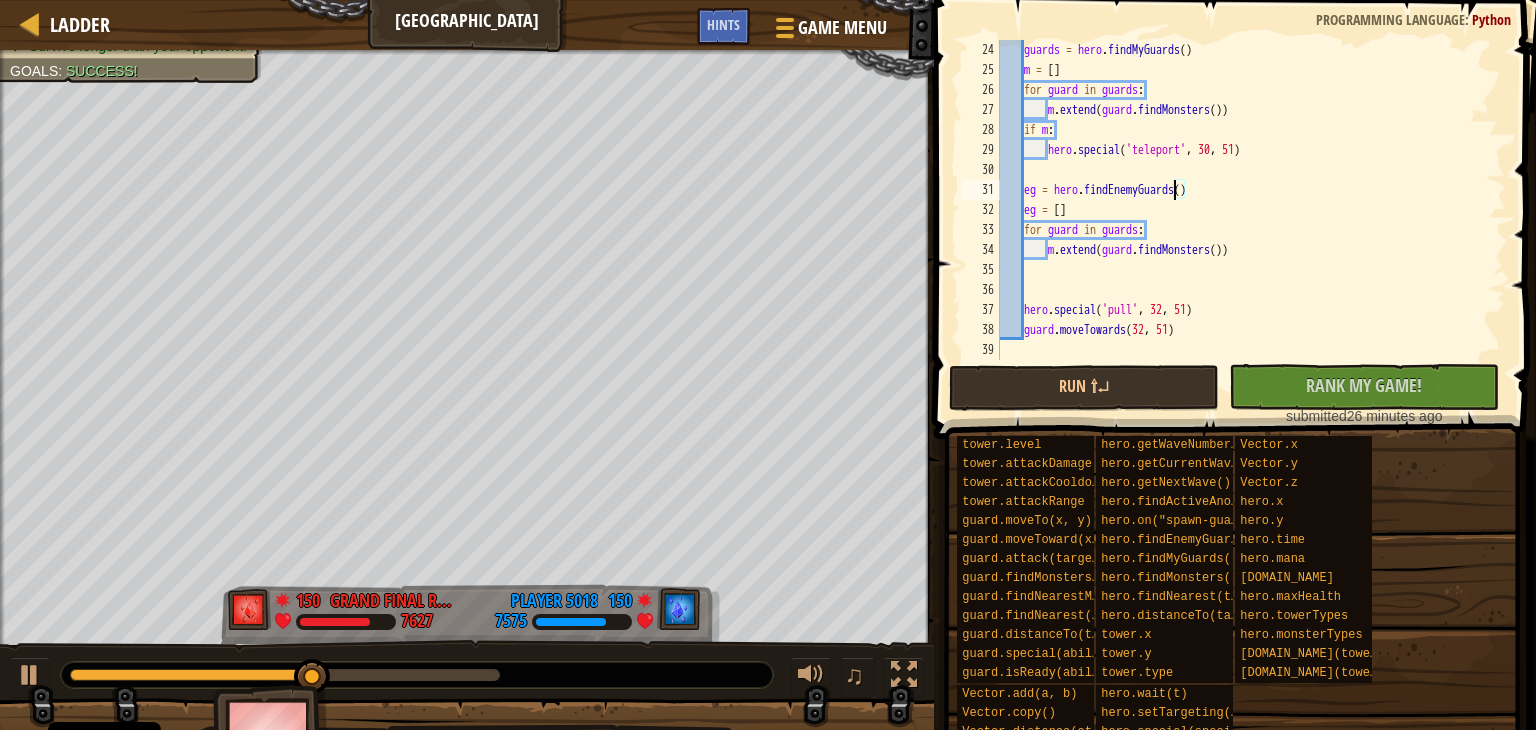 click on "guards   =   hero . findMyGuards ( )      m   =   [ ]      for   guard   in   guards :          m . extend ( guard . findMonsters ( ))      if   m :          hero . special ( 'teleport' ,   30 ,   51 )           eg   =   hero . findEnemyGuards ( )      eg   =   [ ]      for   guard   in   guards :          m . extend ( guard . findMonsters ( ))                hero . special ( 'pull' ,   32 ,   51 )      guard . moveTowards ( 32 ,   51 )" at bounding box center (1243, 220) 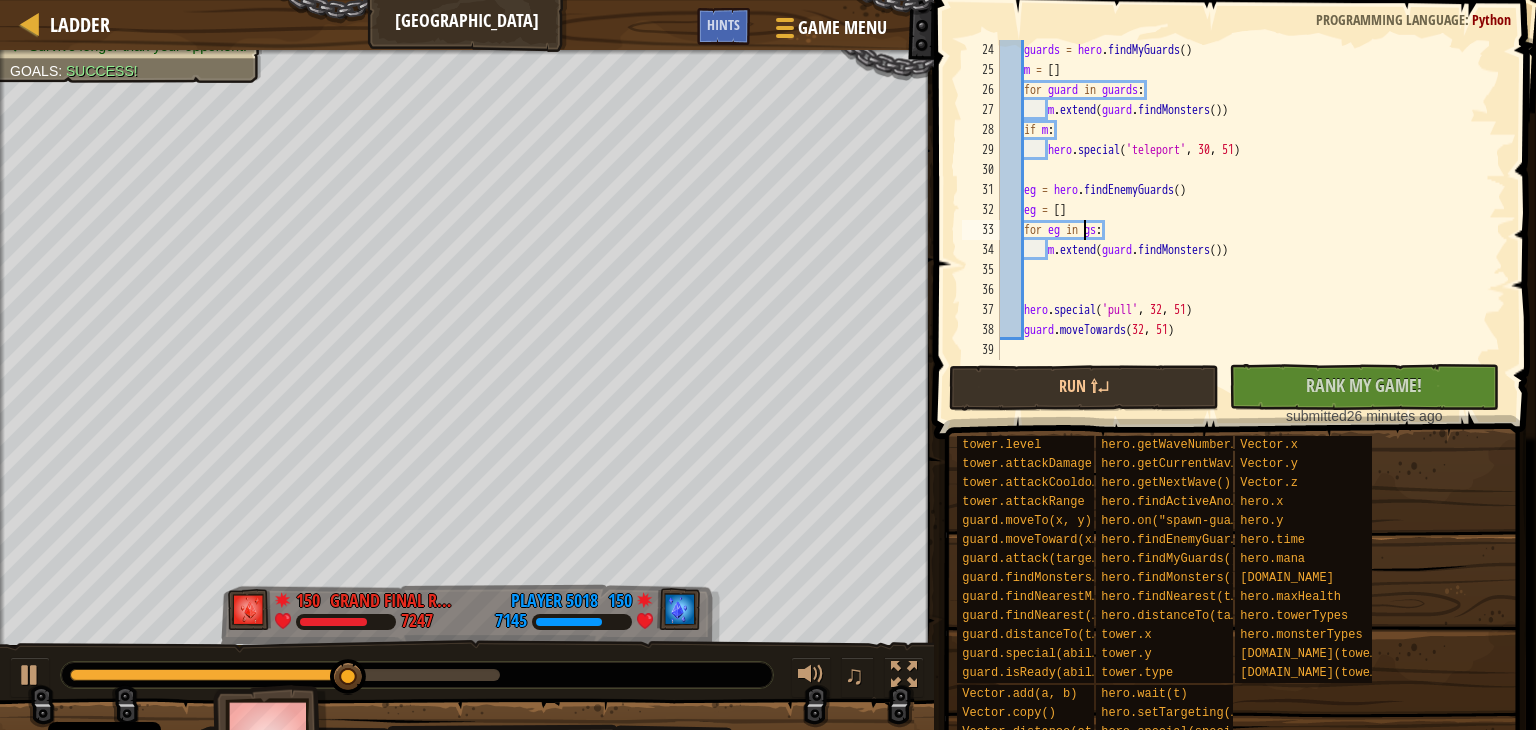scroll, scrollTop: 9, scrollLeft: 8, axis: both 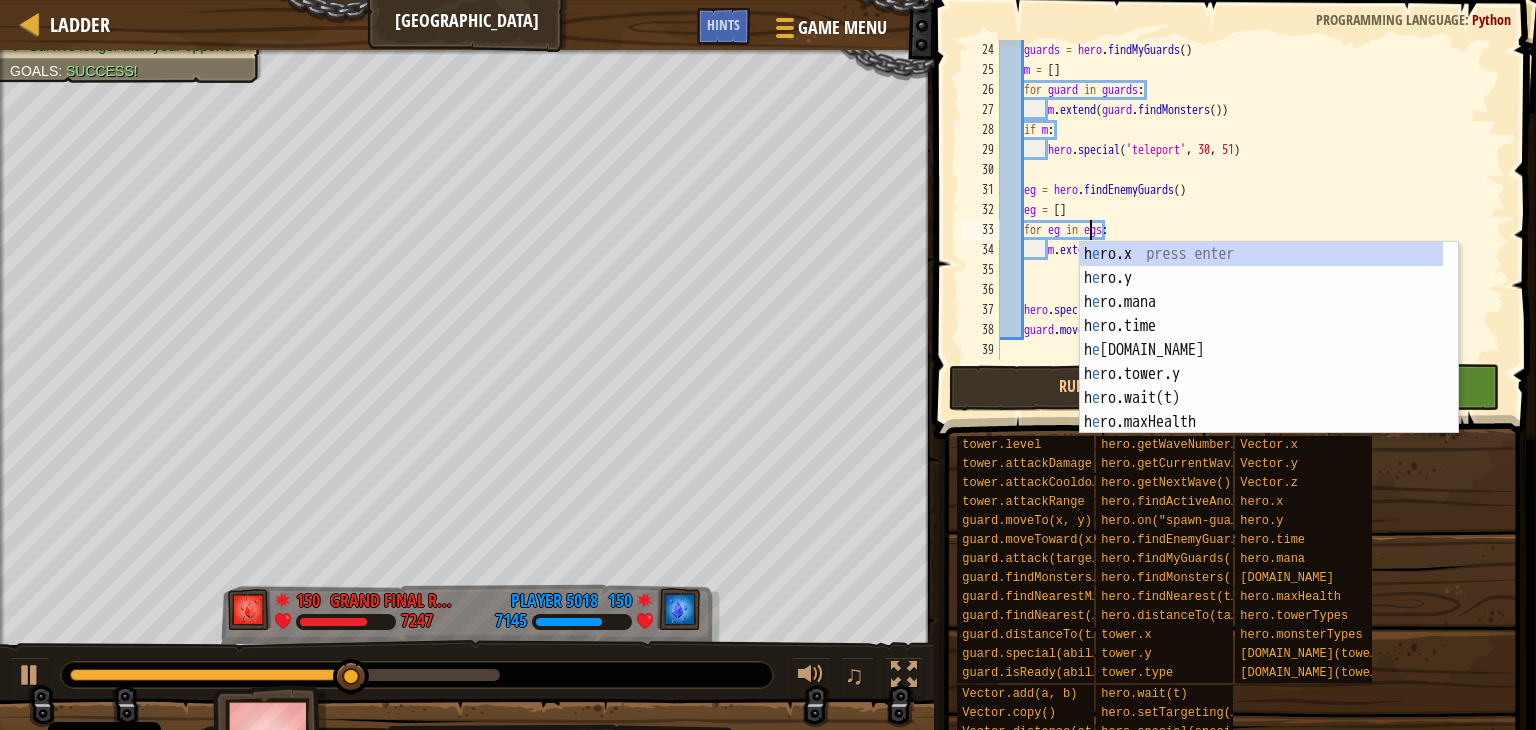 click on "guards   =   hero . findMyGuards ( )      m   =   [ ]      for   guard   in   guards :          m . extend ( guard . findMonsters ( ))      if   m :          hero . special ( 'teleport' ,   30 ,   51 )           eg   =   hero . findEnemyGuards ( )      eg   =   [ ]      for   eg   in   egs :          m . extend ( guard . findMonsters ( ))                hero . special ( 'pull' ,   32 ,   51 )      guard . moveTowards ( 32 ,   51 )" at bounding box center [1243, 220] 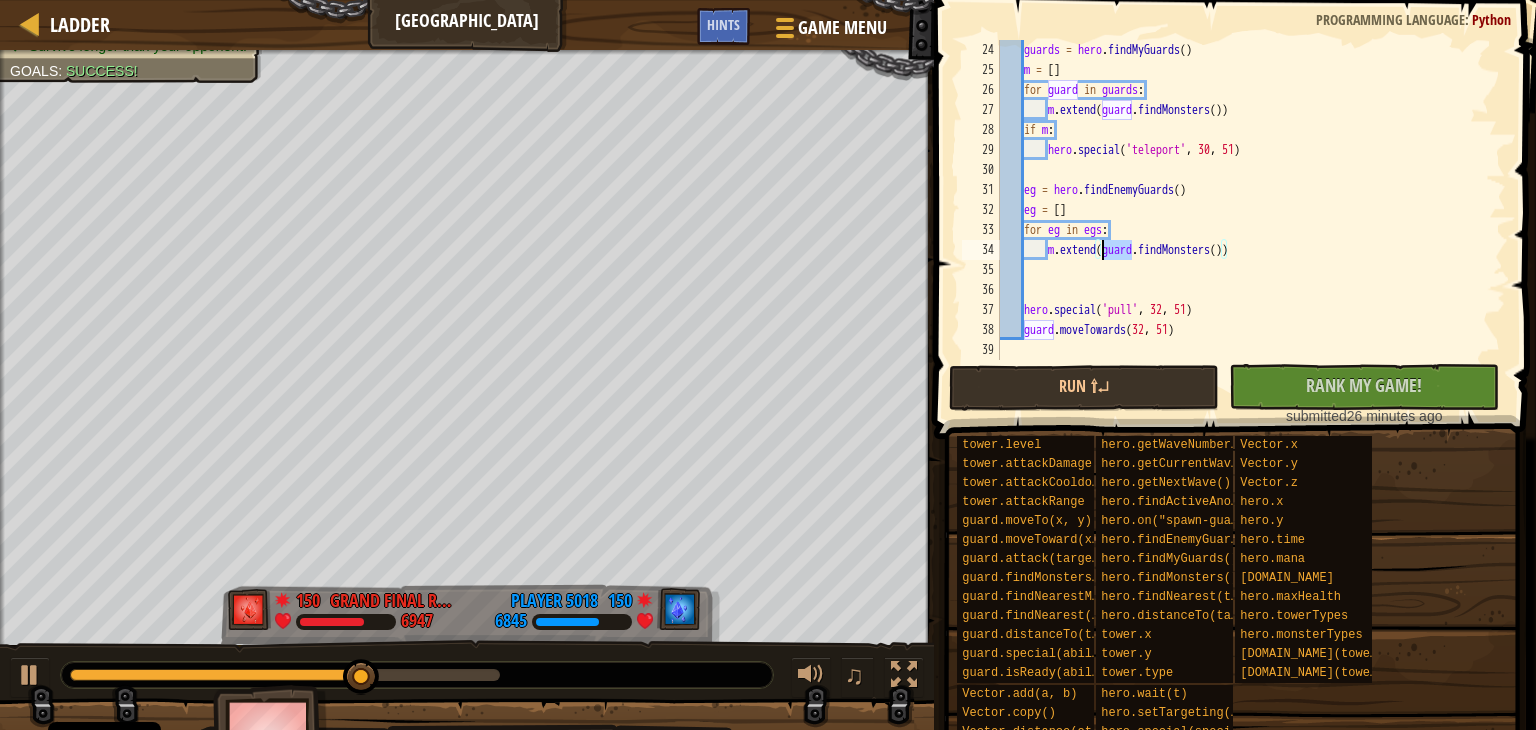 drag, startPoint x: 1133, startPoint y: 250, endPoint x: 1099, endPoint y: 250, distance: 34 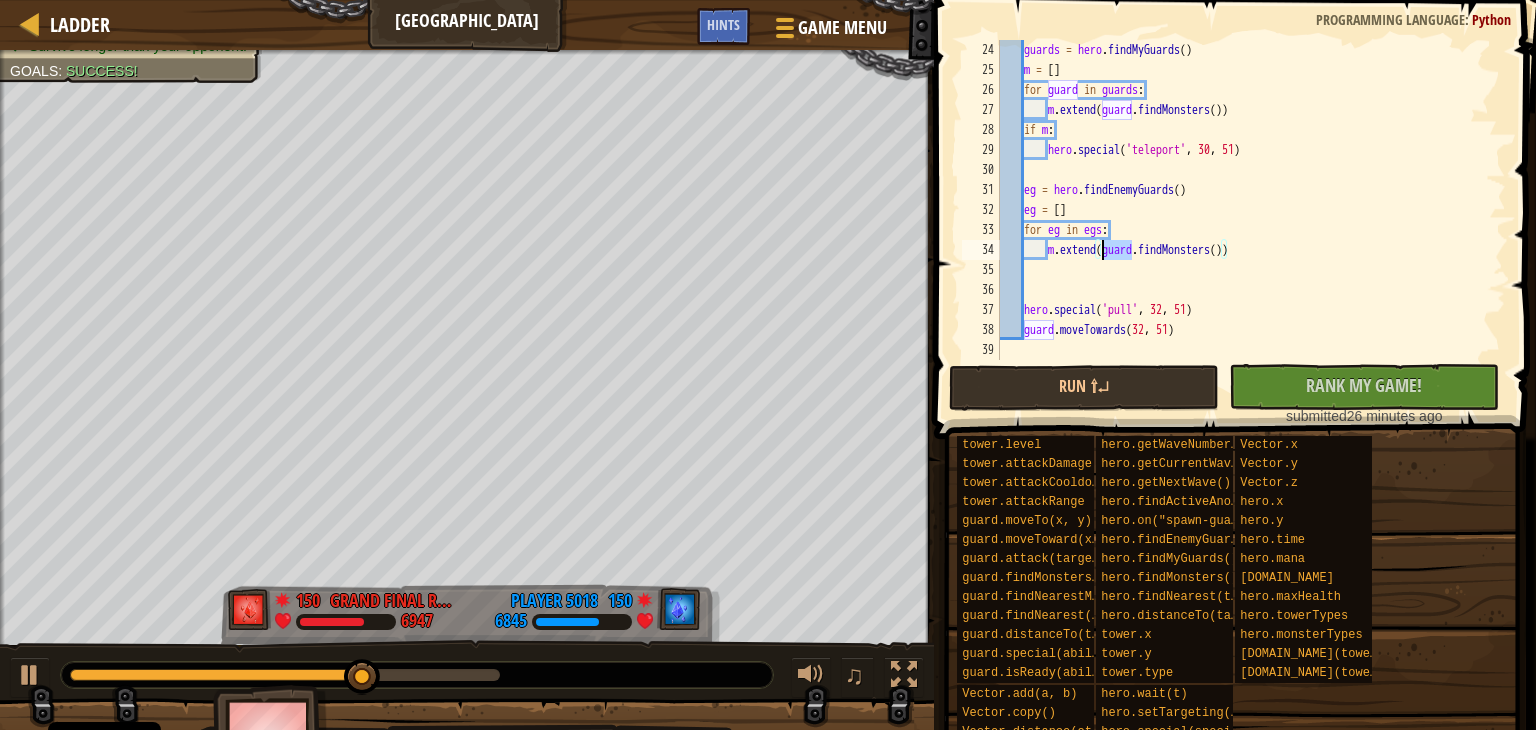 click on "guards   =   hero . findMyGuards ( )      m   =   [ ]      for   guard   in   guards :          m . extend ( guard . findMonsters ( ))      if   m :          hero . special ( 'teleport' ,   30 ,   51 )           eg   =   hero . findEnemyGuards ( )      eg   =   [ ]      for   eg   in   egs :          m . extend ( guard . findMonsters ( ))                hero . special ( 'pull' ,   32 ,   51 )      guard . moveTowards ( 32 ,   51 )" at bounding box center (1243, 220) 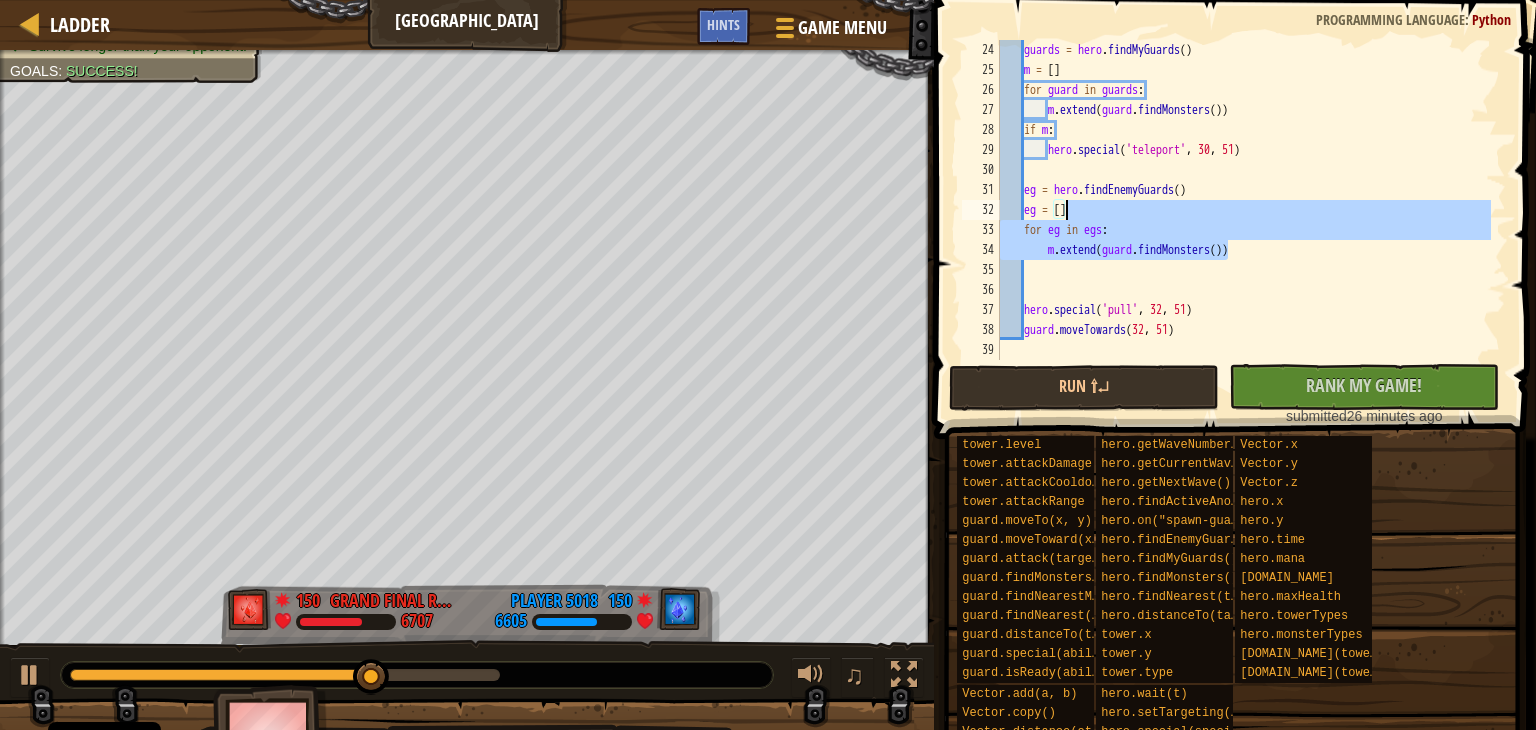 drag, startPoint x: 1287, startPoint y: 256, endPoint x: 1229, endPoint y: 210, distance: 74.02702 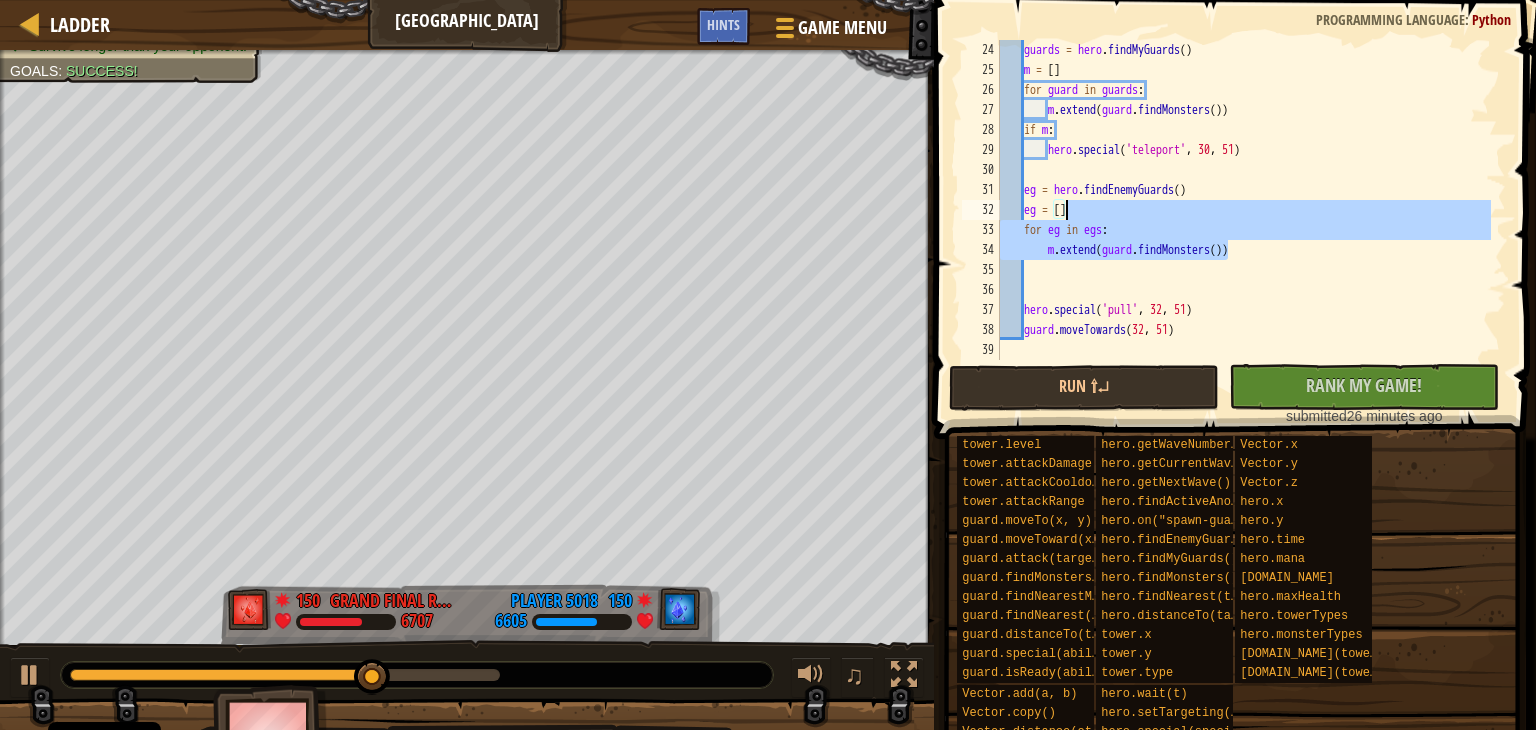 type on "eg = []" 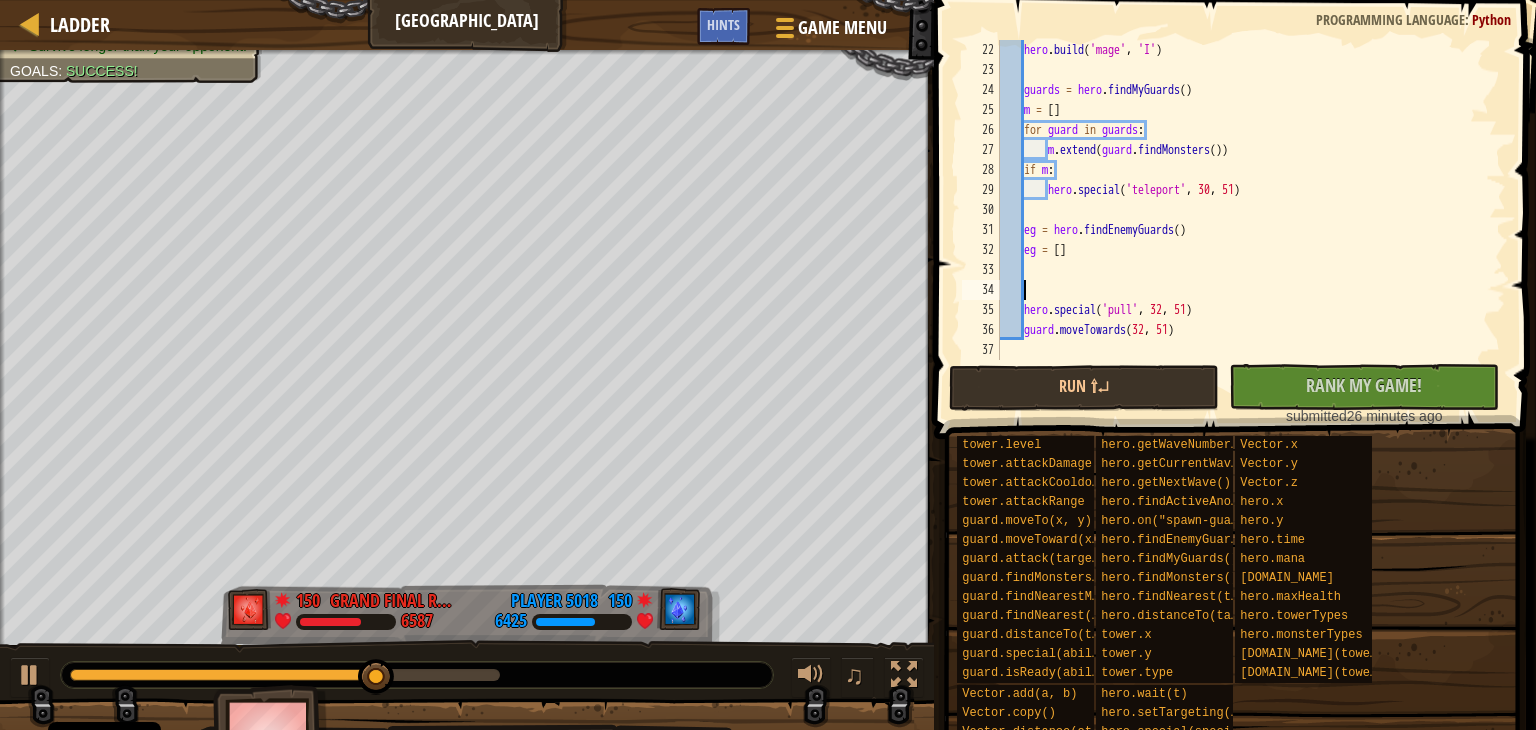 click on "hero . build ( 'mage' ,   'I' )           guards   =   hero . findMyGuards ( )      m   =   [ ]      for   guard   in   guards :          m . extend ( guard . findMonsters ( ))      if   m :          hero . special ( 'teleport' ,   30 ,   51 )           eg   =   hero . findEnemyGuards ( )      eg   =   [ ]                hero . special ( 'pull' ,   32 ,   51 )      guard . moveTowards ( 32 ,   51 )" at bounding box center [1243, 220] 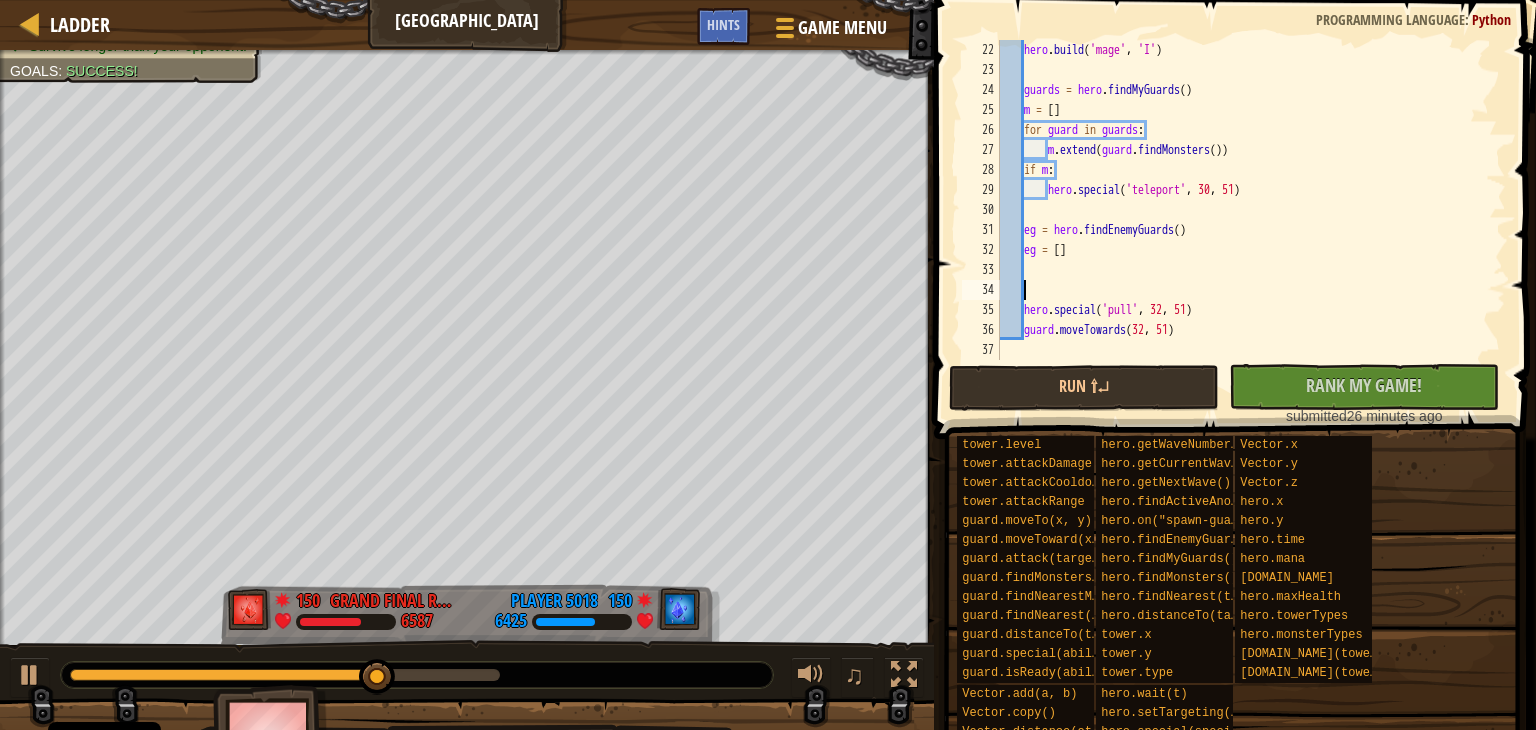 click on "hero . build ( 'mage' ,   'I' )           guards   =   hero . findMyGuards ( )      m   =   [ ]      for   guard   in   guards :          m . extend ( guard . findMonsters ( ))      if   m :          hero . special ( 'teleport' ,   30 ,   51 )           eg   =   hero . findEnemyGuards ( )      eg   =   [ ]                hero . special ( 'pull' ,   32 ,   51 )      guard . moveTowards ( 32 ,   51 )" at bounding box center (1243, 220) 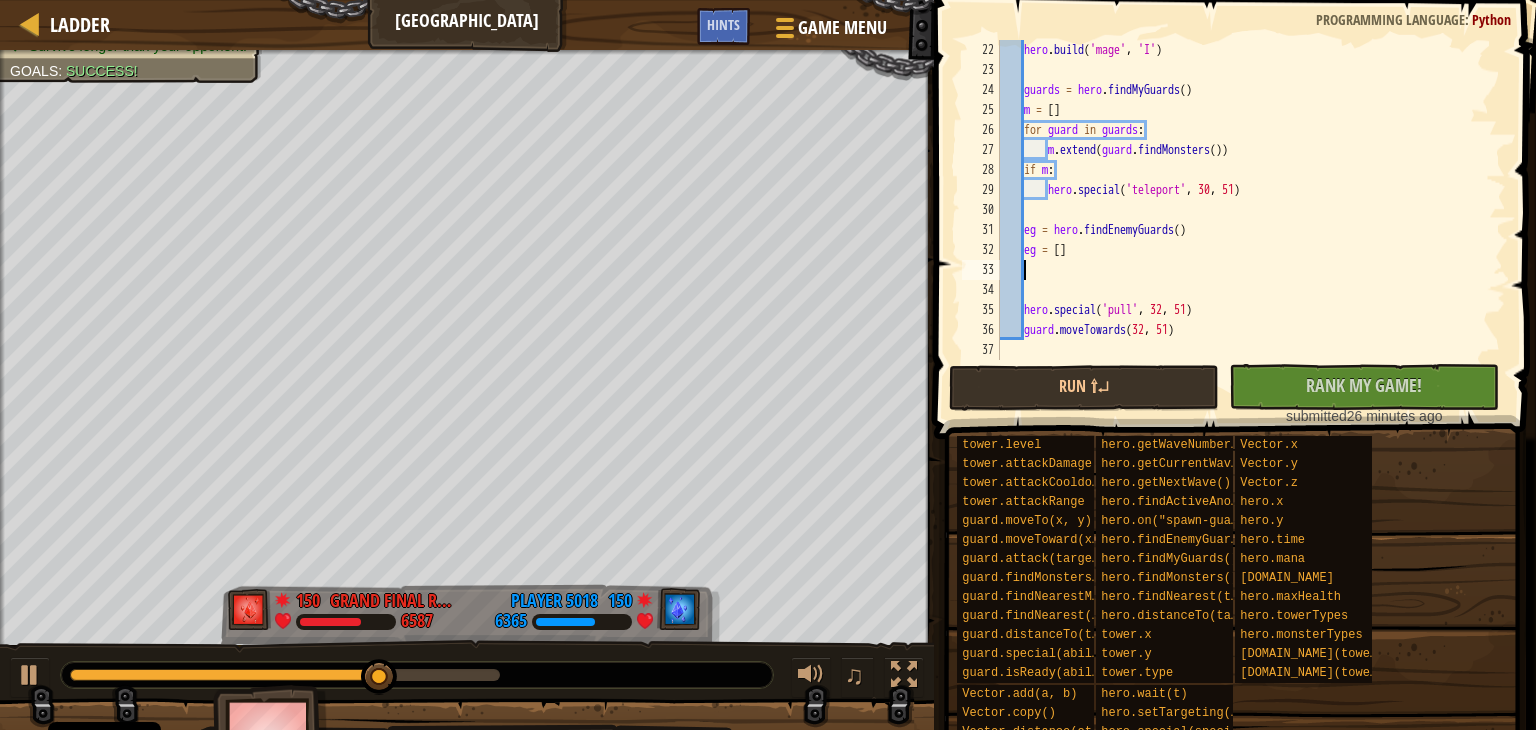 click on "hero . build ( 'mage' ,   'I' )           guards   =   hero . findMyGuards ( )      m   =   [ ]      for   guard   in   guards :          m . extend ( guard . findMonsters ( ))      if   m :          hero . special ( 'teleport' ,   30 ,   51 )           eg   =   hero . findEnemyGuards ( )      eg   =   [ ]                hero . special ( 'pull' ,   32 ,   51 )      guard . moveTowards ( 32 ,   51 )" at bounding box center (1243, 220) 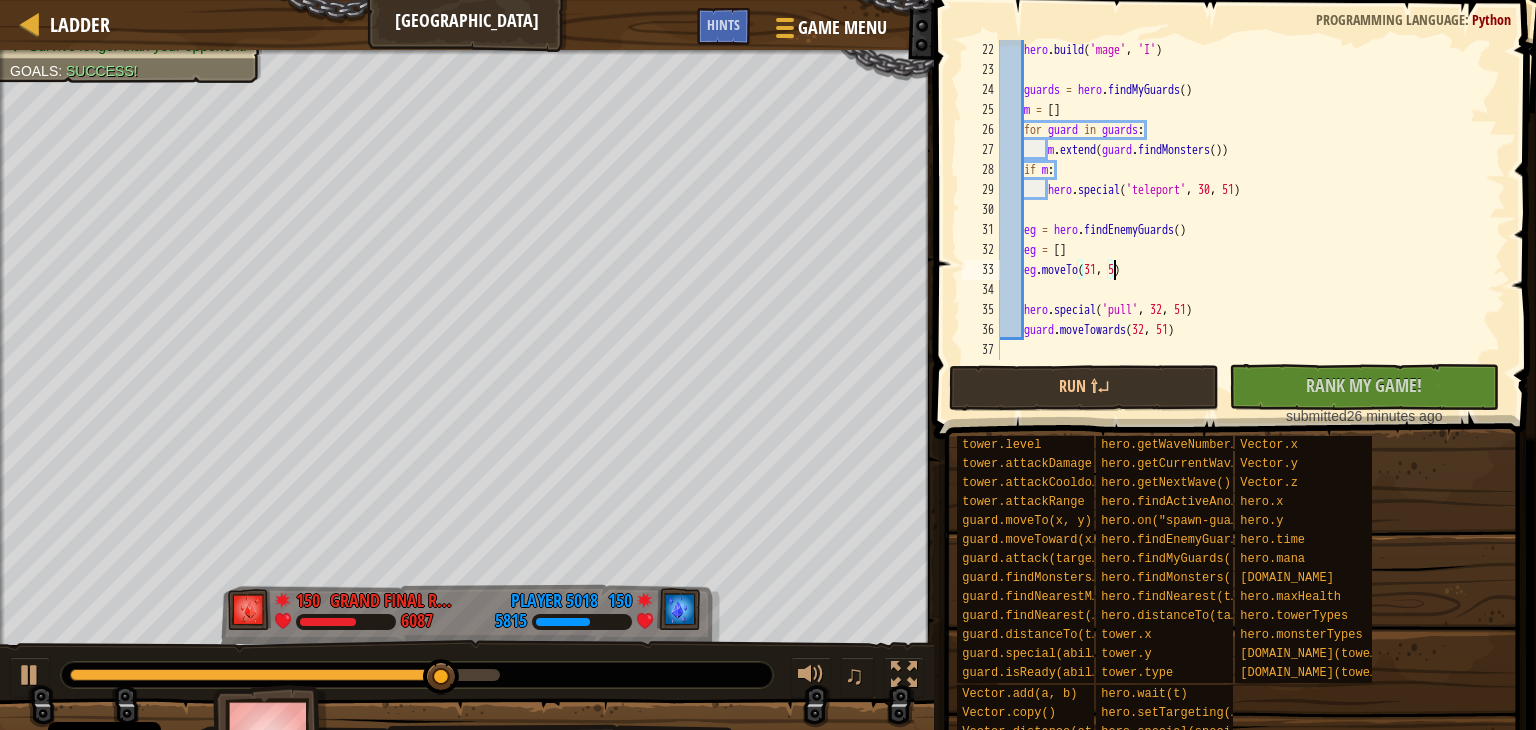 scroll, scrollTop: 9, scrollLeft: 8, axis: both 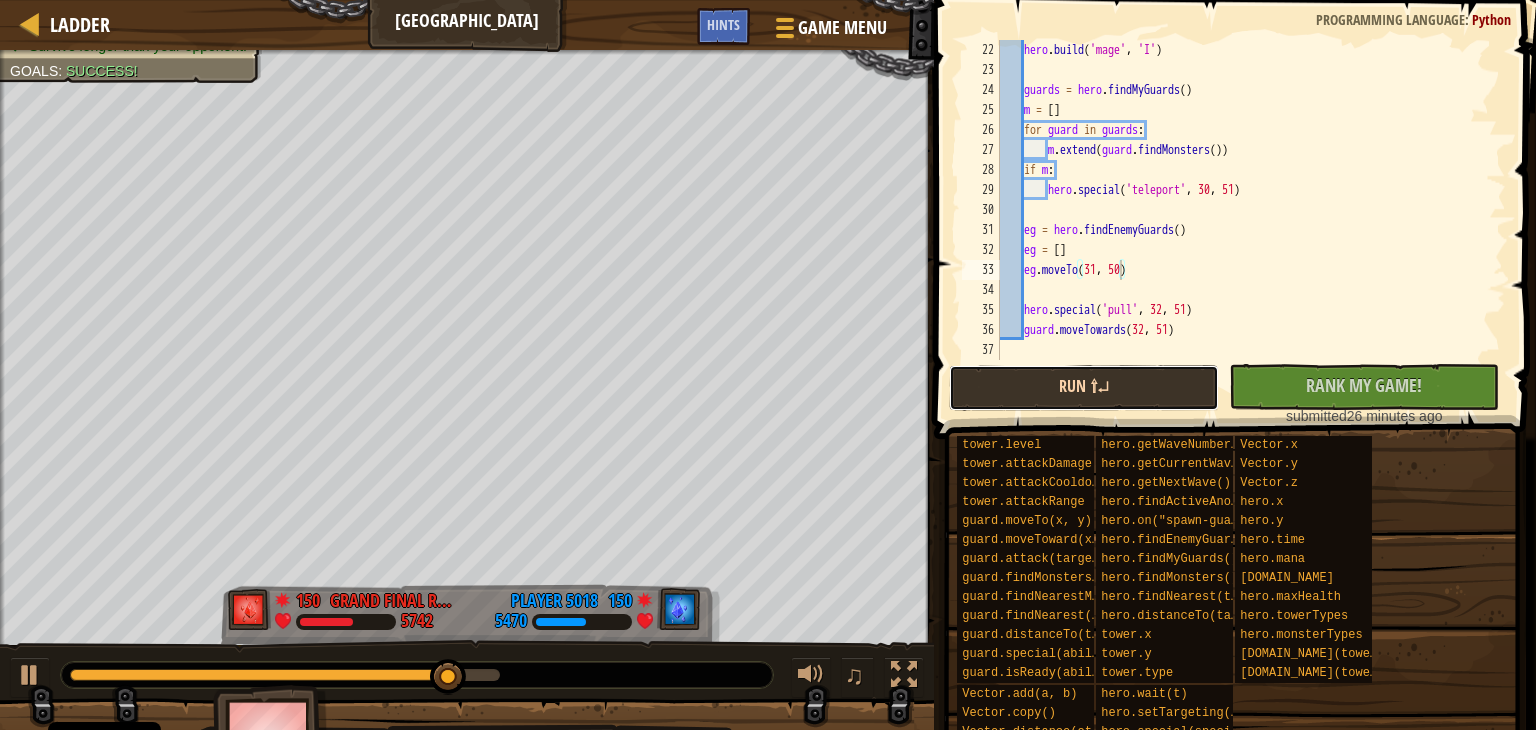 click on "Run ⇧↵" at bounding box center (1084, 388) 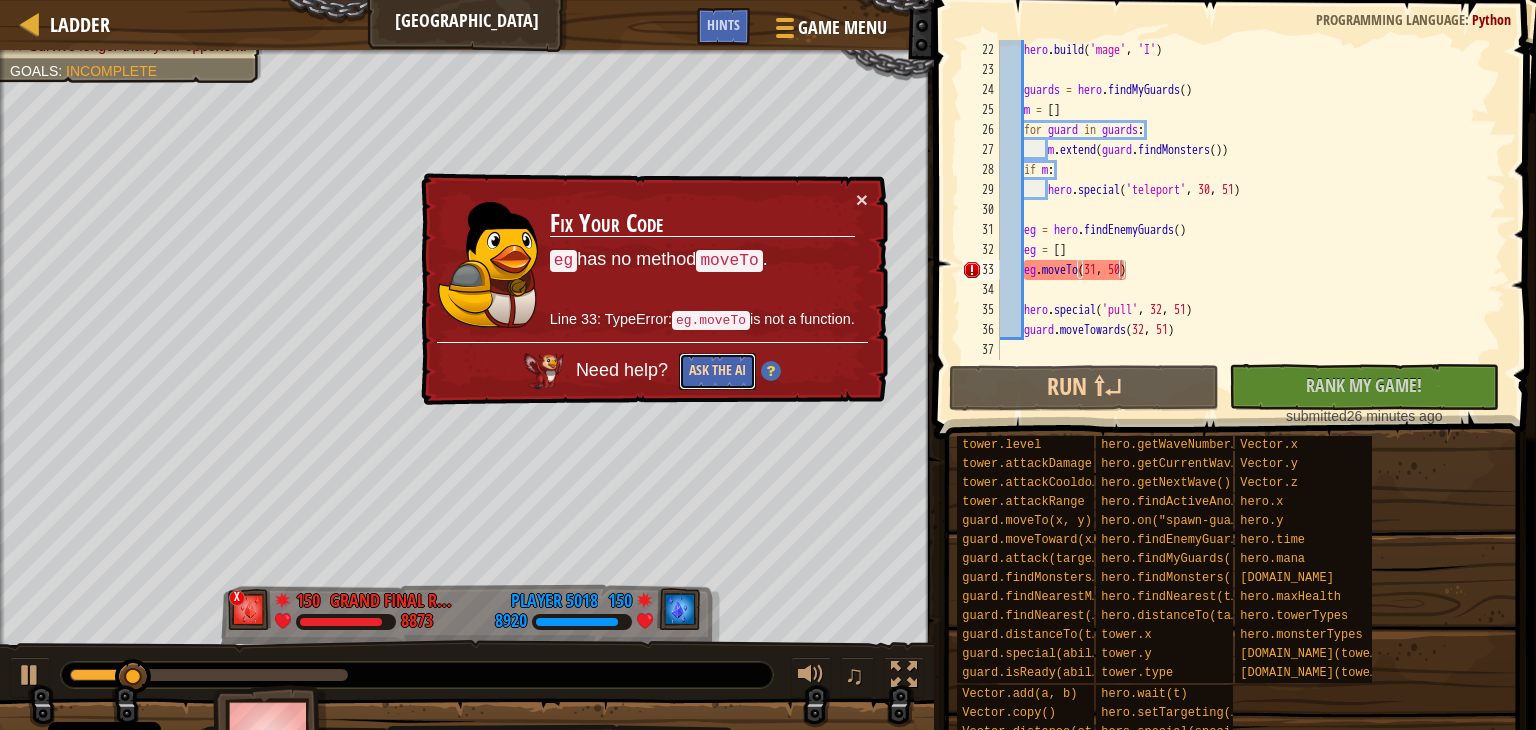 click on "Ask the AI" at bounding box center (717, 371) 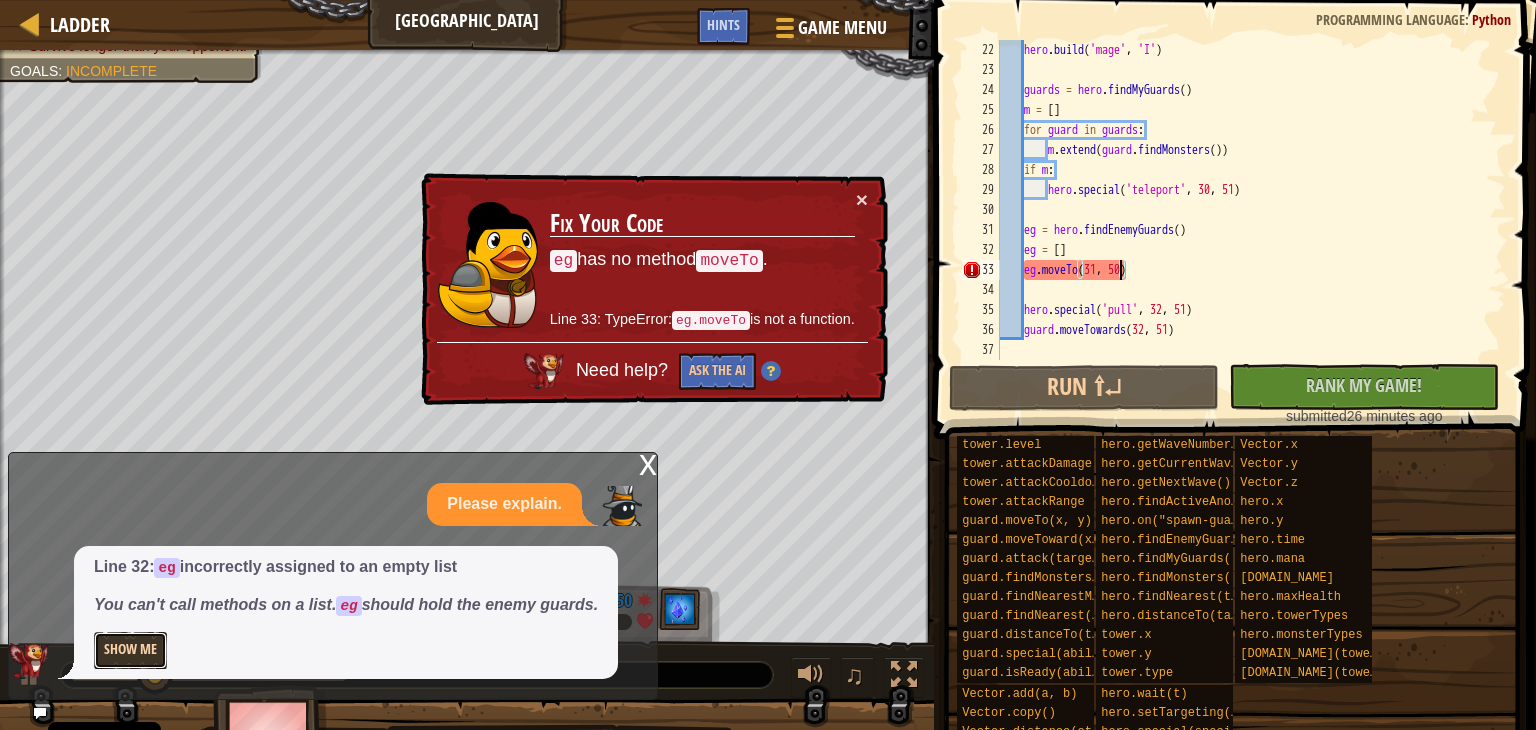 click on "Show Me" at bounding box center [130, 650] 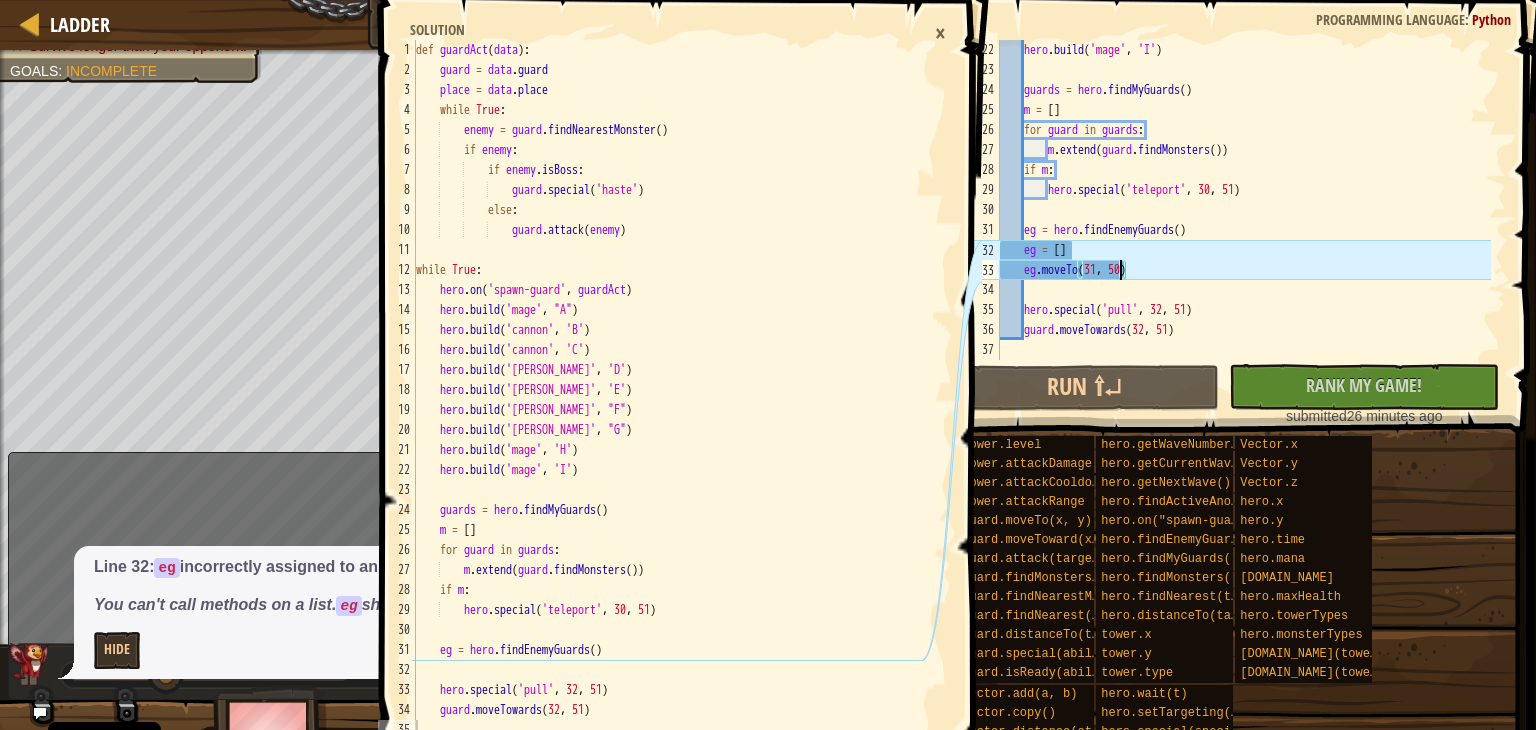 click on "hero . build ( 'mage' ,   'I' )           guards   =   hero . findMyGuards ( )      m   =   [ ]      for   guard   in   guards :          m . extend ( guard . findMonsters ( ))      if   m :          hero . special ( 'teleport' ,   30 ,   51 )           eg   =   hero . findEnemyGuards ( )      eg   =   [ ]      eg . moveTo ( 31 ,   50 )           hero . special ( 'pull' ,   32 ,   51 )      guard . moveTowards ( 32 ,   51 )" at bounding box center [1243, 220] 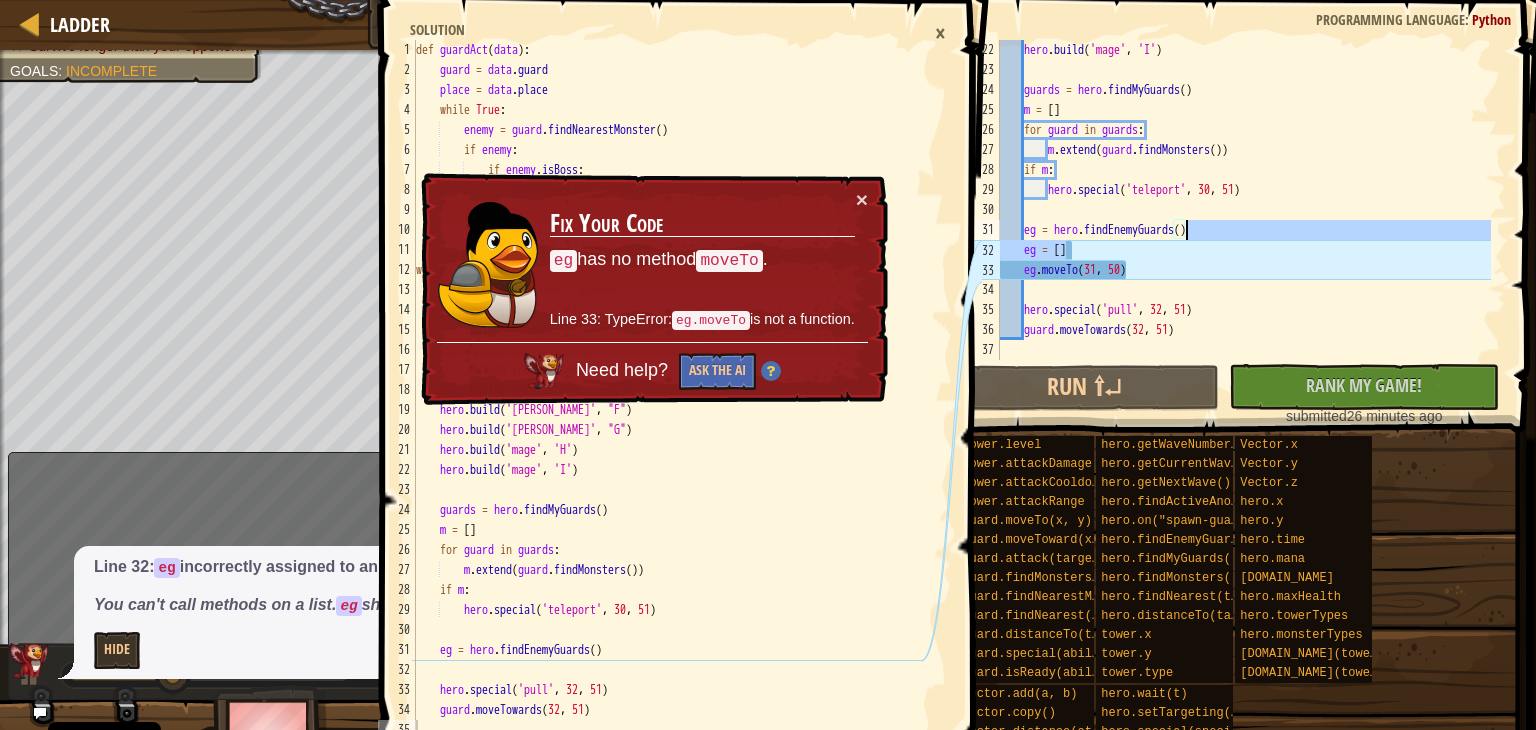 drag, startPoint x: 1105, startPoint y: 246, endPoint x: 1237, endPoint y: 225, distance: 133.66002 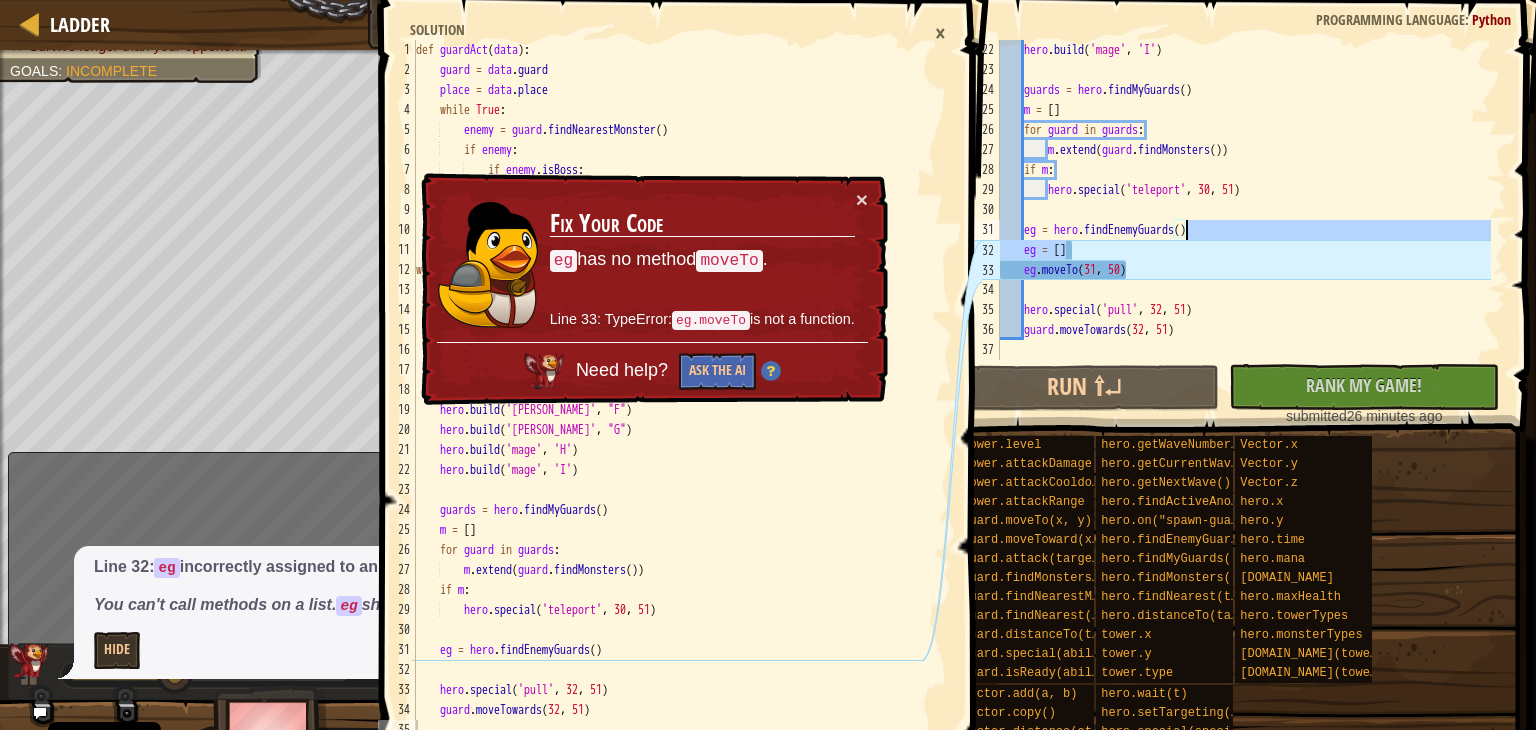 scroll, scrollTop: 400, scrollLeft: 0, axis: vertical 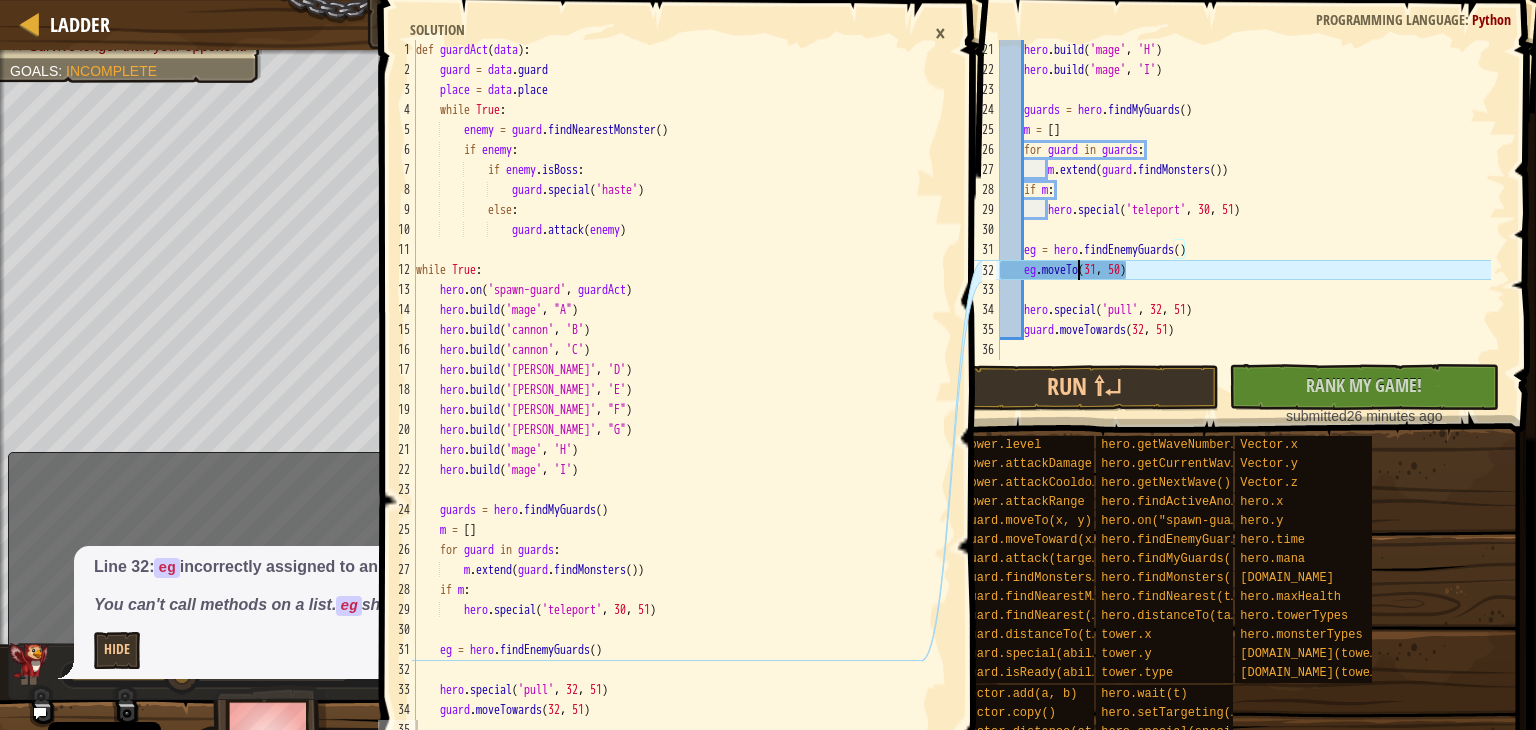 click on "hero . build ( 'mage' ,   'H' )      hero . build ( 'mage' ,   'I' )           guards   =   hero . findMyGuards ( )      m   =   [ ]      for   guard   in   guards :          m . extend ( guard . findMonsters ( ))      if   m :          hero . special ( 'teleport' ,   30 ,   51 )           eg   =   hero . findEnemyGuards ( )      eg . moveTo ( 31 ,   50 )           hero . special ( 'pull' ,   32 ,   51 )      guard . moveTowards ( 32 ,   51 )" at bounding box center [1243, 220] 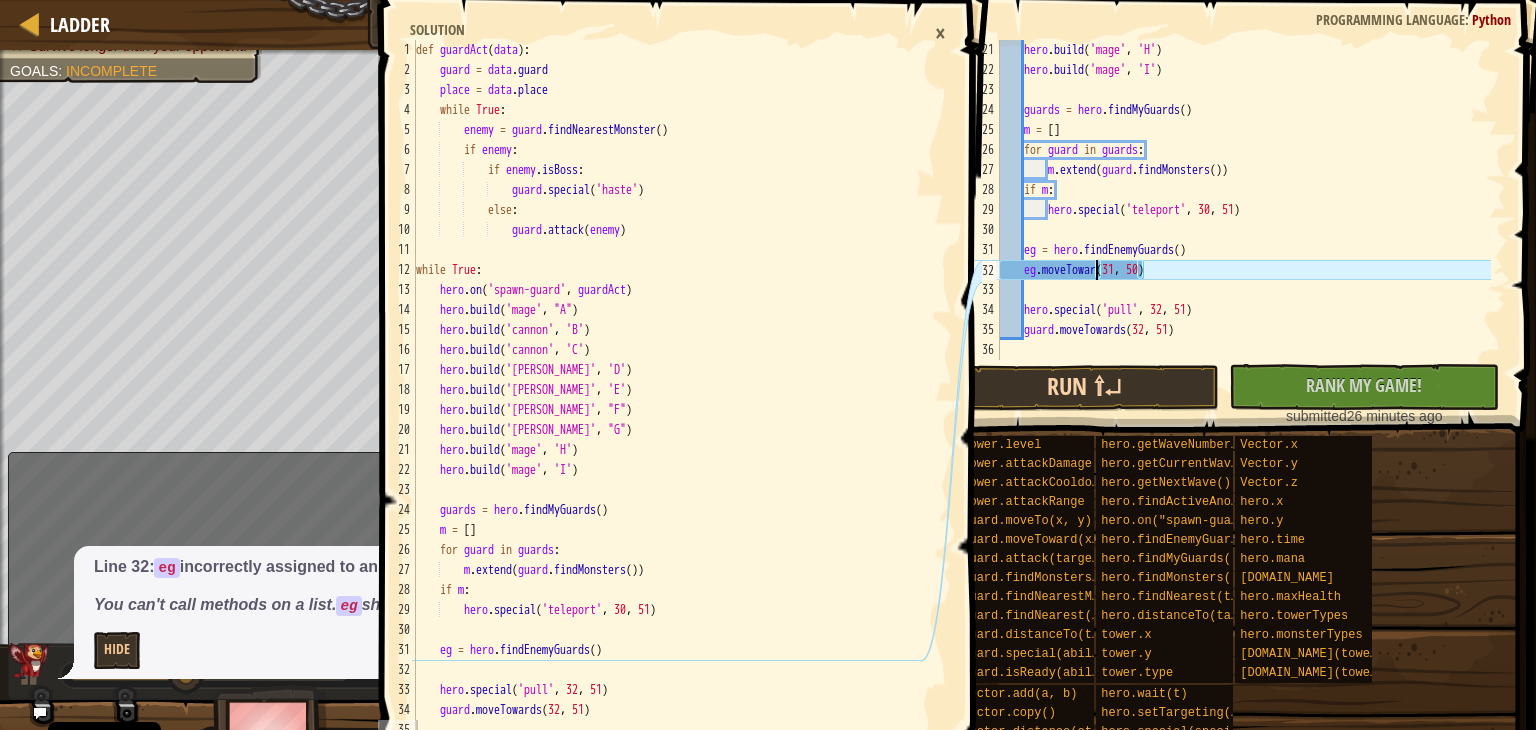 scroll, scrollTop: 9, scrollLeft: 8, axis: both 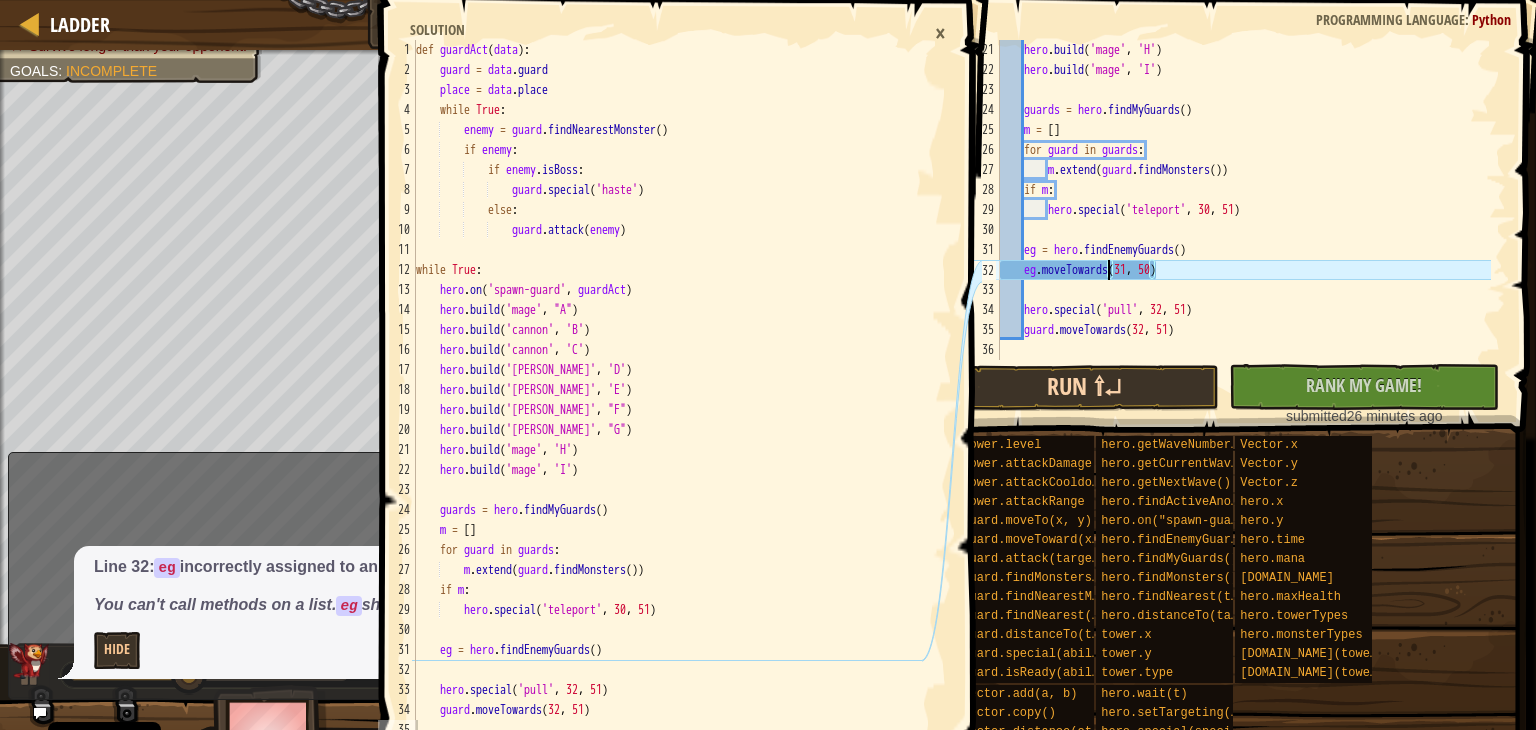 type on "eg.moveTowards(31, 50)" 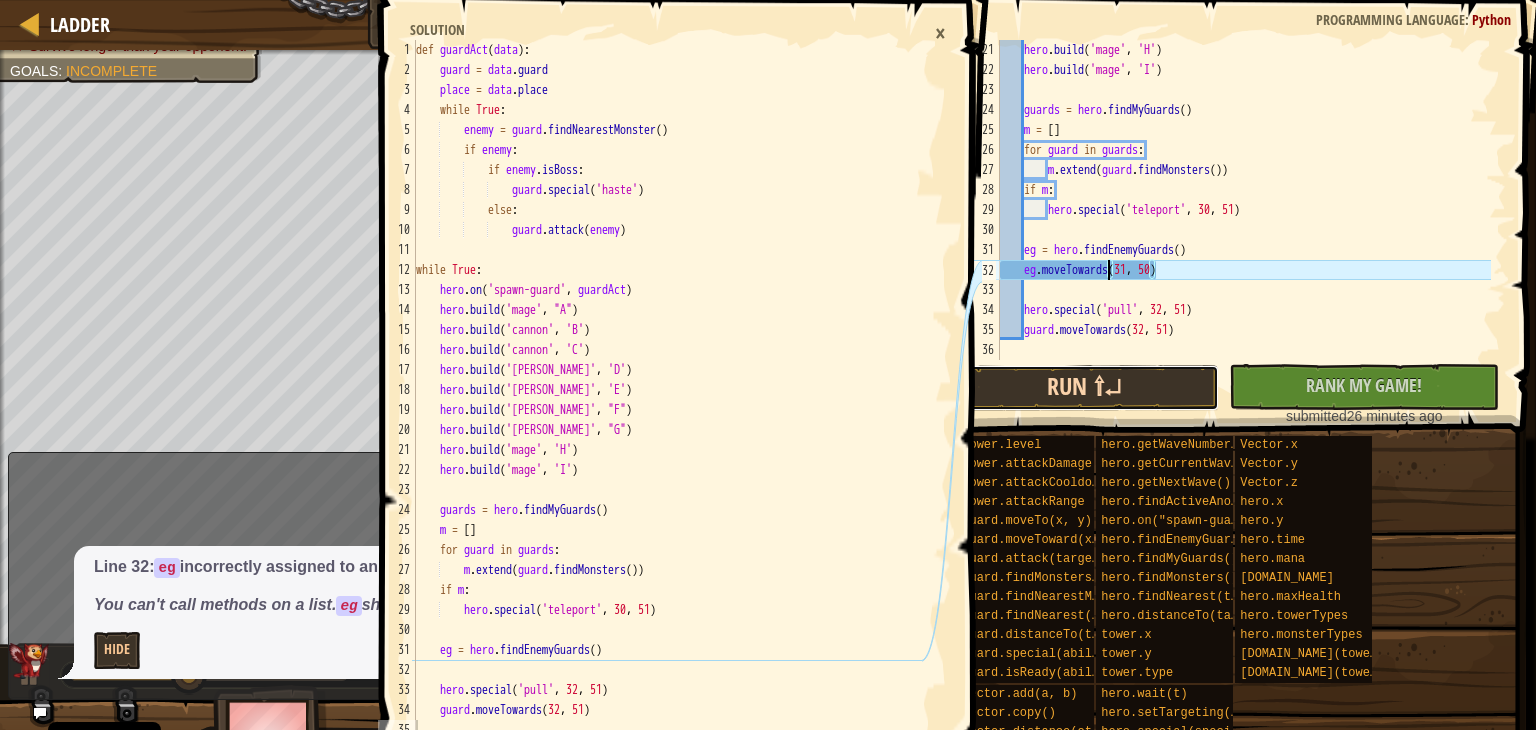 click on "Run ⇧↵" at bounding box center [1084, 388] 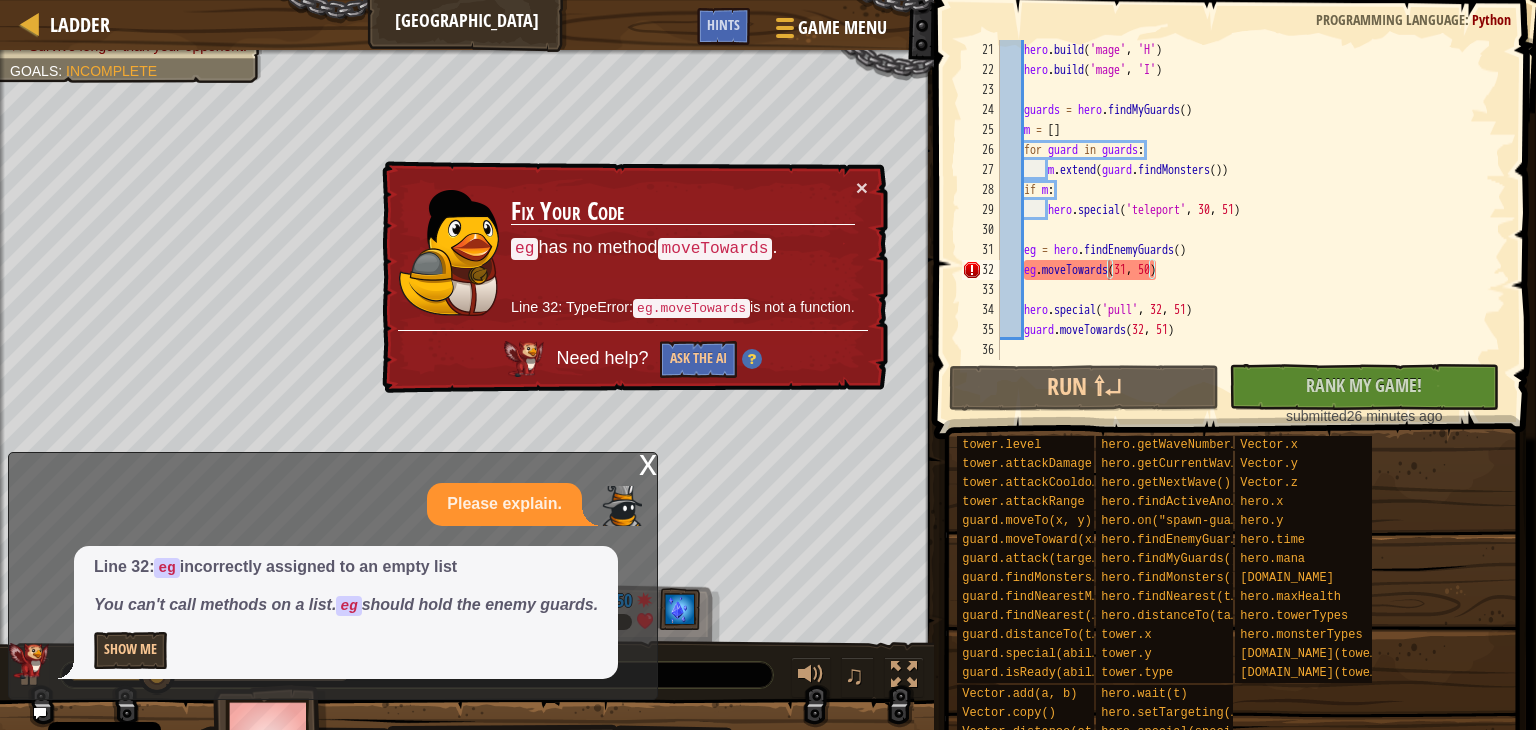 click on "x" at bounding box center [648, 463] 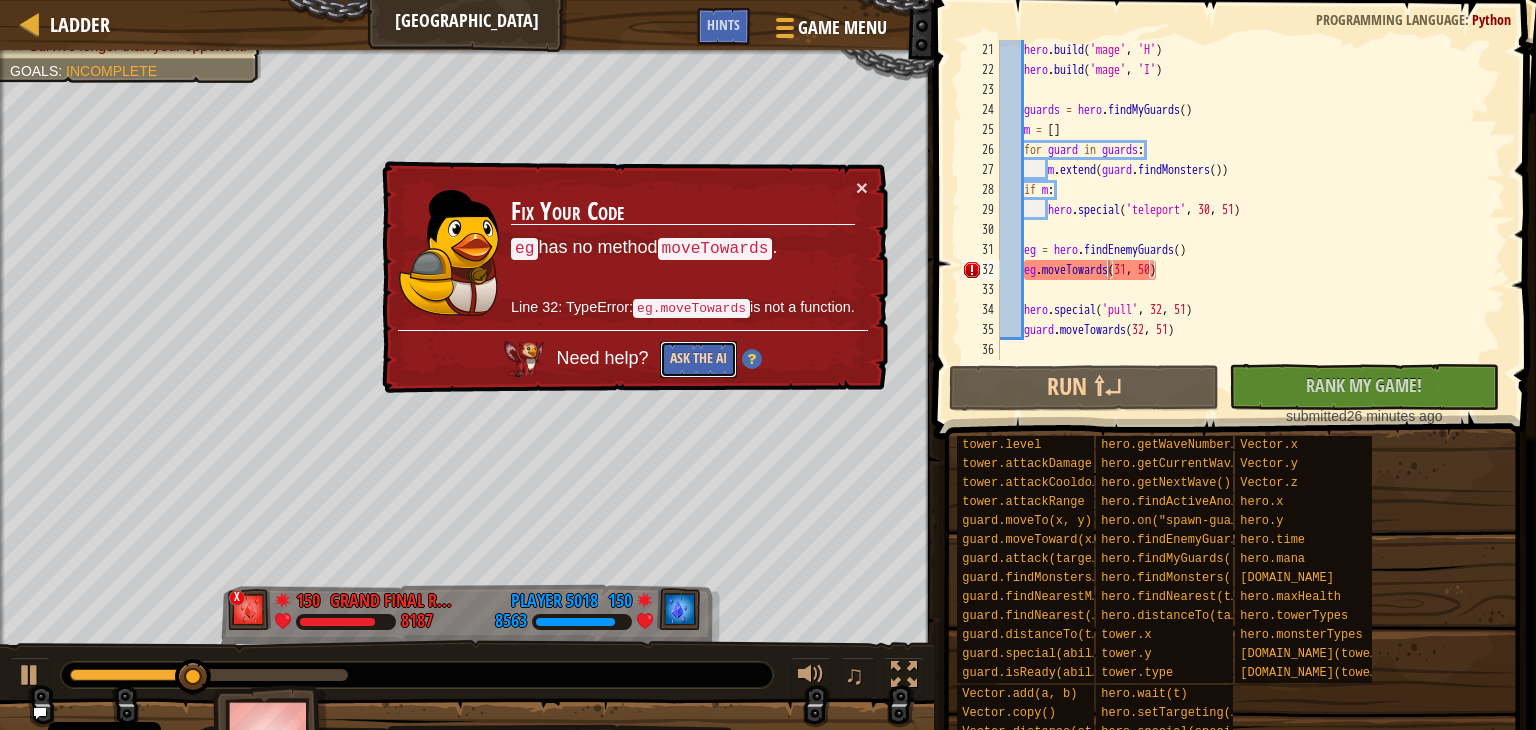 click on "Ask the AI" at bounding box center (697, 360) 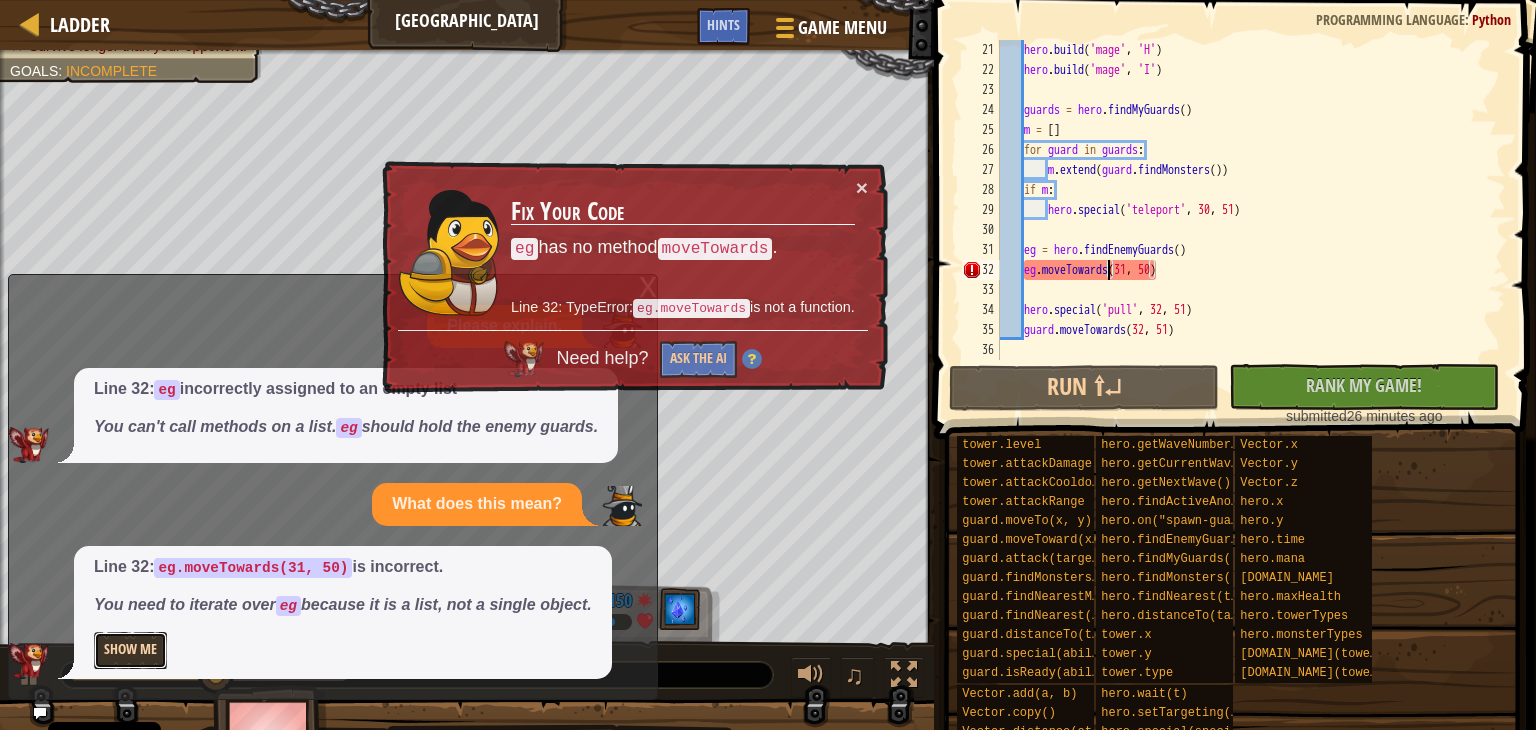 click on "Show Me" at bounding box center (130, 650) 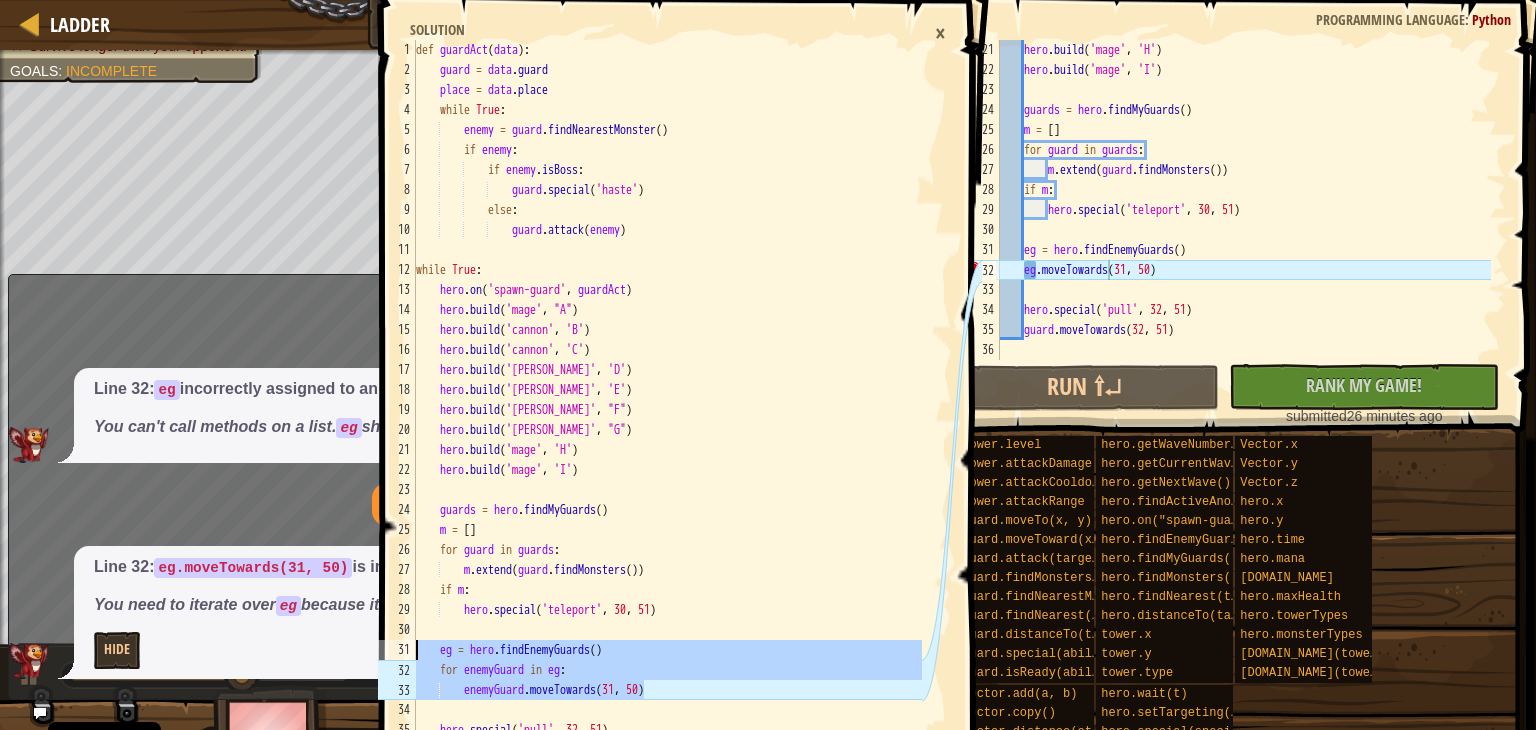 drag, startPoint x: 661, startPoint y: 698, endPoint x: 416, endPoint y: 644, distance: 250.88045 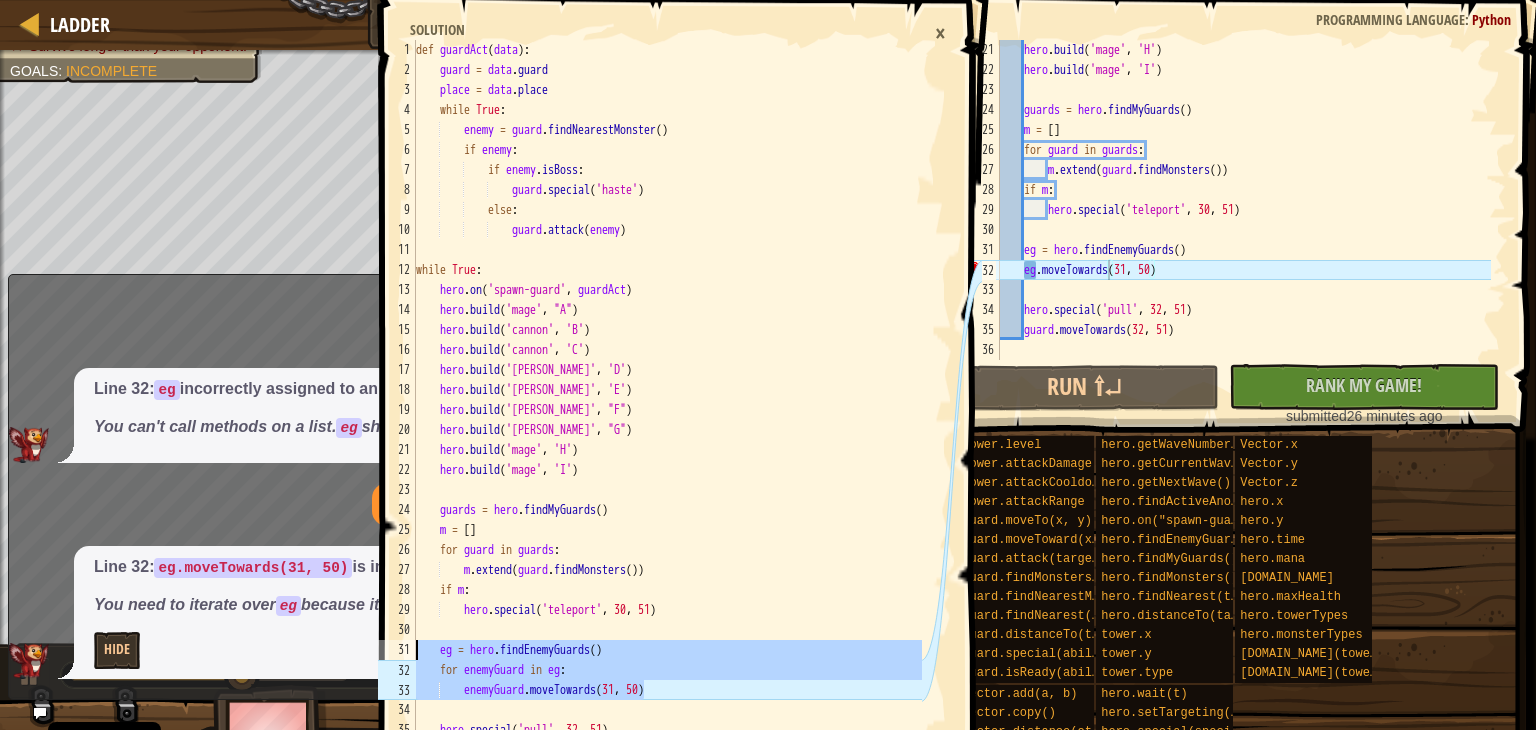 click on "def   guardAct ( data ) :      guard   =   data . guard      place   =   data . place      while   True :           enemy   =   guard . findNearestMonster ( )           if   enemy :                if   enemy . isBoss :                     guard . special ( 'haste' )                else :                     guard . attack ( enemy ) while   True :      hero . on ( 'spawn-guard' ,   guardAct )      hero . build ( 'mage' ,   "A" )      hero . build ( '[PERSON_NAME]' ,   'B' )      hero . build ( '[PERSON_NAME]' ,   'C' )      hero . build ( '[PERSON_NAME]' ,   'D' )      hero . build ( '[PERSON_NAME]' ,   'E' )      hero . build ( '[PERSON_NAME]' ,   "F" )      hero . build ( '[PERSON_NAME]' ,   "G" )      hero . build ( 'mage' ,   'H' )      hero . build ( 'mage' ,   'I' )           guards   =   hero . findMyGuards ( )      m   =   [ ]      for   guard   in   guards :           m . extend ( guard . findMonsters ( ))      if   m :           hero . special ( 'teleport' ,   30 ,   51 )           eg   =   hero . findEnemyGuards ( )      for   enemyGuard" at bounding box center [667, 450] 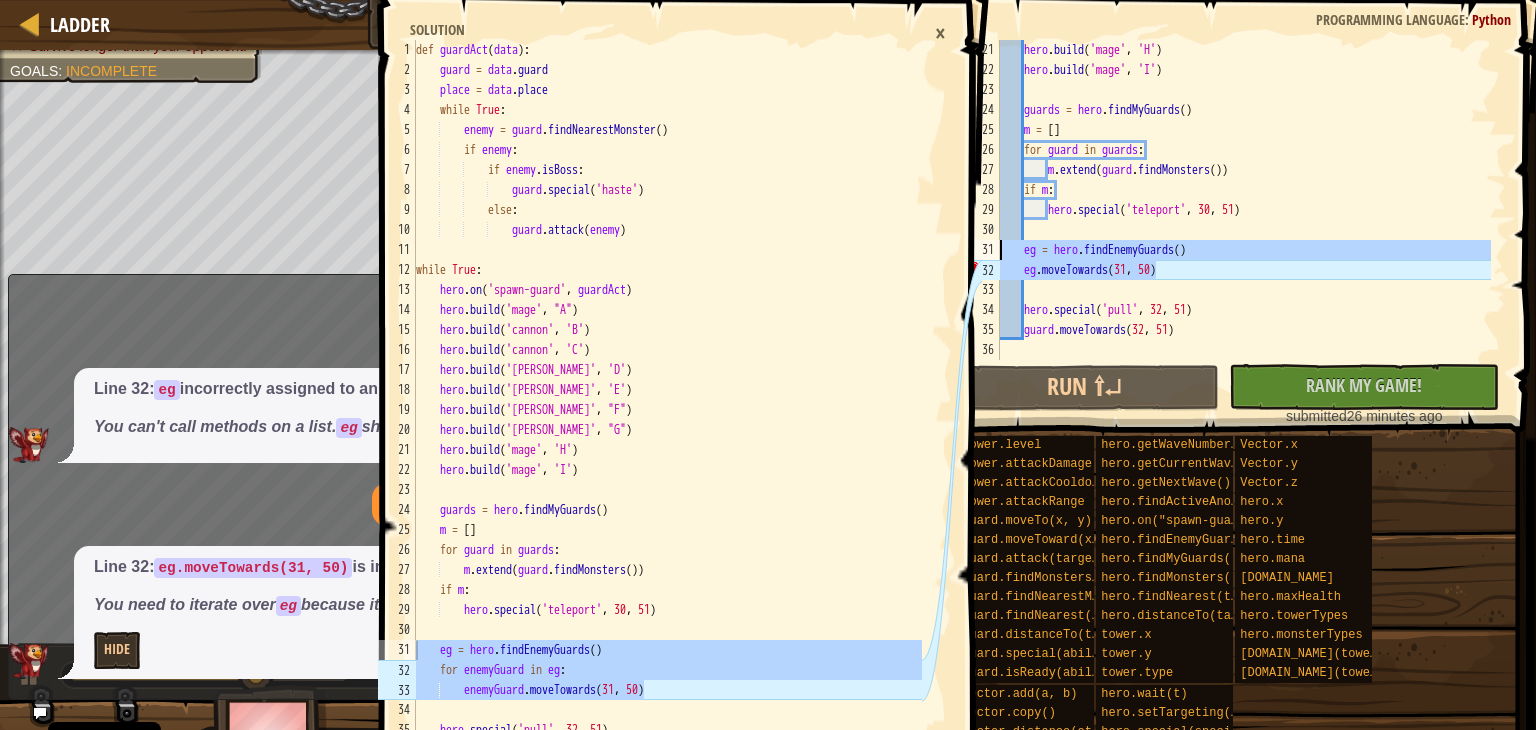 drag, startPoint x: 1185, startPoint y: 270, endPoint x: 985, endPoint y: 253, distance: 200.7212 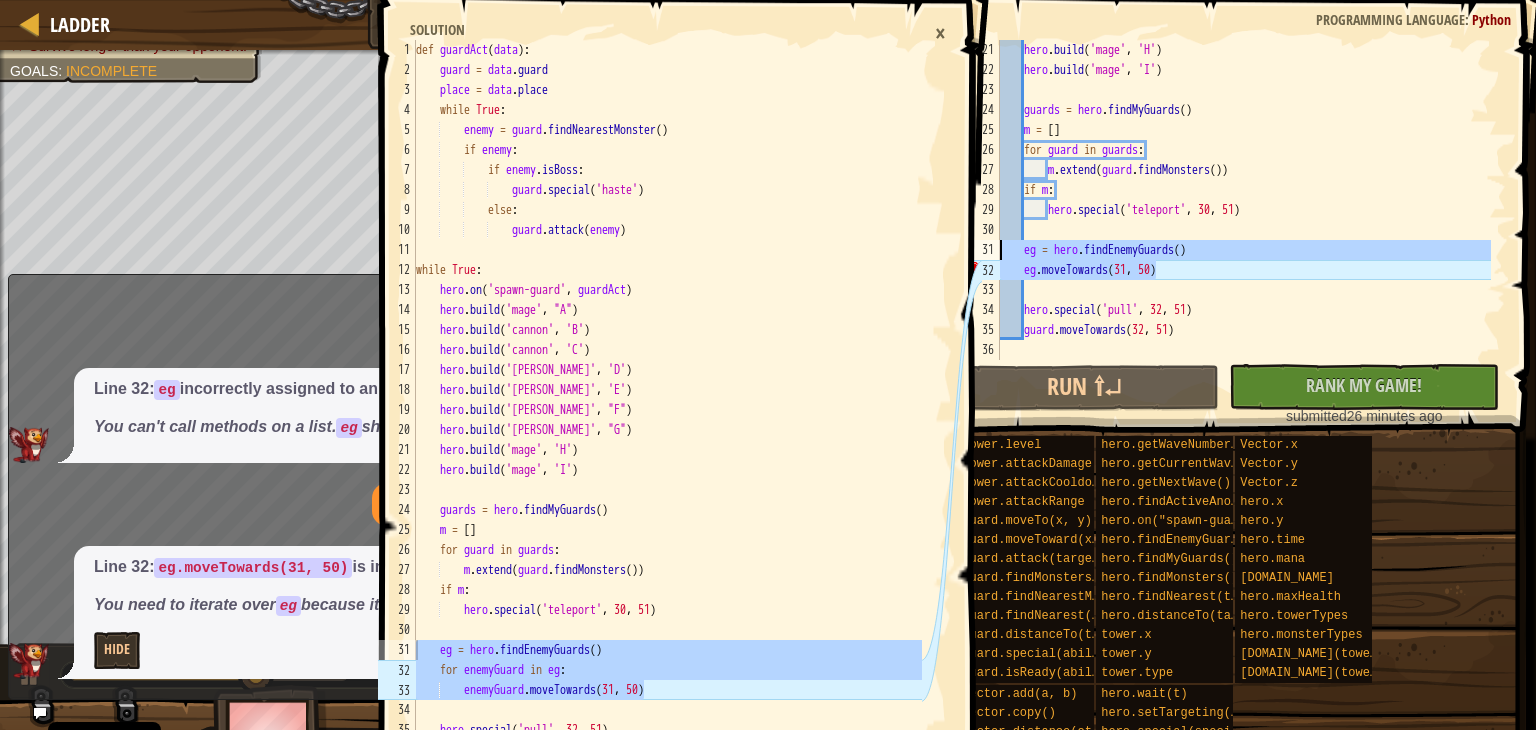 click on "Ladder Tundra Tower Game Menu Done Hints eg = hero.findEnemyGuards()
for enemyGuard in eg: 1 2 3 4 5 6 7 8 9 10 11 12 13 14 15 16 17 18 19 20 21 22 23 24 25 26 27 28 29 30 31 32 33 34 35 36 37 def   guardAct ( data ) :      guard   =   data . guard      place   =   data . place      while   True :           enemy   =   guard . findNearestMonster ( )           if   enemy :                if   enemy . isBoss :                     guard . special ( 'haste' )                else :                     guard . attack ( enemy ) while   True :      hero . on ( 'spawn-guard' ,   guardAct )      hero . build ( 'mage' ,   "A" )      hero . build ( '[PERSON_NAME]' ,   'B' )      hero . build ( '[PERSON_NAME]' ,   'C' )      hero . build ( '[PERSON_NAME]' ,   'D' )      hero . build ( '[PERSON_NAME]' ,   'E' )      hero . build ( '[PERSON_NAME]' ,   "F" )      hero . build ( '[PERSON_NAME]' ,   "G" )      hero . build ( 'mage' ,   'H' )      hero . build ( 'mage' ,   'I' )           guards   =   hero . findMyGuards ( )      m   =   [ ]      for   guard   in" at bounding box center [768, 365] 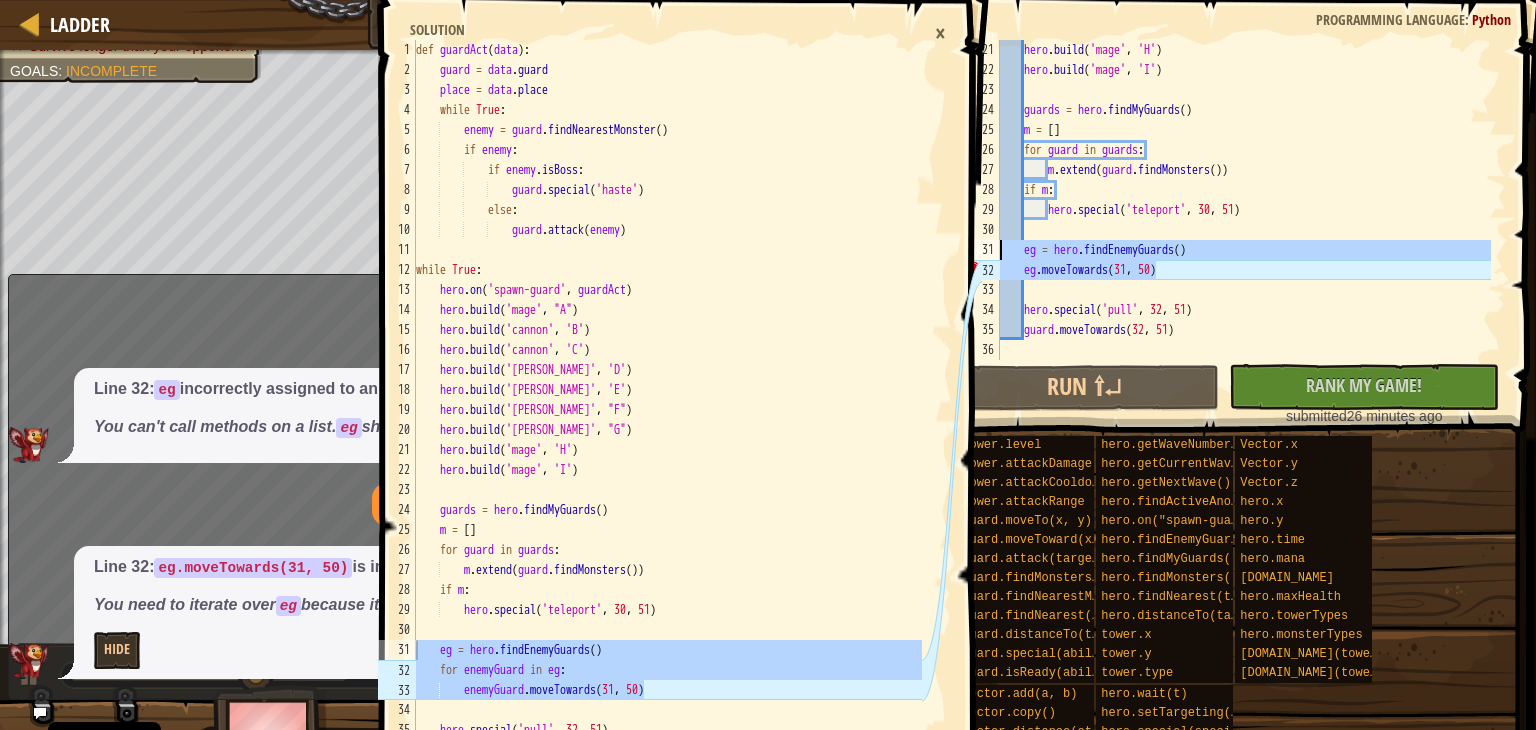 paste on "enemyGuard" 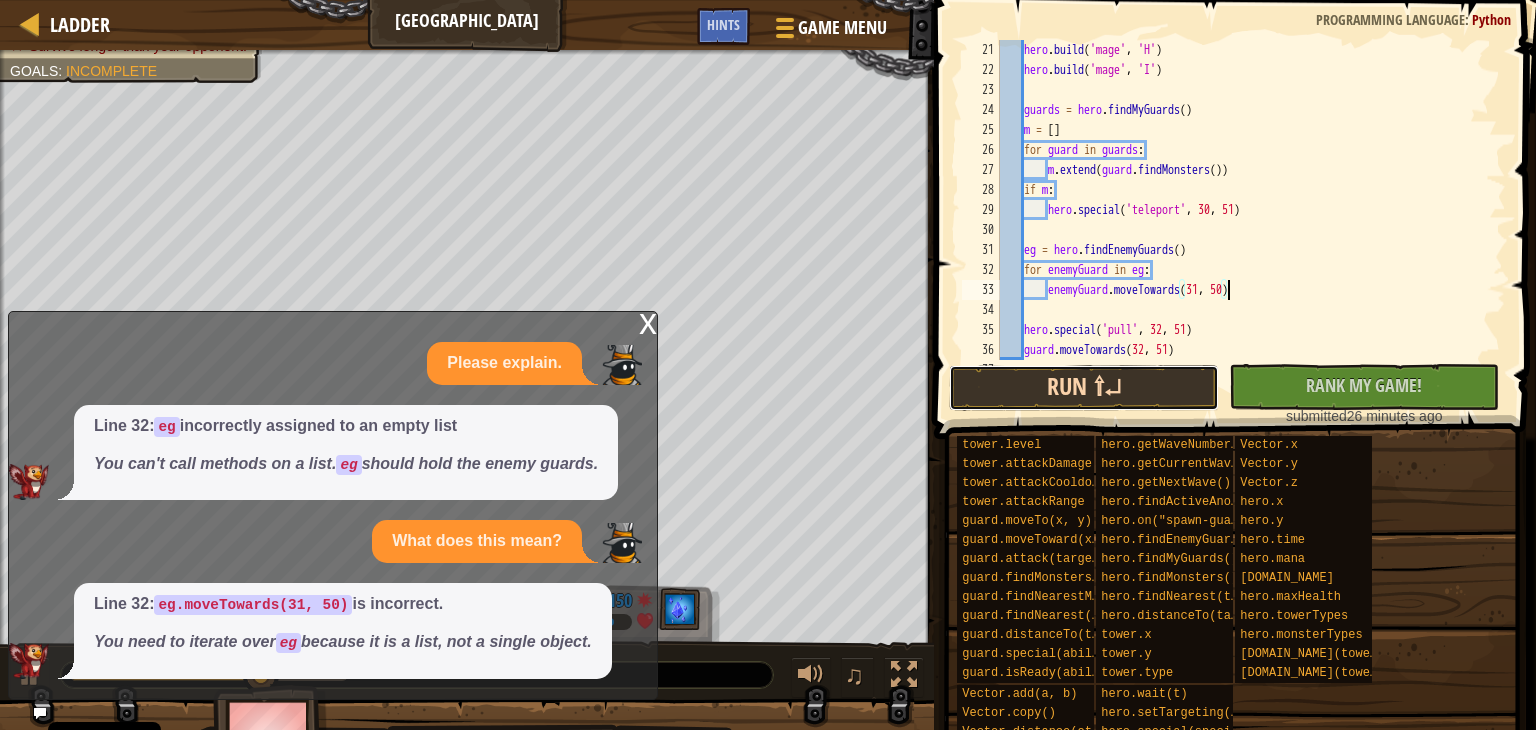 click on "Run ⇧↵" at bounding box center [1084, 388] 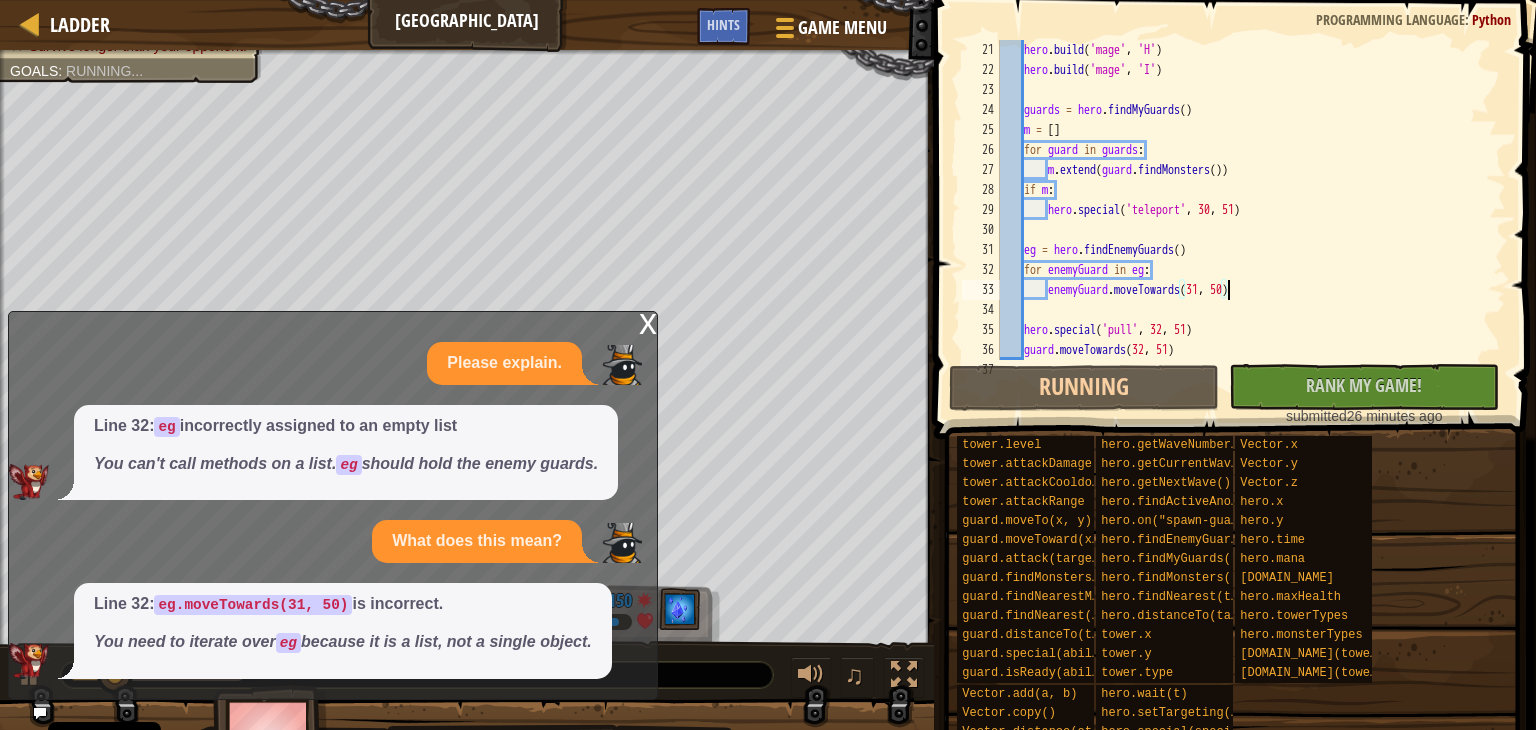 click on "x" at bounding box center [648, 322] 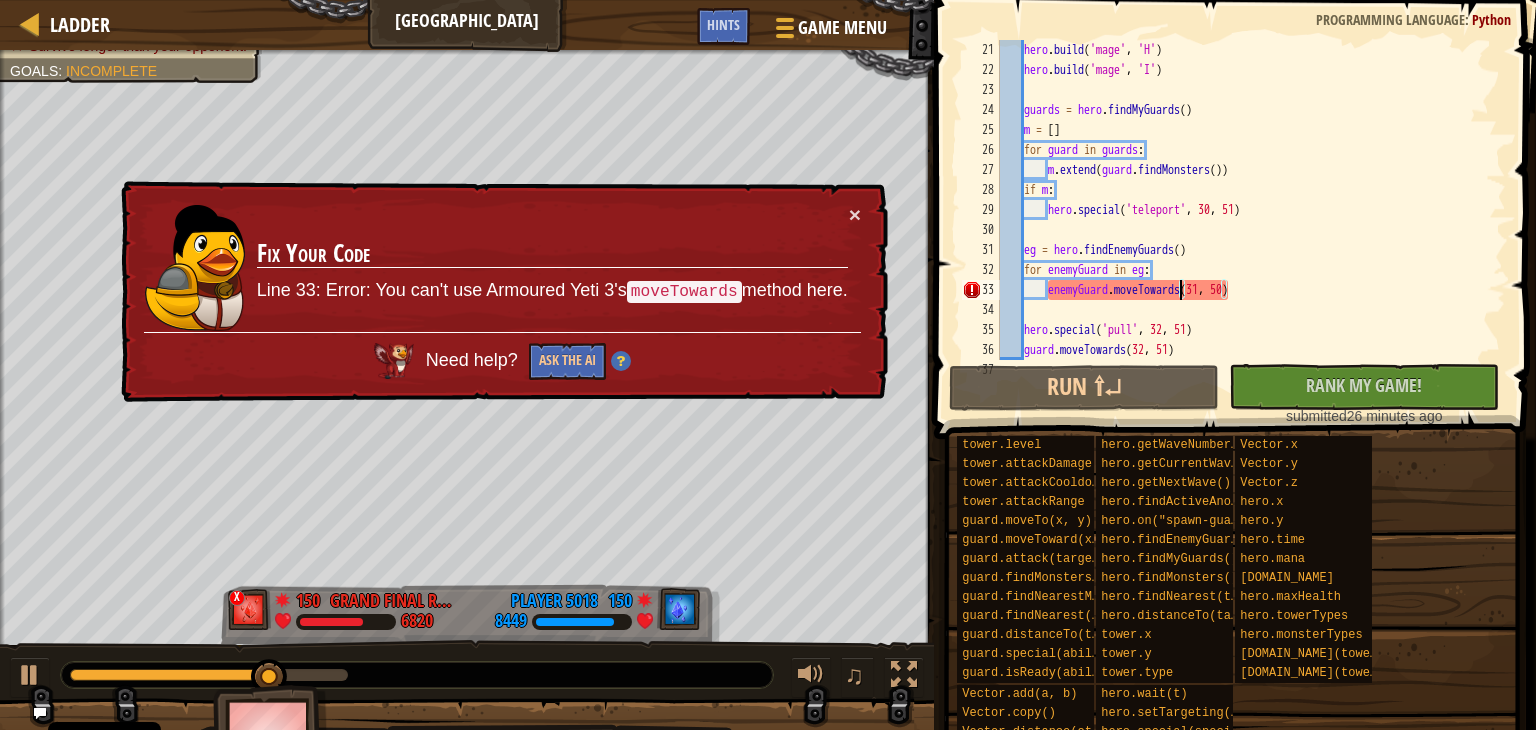 click on "hero . build ( 'mage' ,   'H' )      hero . build ( 'mage' ,   'I' )           guards   =   hero . findMyGuards ( )      m   =   [ ]      for   guard   in   guards :          m . extend ( guard . findMonsters ( ))      if   m :          hero . special ( 'teleport' ,   30 ,   51 )           eg   =   hero . findEnemyGuards ( )      for   enemyGuard   in   eg :          enemyGuard . moveTowards ( 31 ,   50 )           hero . special ( 'pull' ,   32 ,   51 )      guard . moveTowards ( 32 ,   51 )" at bounding box center (1243, 220) 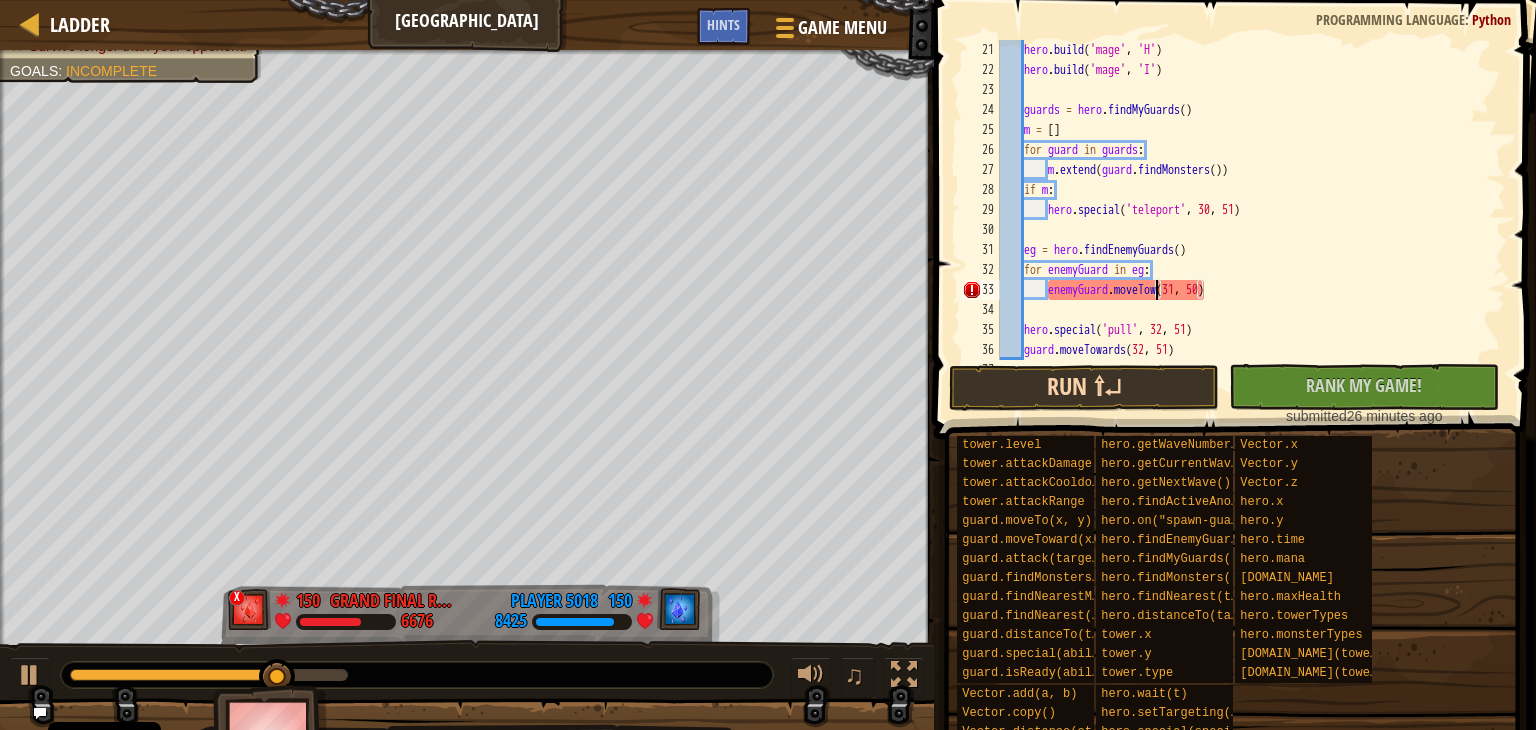 scroll, scrollTop: 9, scrollLeft: 15, axis: both 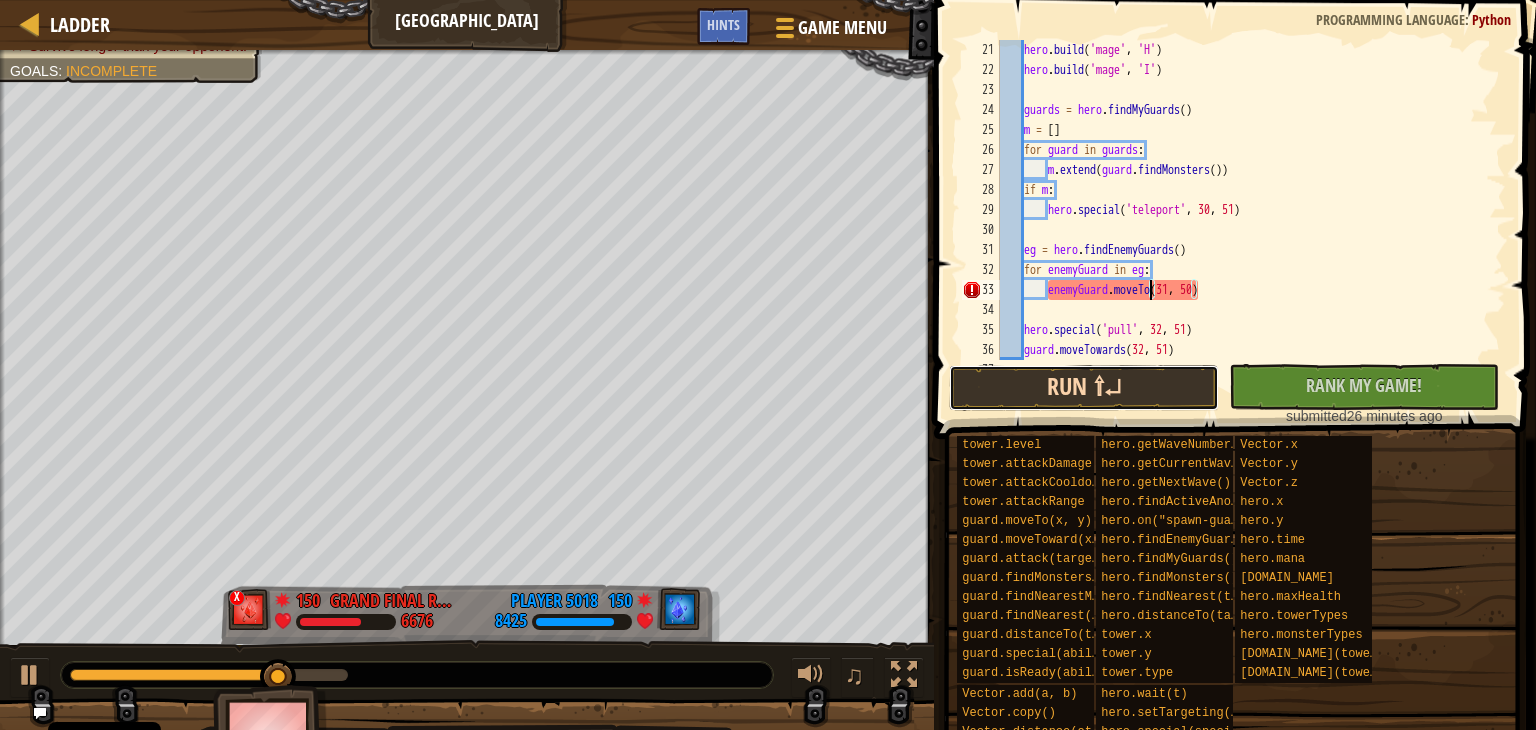 click on "Run ⇧↵" at bounding box center (1084, 388) 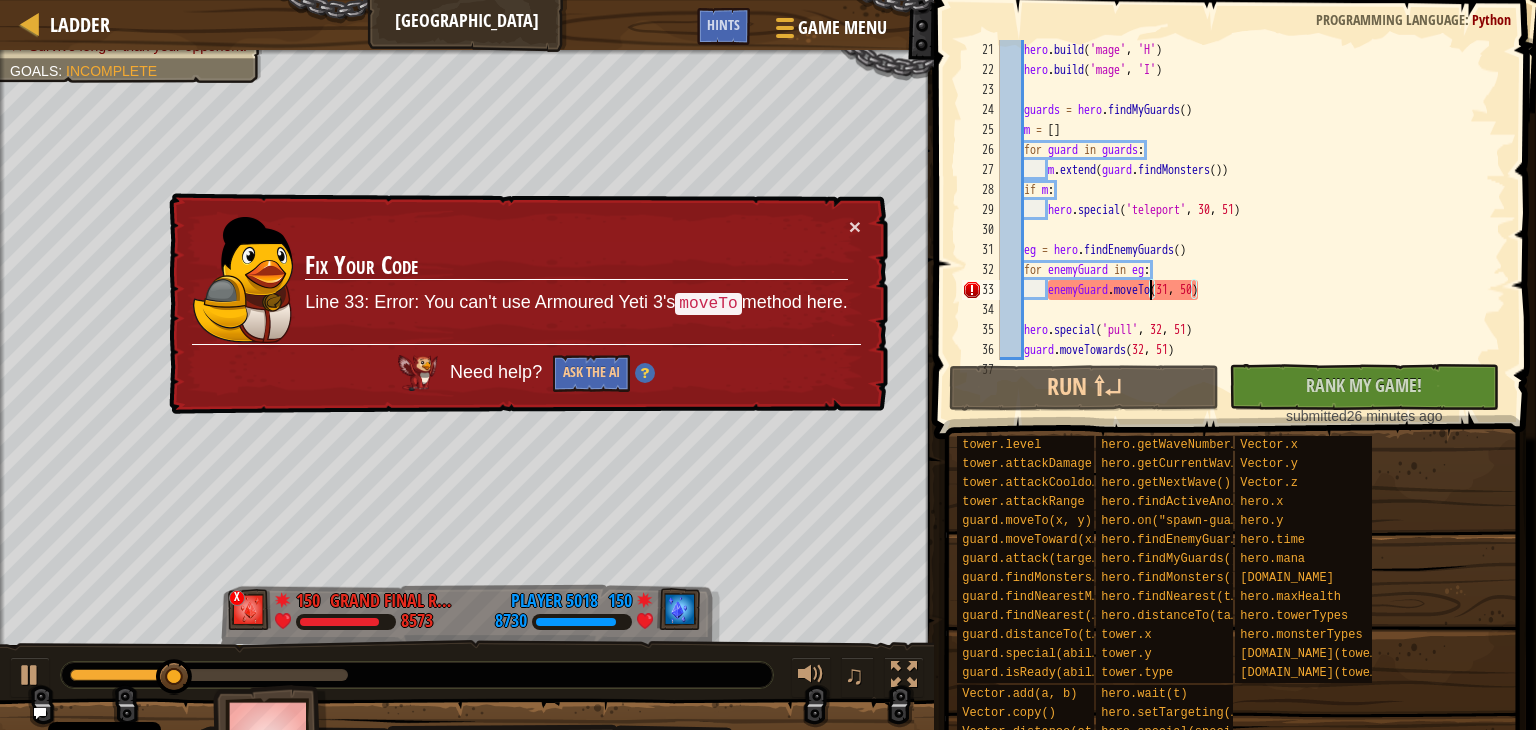 click on "× Fix Your Code Line 33: Error: You can't use Armoured Yeti 3's  moveTo  method here.
Need help? Ask the AI" at bounding box center [526, 304] 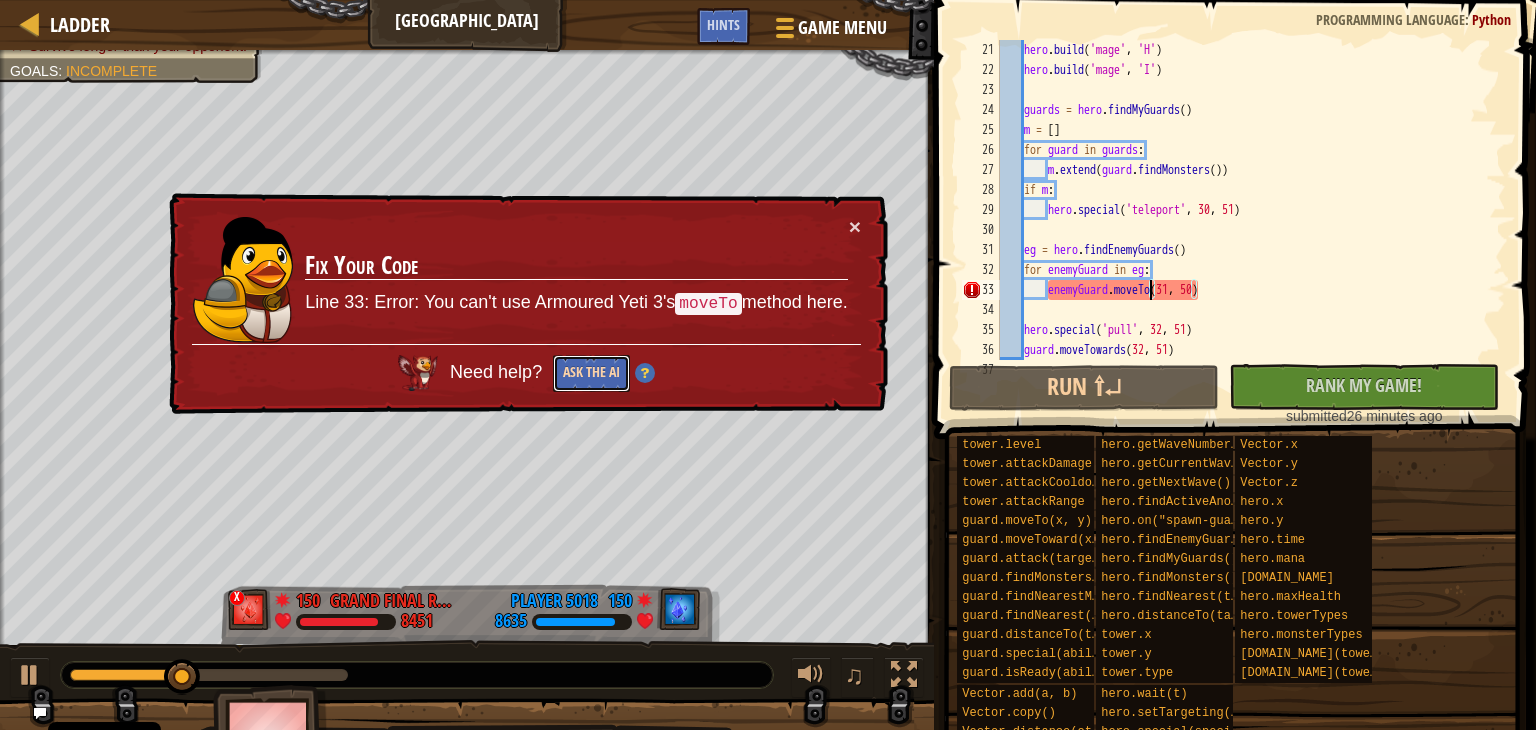 click on "Ask the AI" at bounding box center (591, 374) 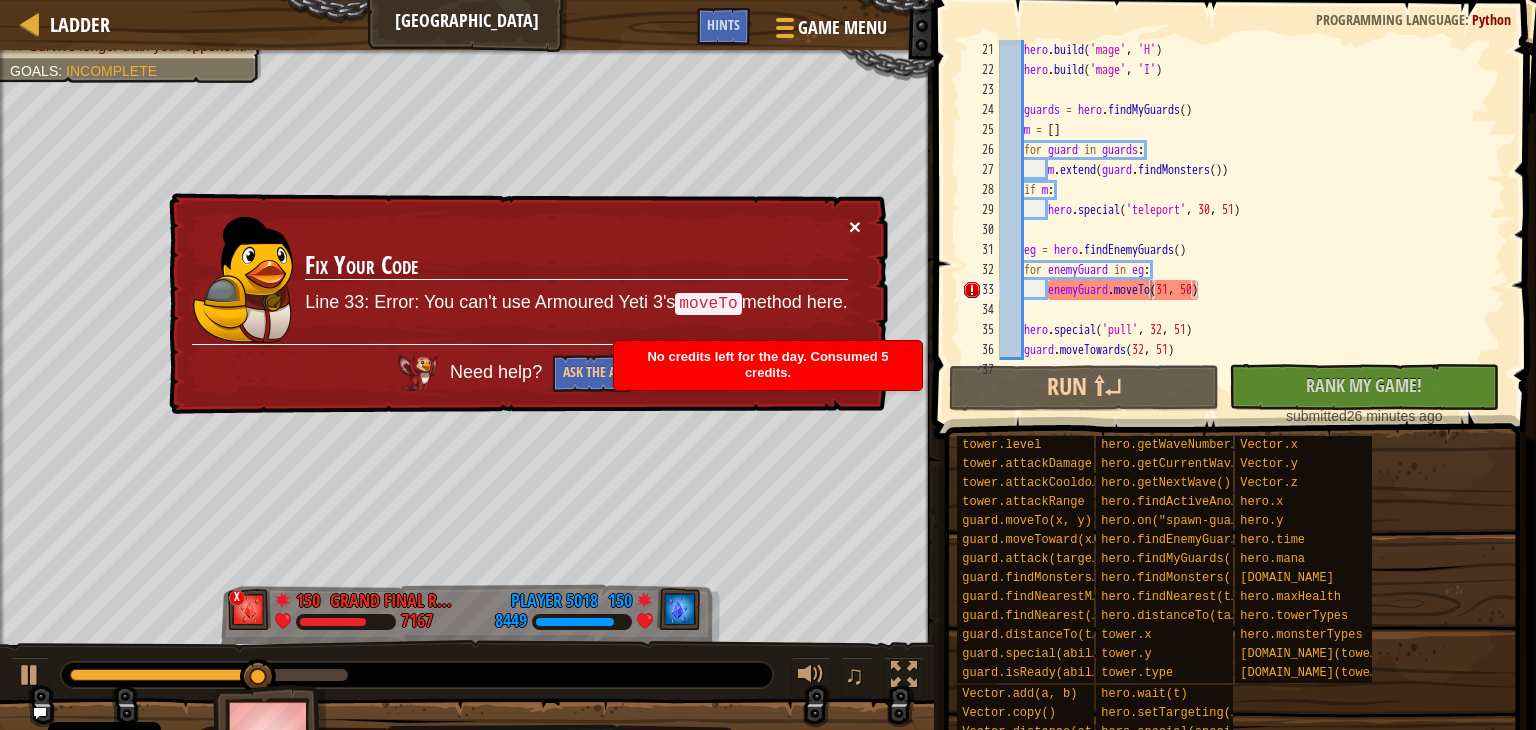click on "×" at bounding box center [855, 228] 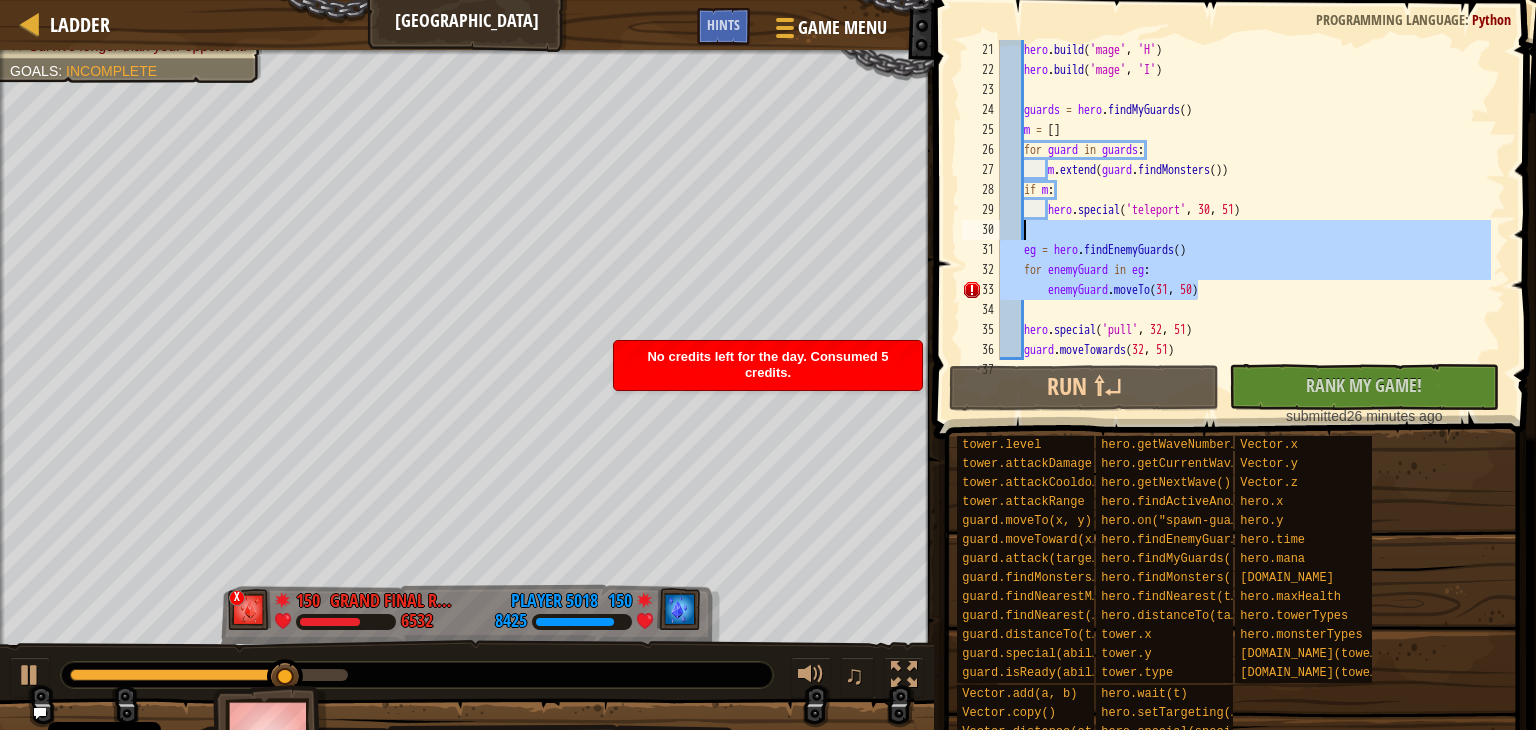 drag, startPoint x: 1232, startPoint y: 296, endPoint x: 1081, endPoint y: 229, distance: 165.19685 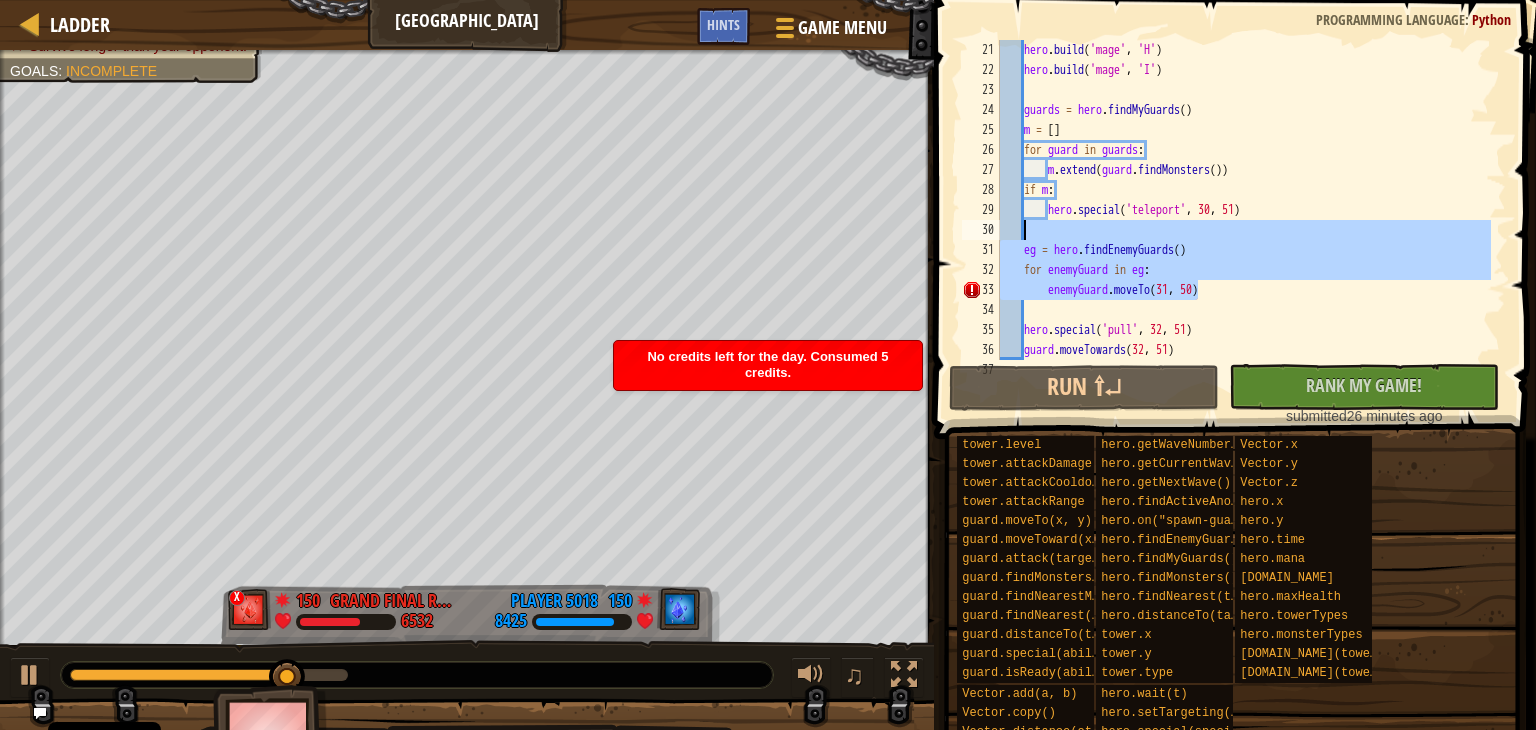 scroll, scrollTop: 9, scrollLeft: 0, axis: vertical 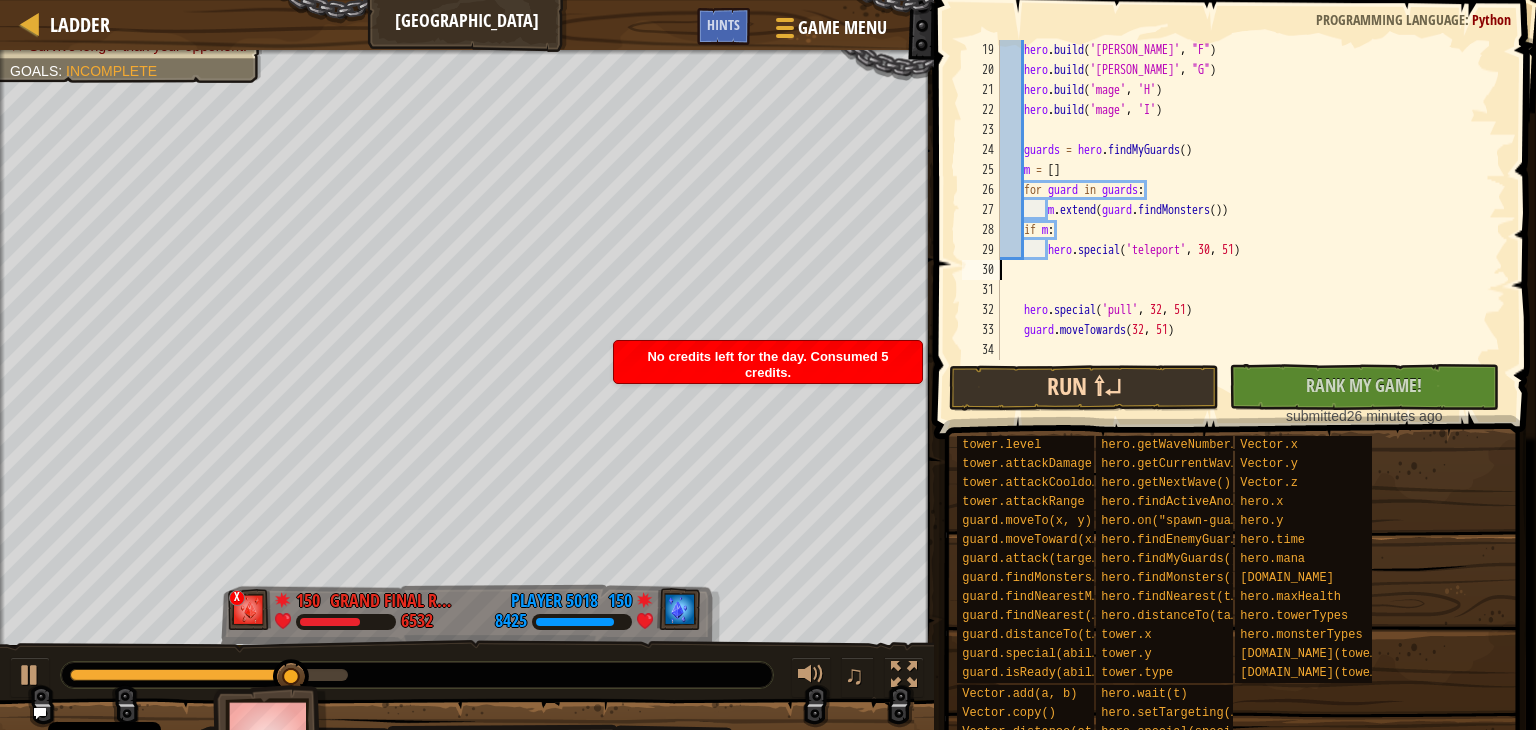 type on "hero.special('teleport', 30, 51)" 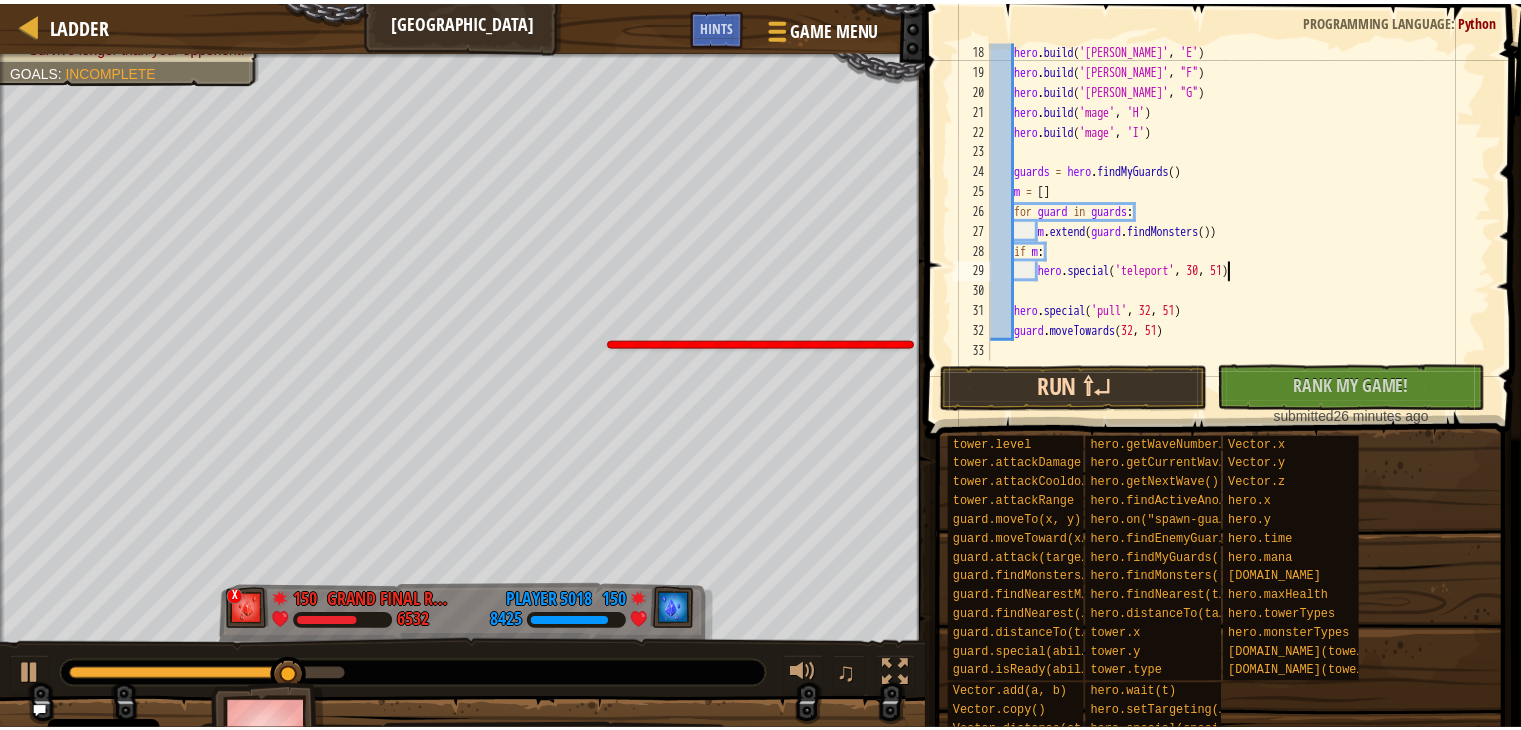 scroll, scrollTop: 340, scrollLeft: 0, axis: vertical 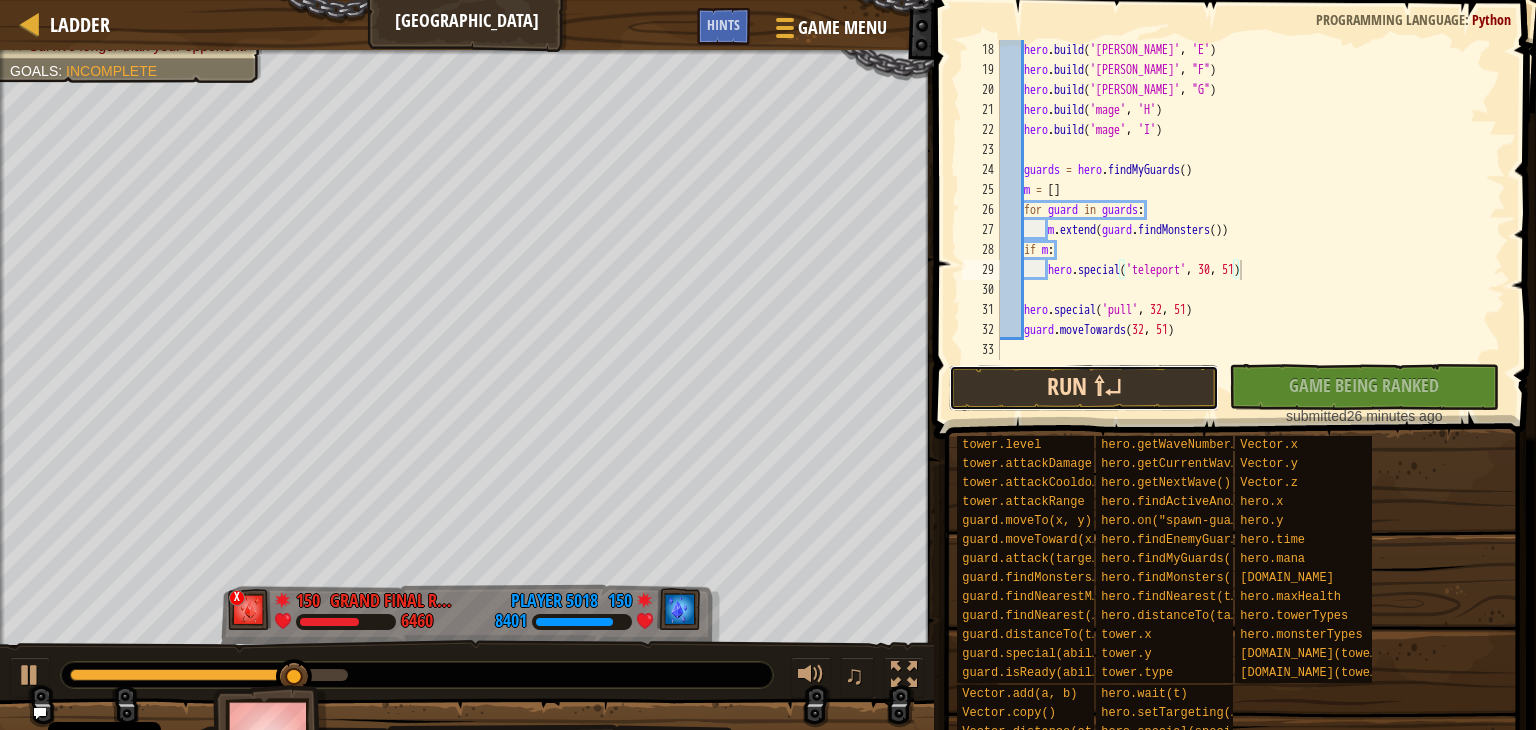click on "Run ⇧↵" at bounding box center [1084, 388] 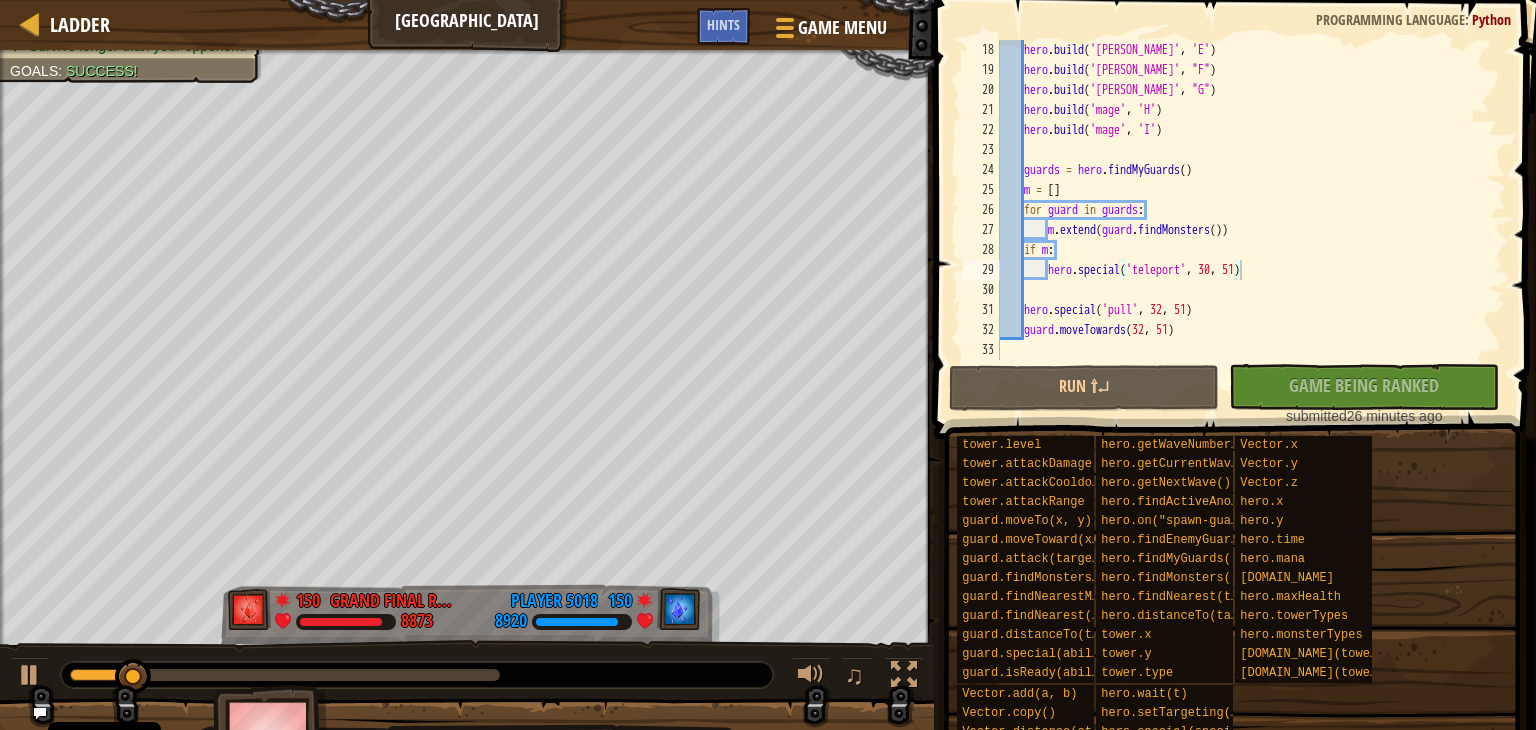 click on "submitted  26 minutes ago" at bounding box center (1364, 416) 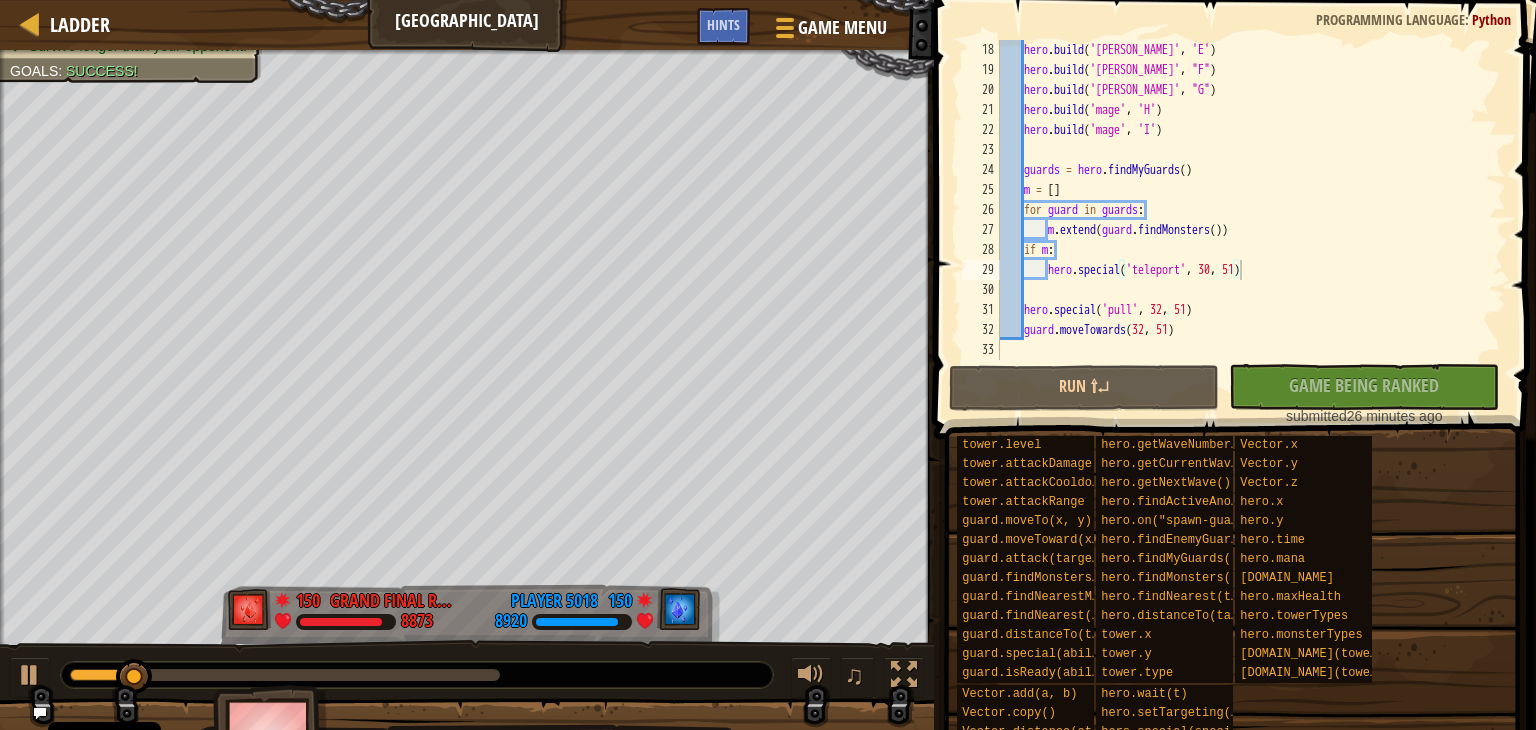 click on "No New Code to Rank Rank My Game! Submitting... Submitted for Ranking Failed to Rank Game Being Ranked submitted  26 minutes ago" at bounding box center [1354, 395] 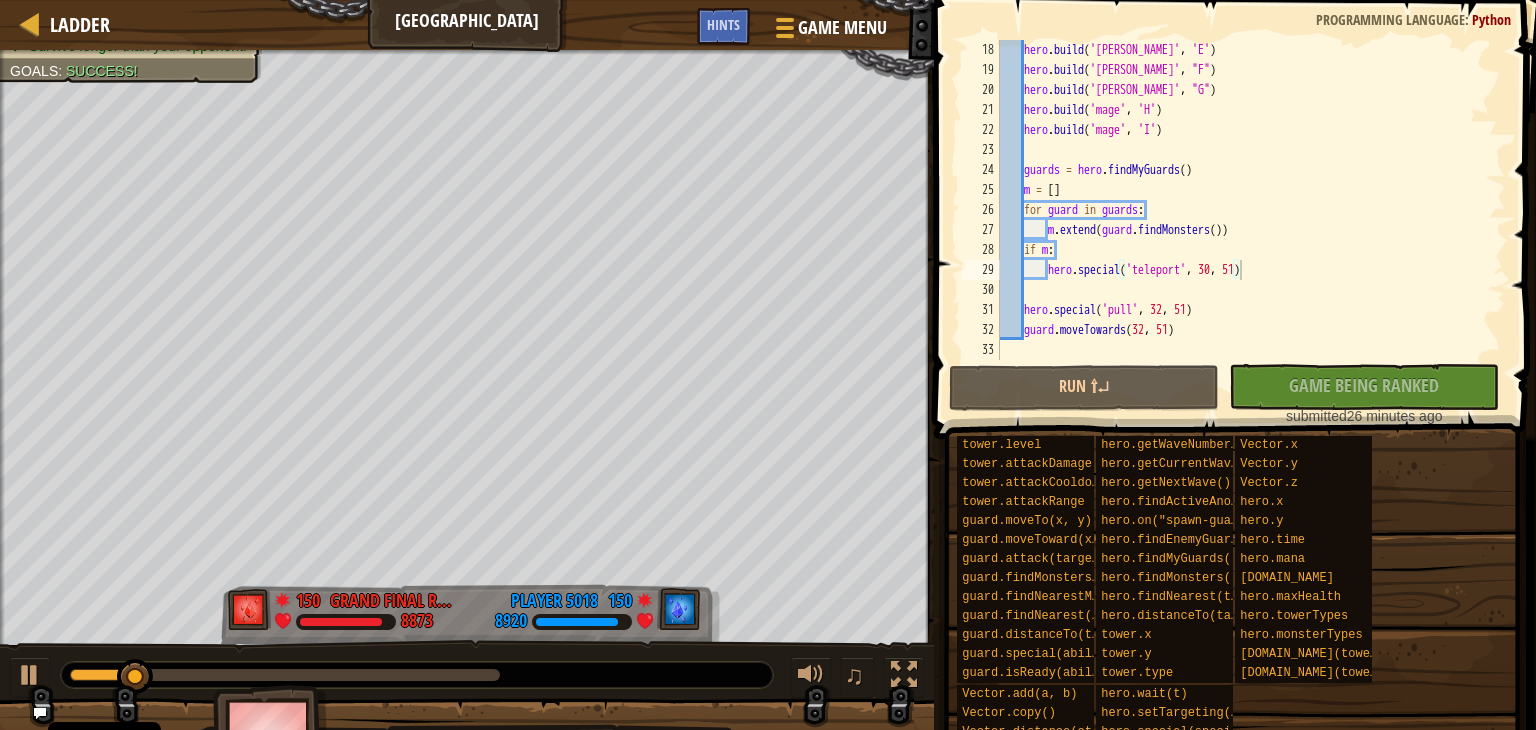 click on "No New Code to Rank Rank My Game! Submitting... Submitted for Ranking Failed to Rank Game Being Ranked submitted  26 minutes ago" at bounding box center (1354, 395) 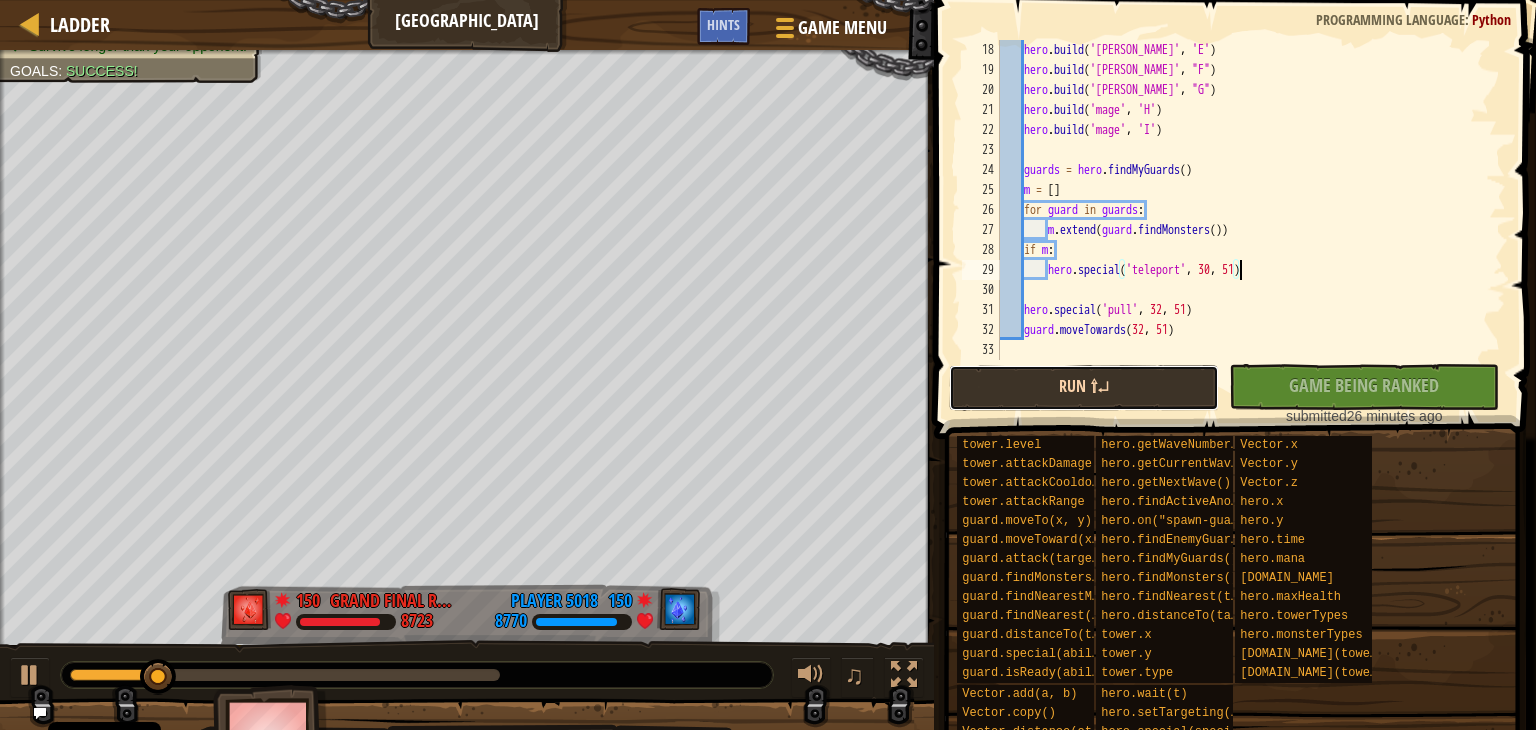 click on "Run ⇧↵" at bounding box center [1084, 388] 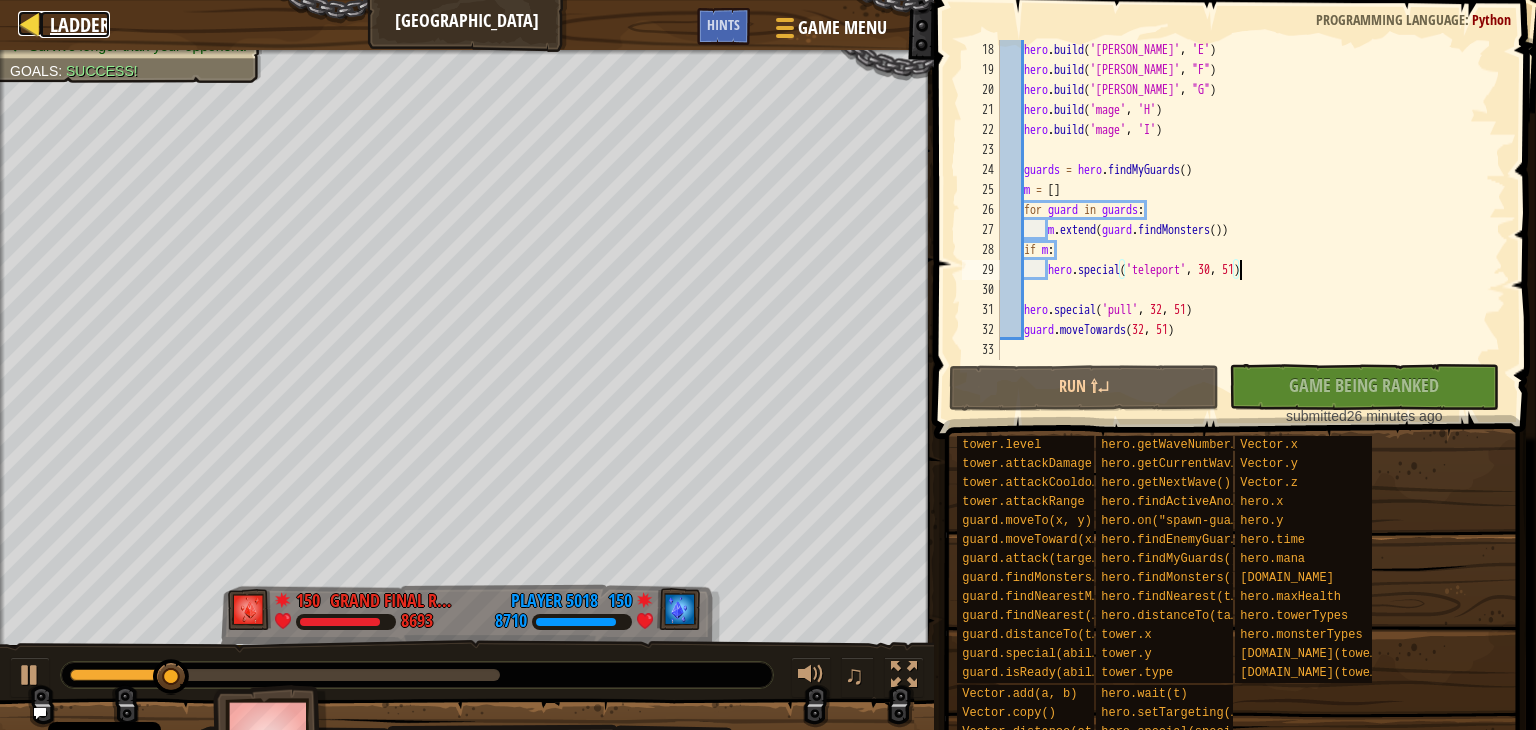 click on "Ladder" at bounding box center [80, 24] 